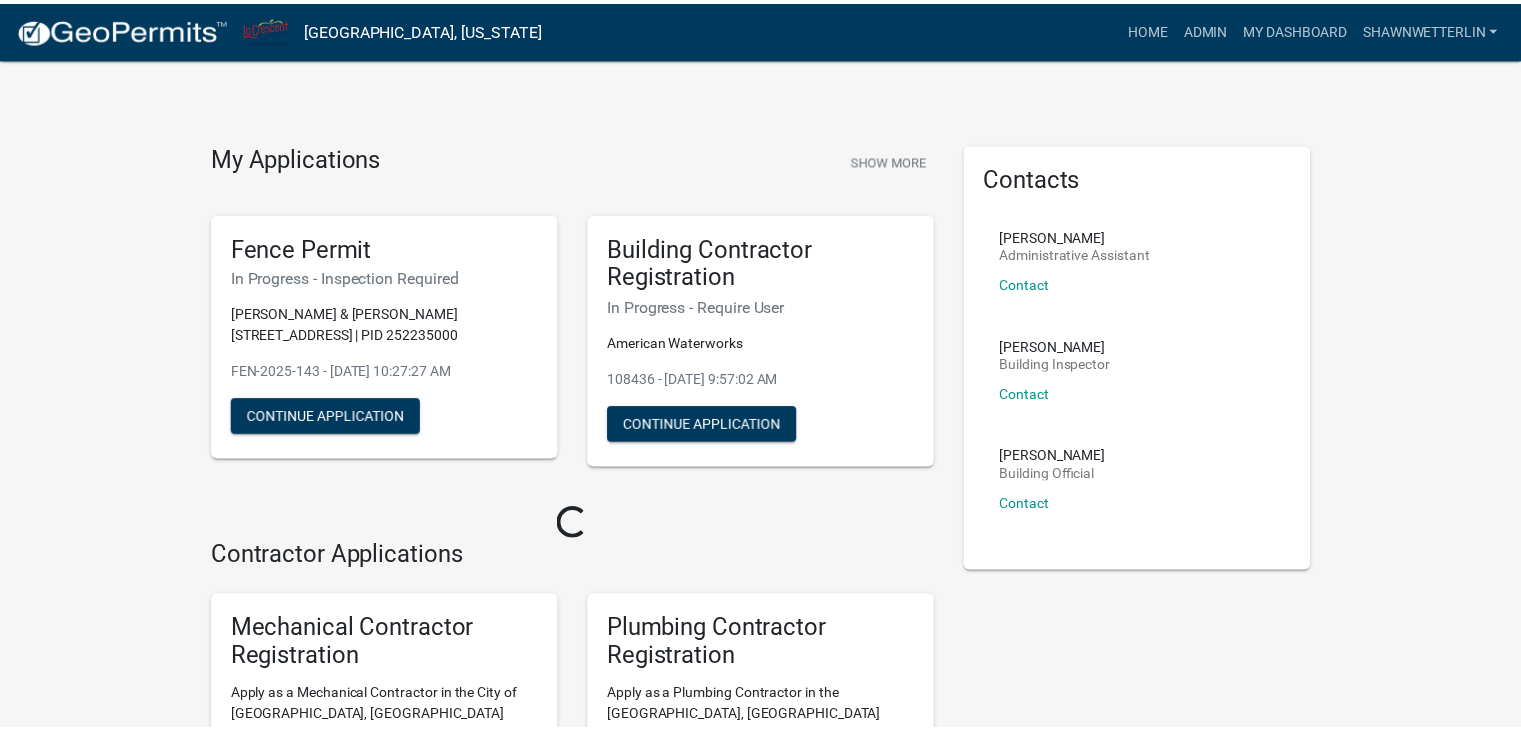 scroll, scrollTop: 0, scrollLeft: 0, axis: both 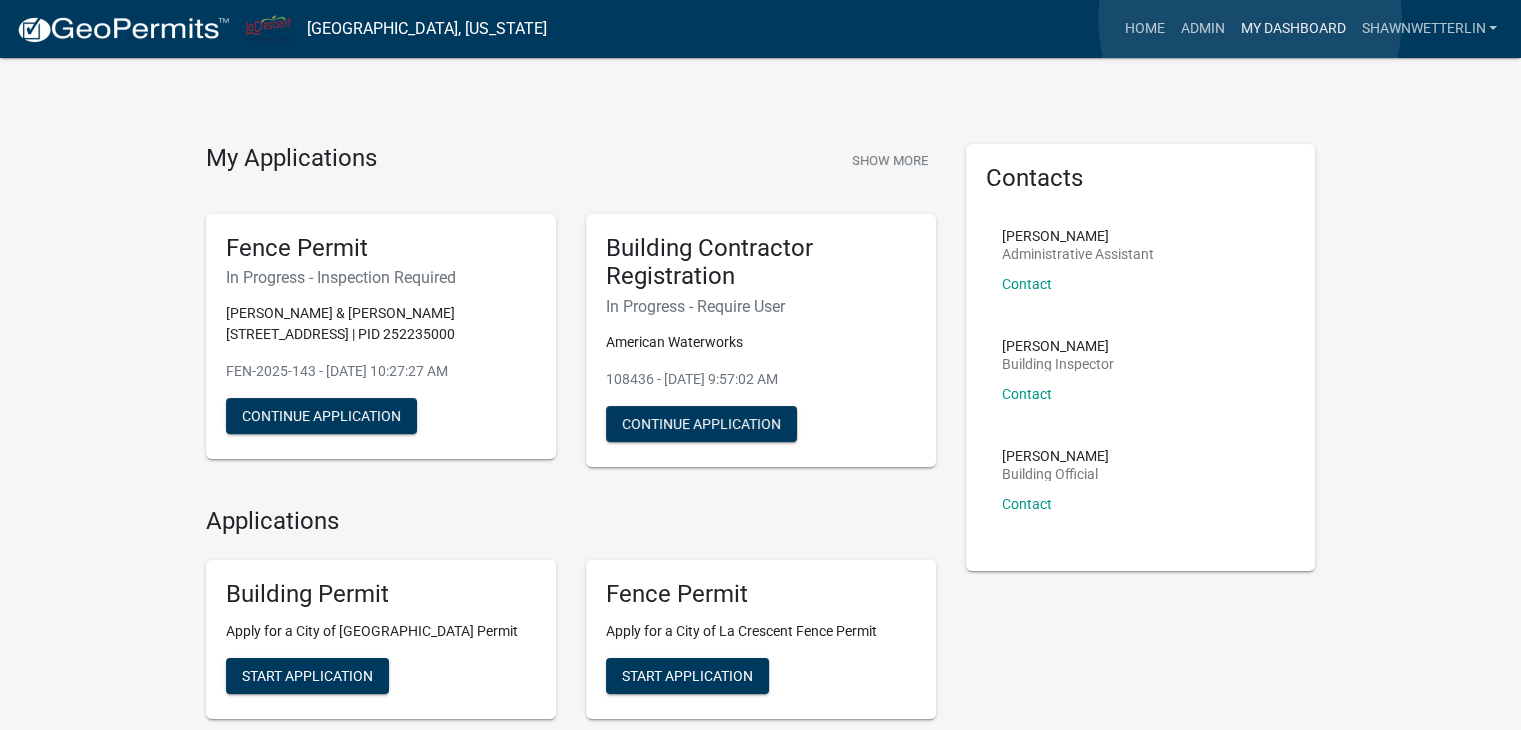click on "My Dashboard" at bounding box center (1292, 29) 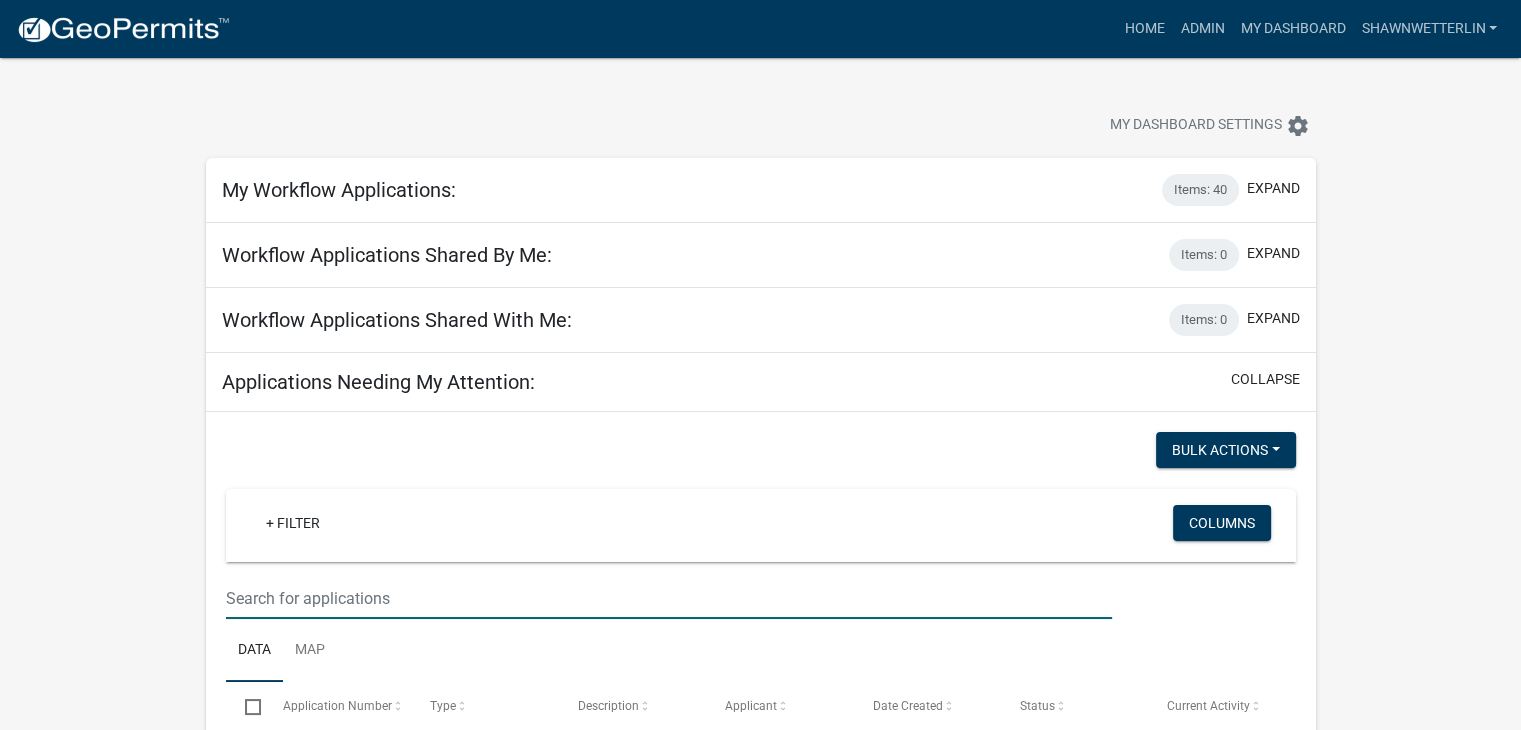 click at bounding box center (669, 598) 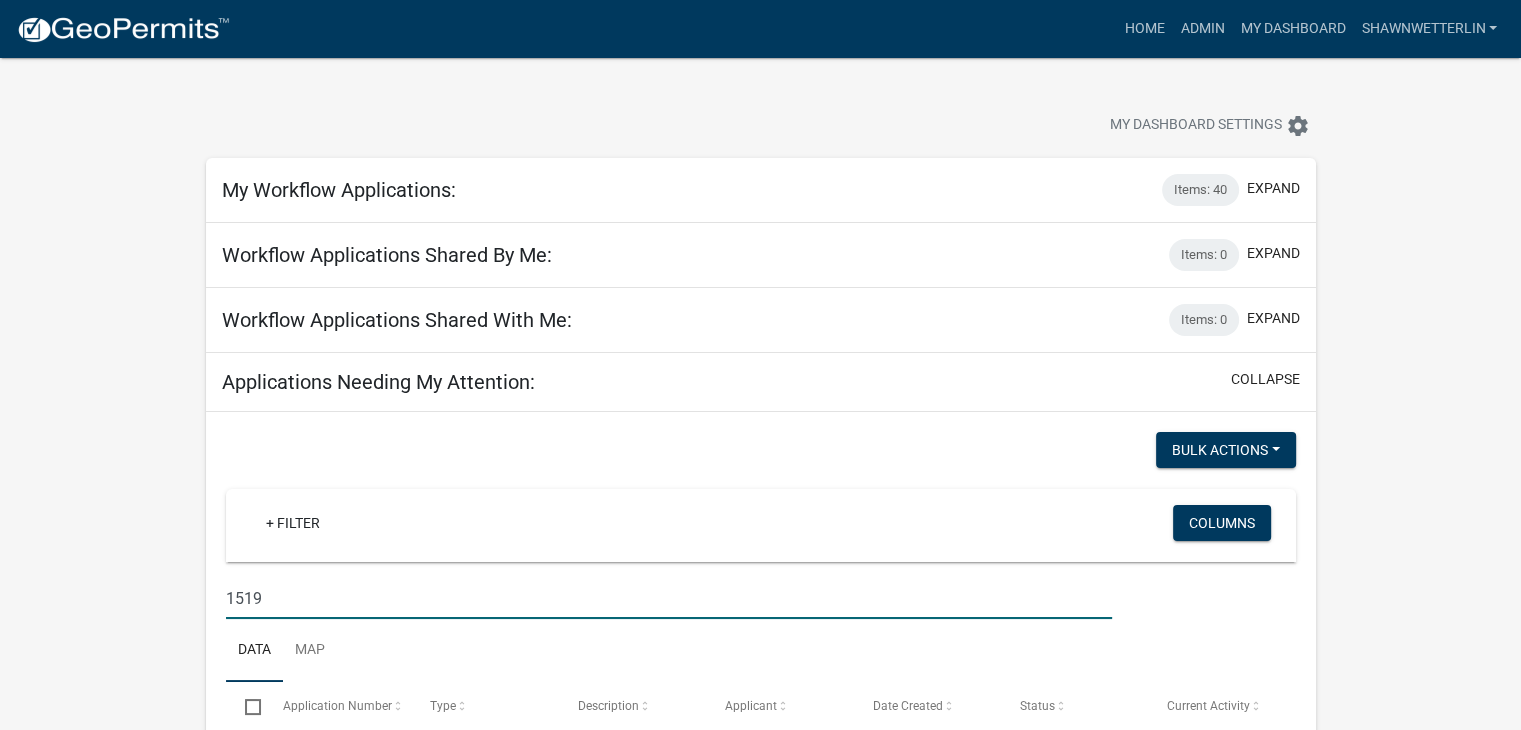type on "1519" 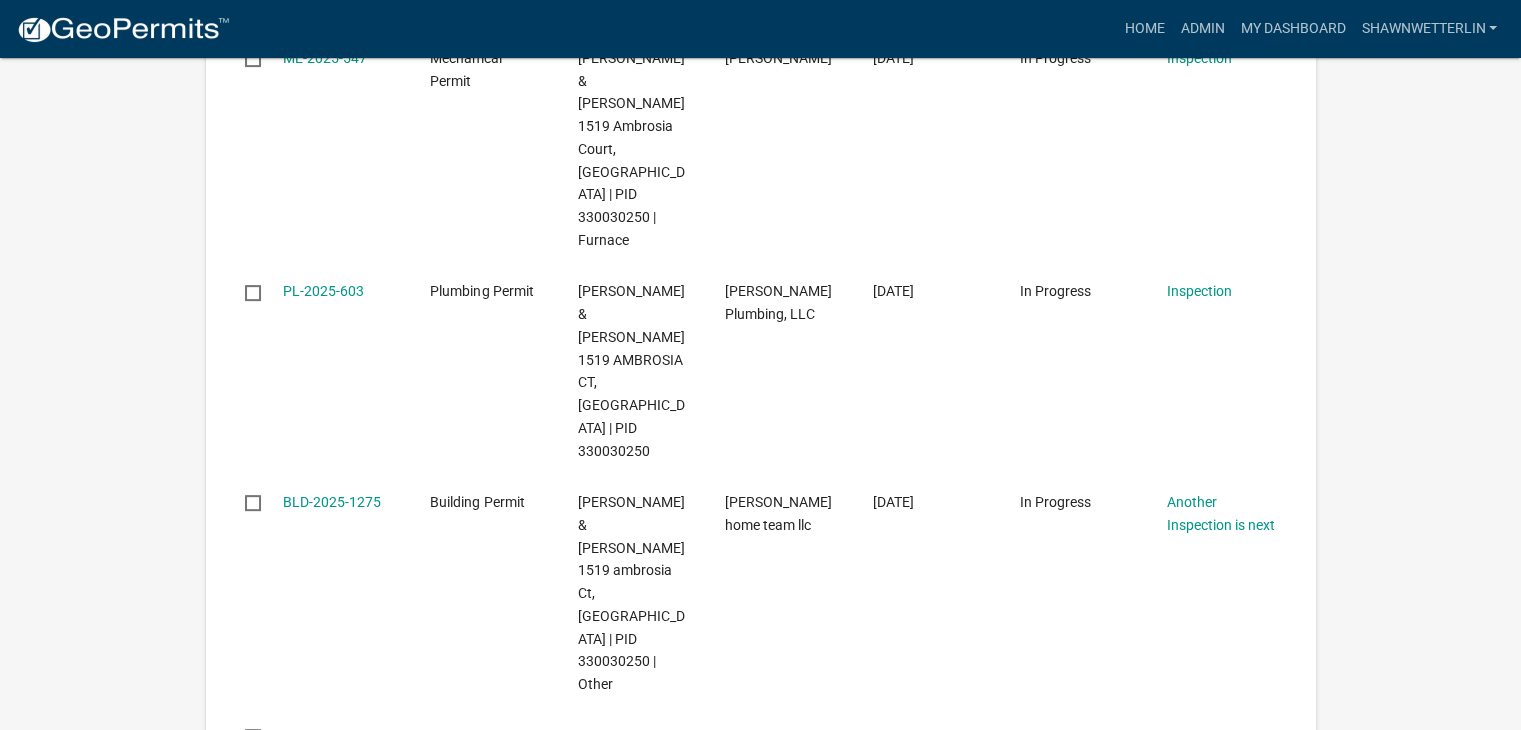 scroll, scrollTop: 600, scrollLeft: 0, axis: vertical 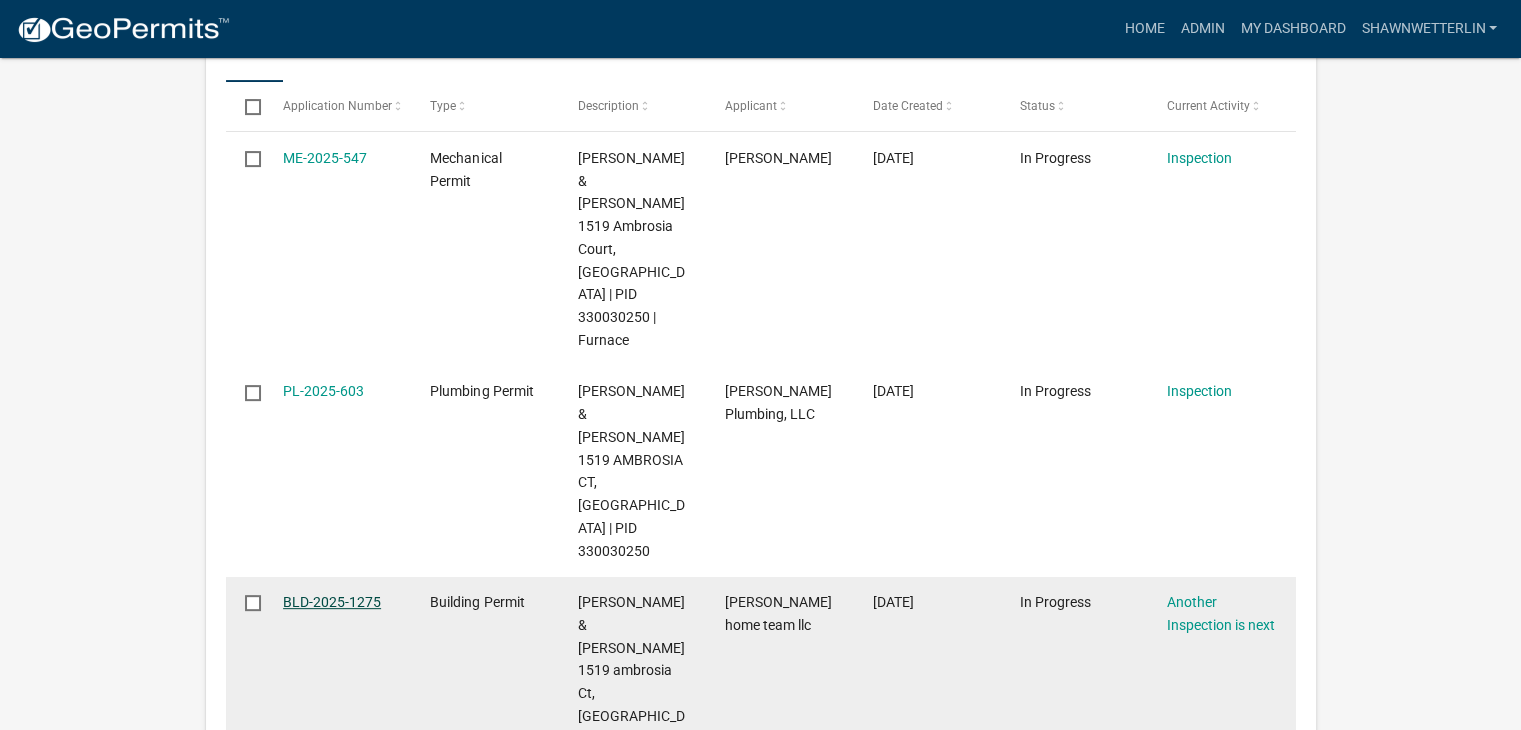 click on "BLD-2025-1275" 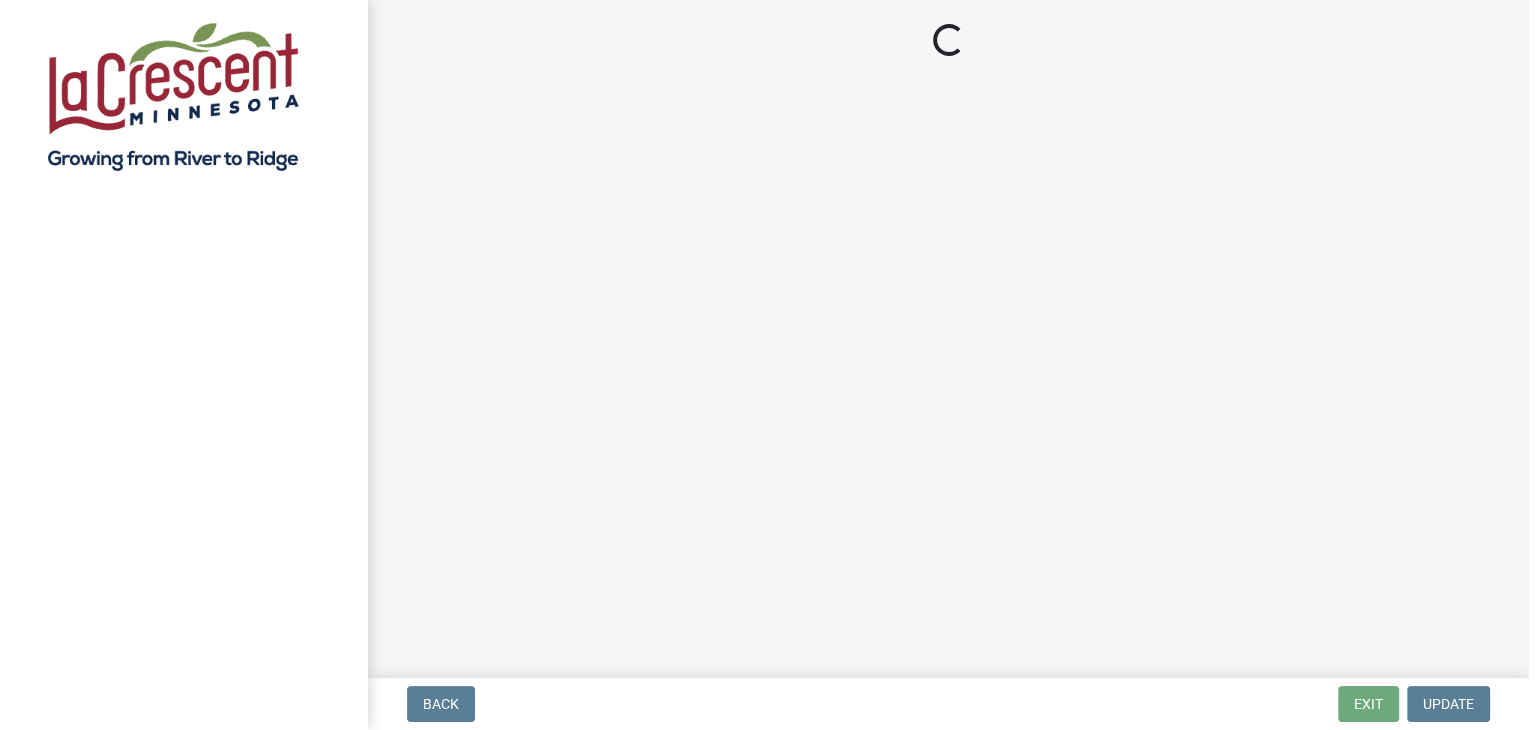 scroll, scrollTop: 0, scrollLeft: 0, axis: both 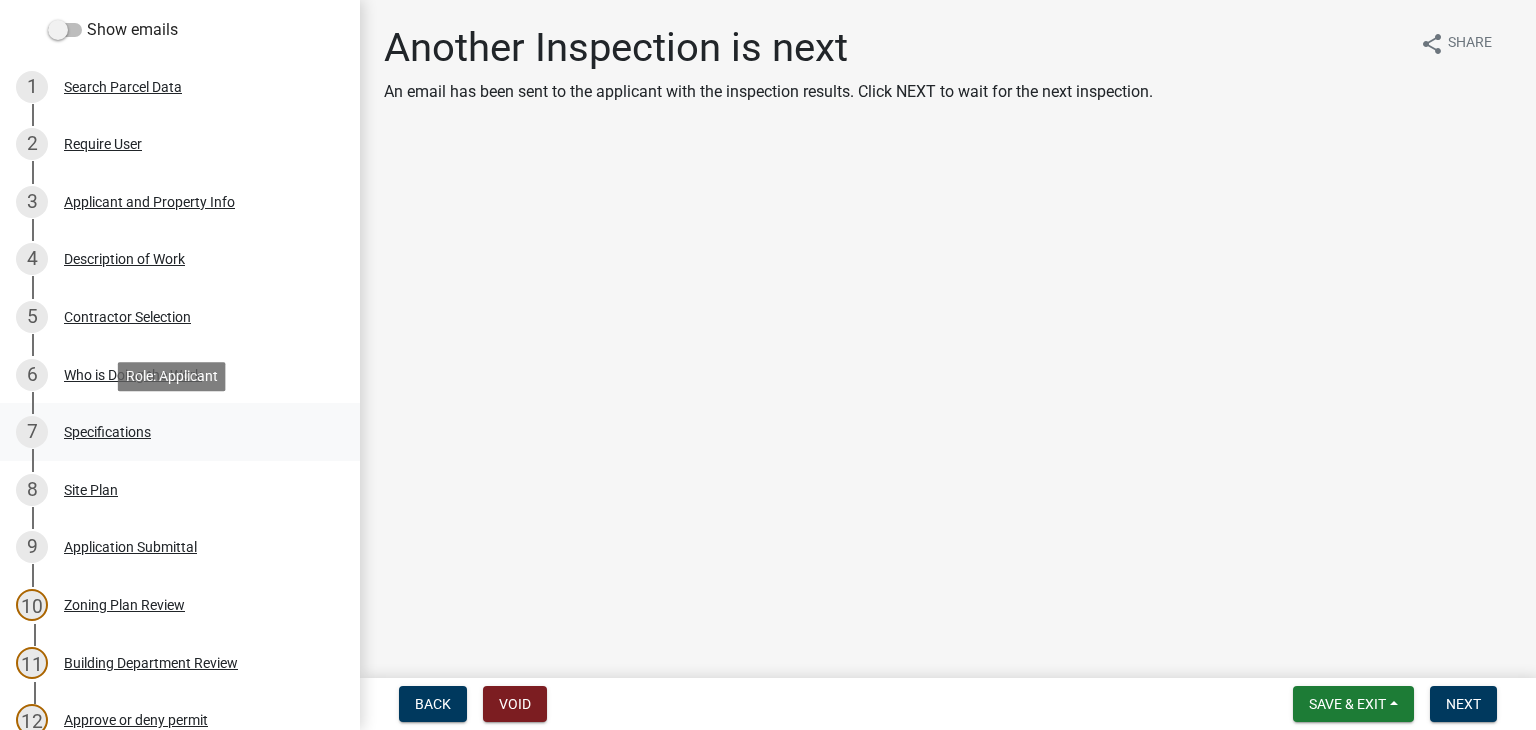 click on "Specifications" at bounding box center (107, 432) 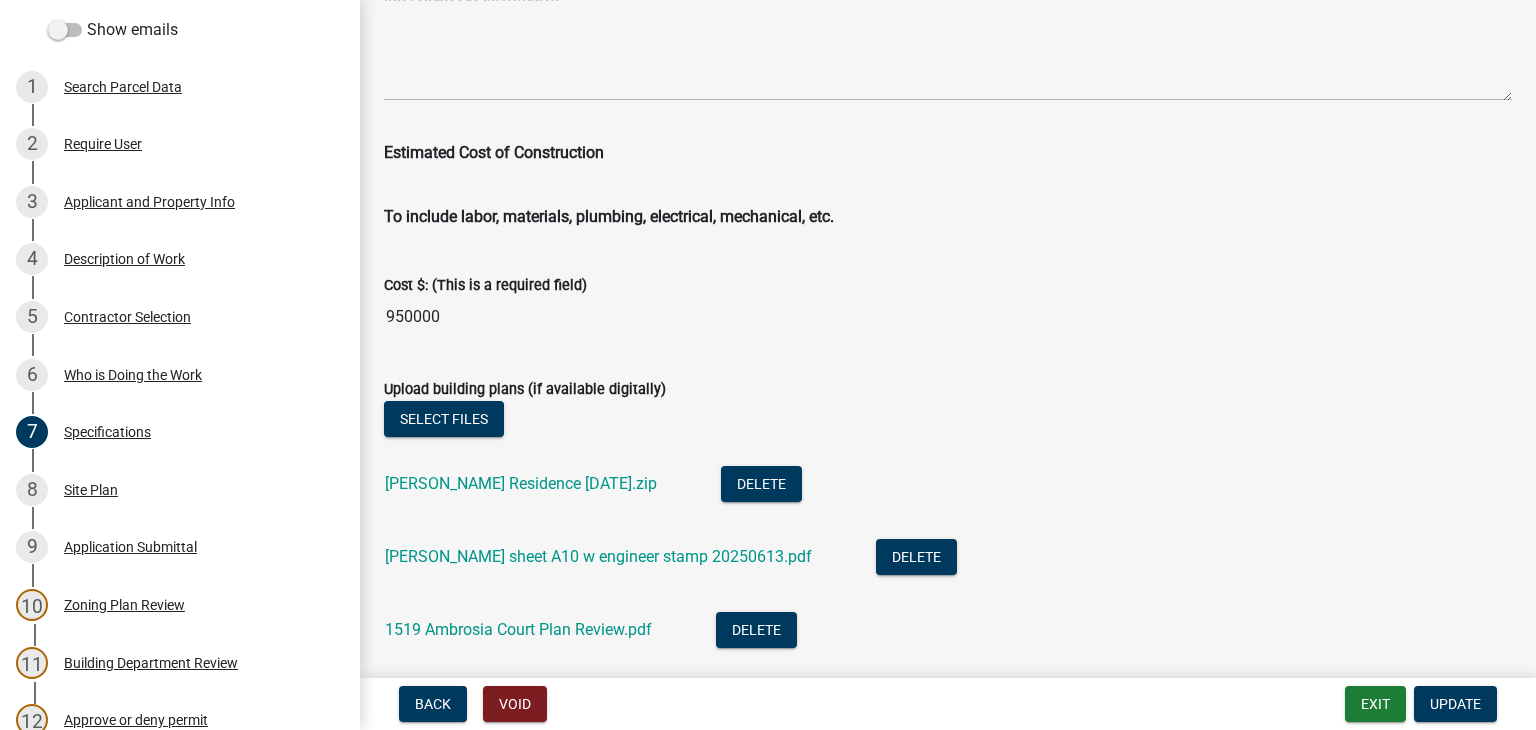 scroll, scrollTop: 3500, scrollLeft: 0, axis: vertical 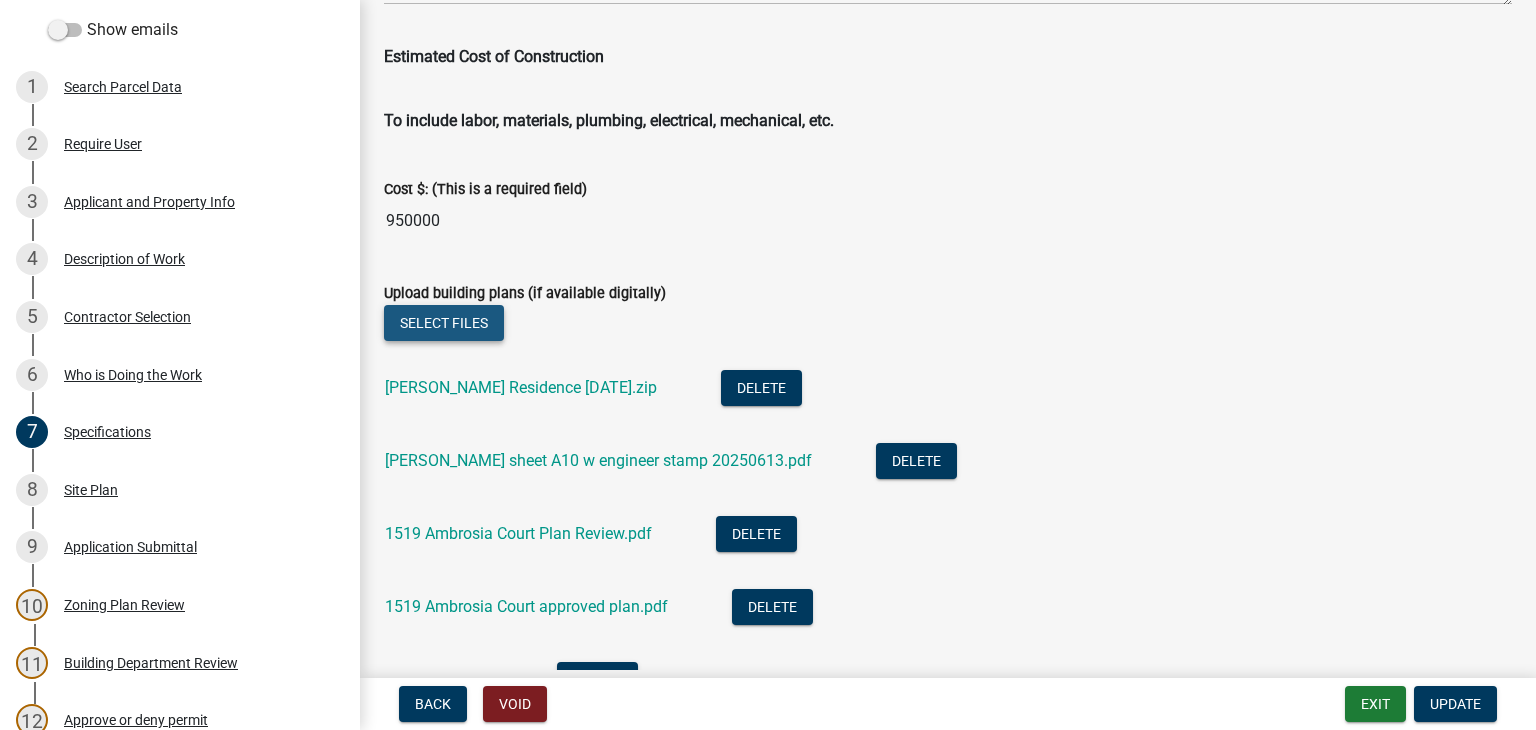 click on "Select files" 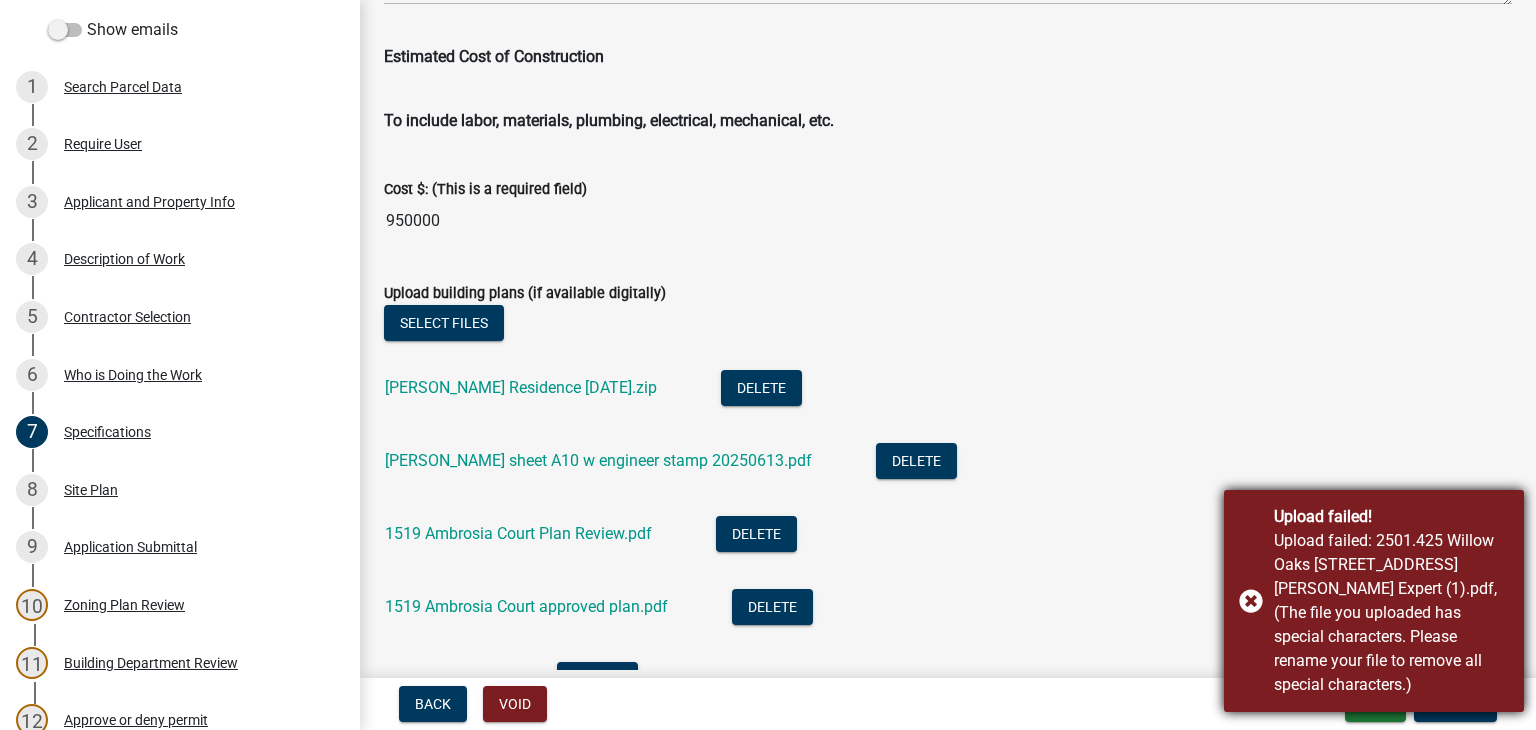 click on "Upload failed!   Upload failed: 2501.425 Willow Oaks 1519 Ambrosia Lane, LaCresent MN Expert (1).pdf, (The file you uploaded has special characters. Please rename your file to remove all special characters.)" at bounding box center (1374, 601) 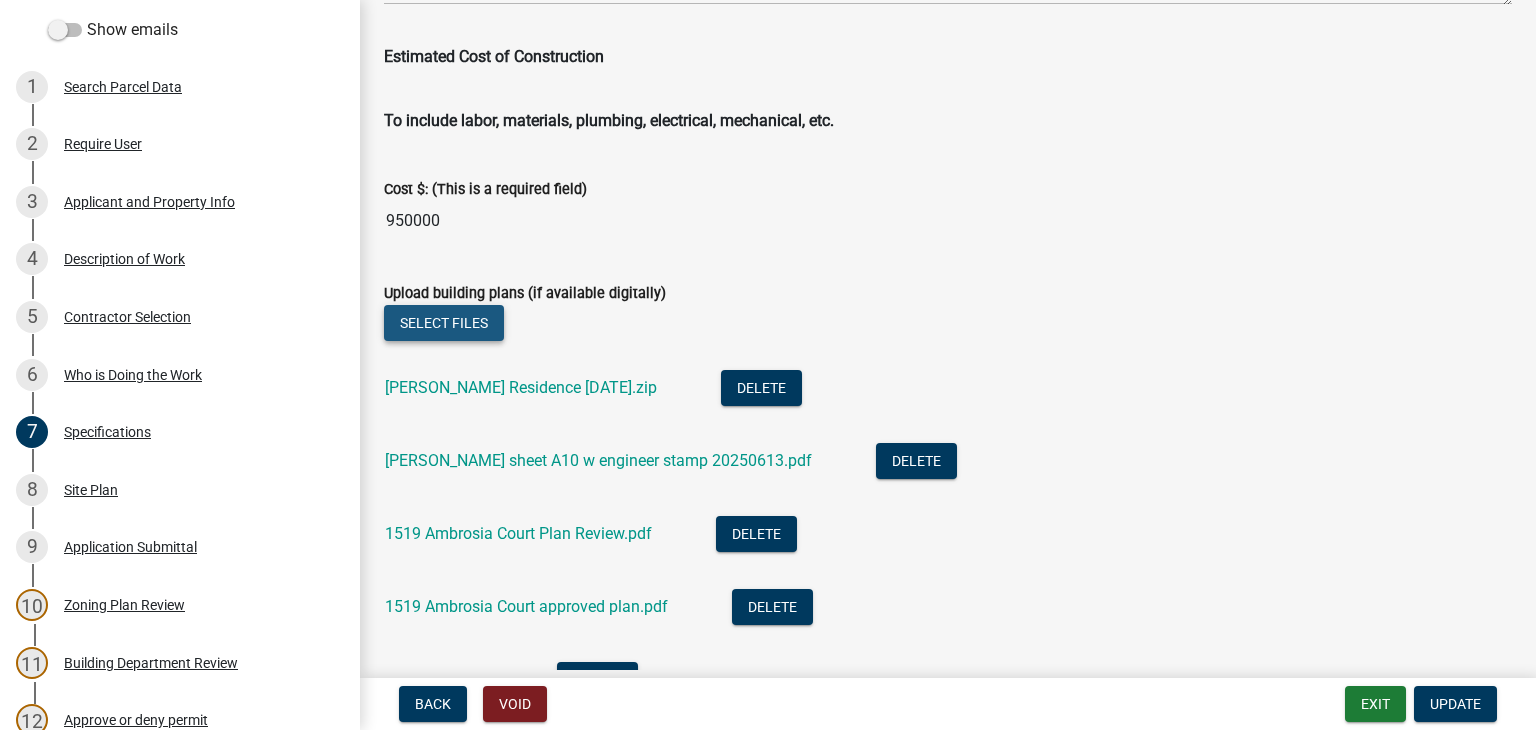 click on "Select files" 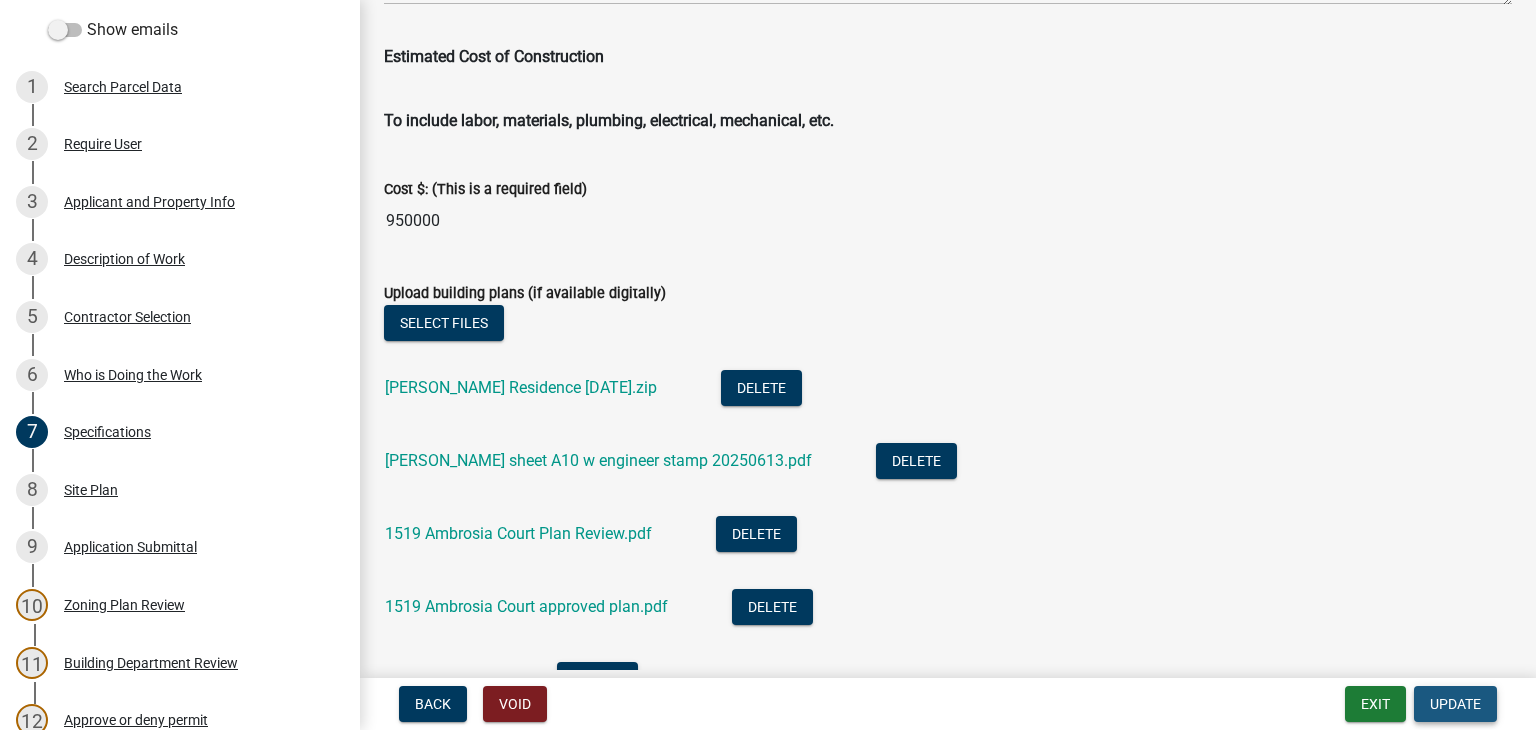 click on "Update" at bounding box center [1455, 704] 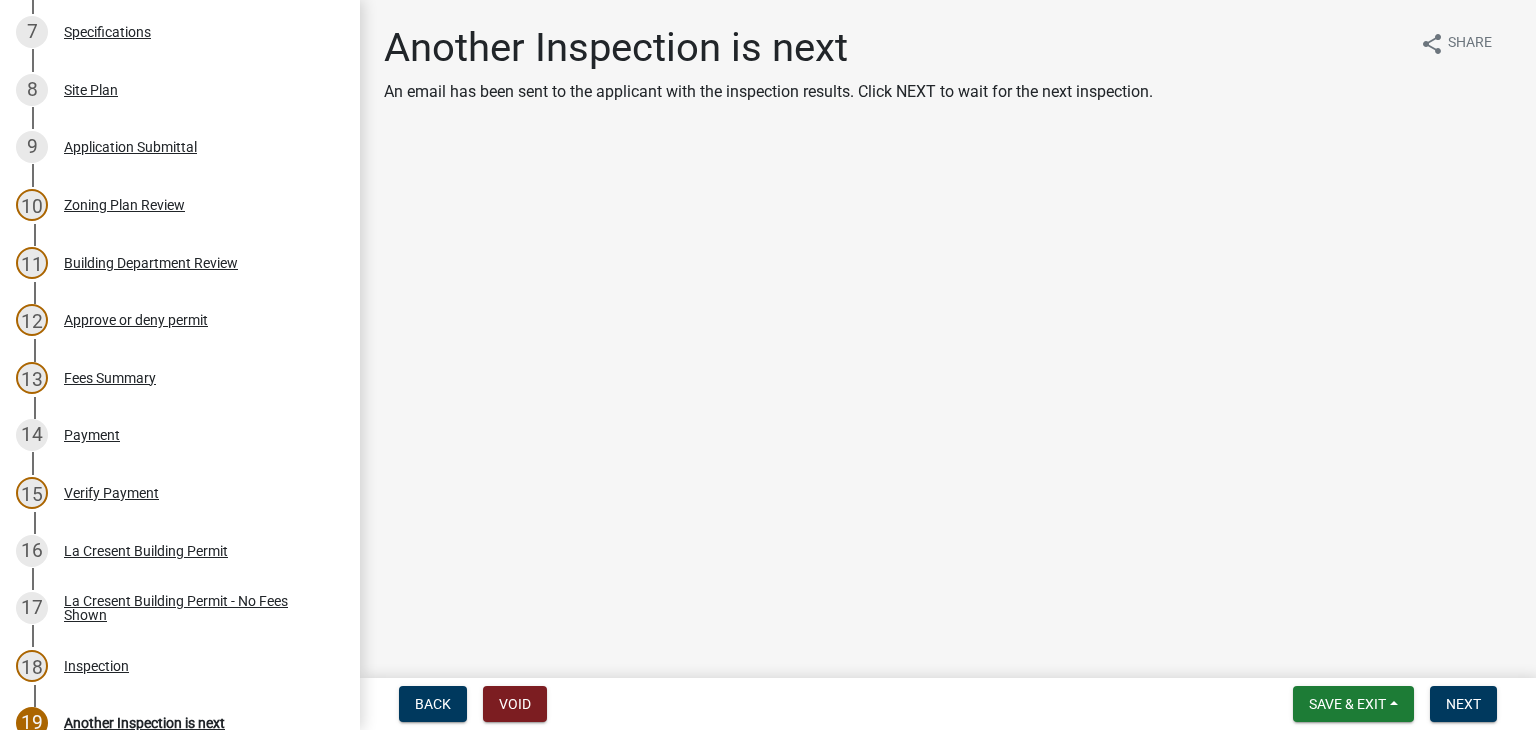 scroll, scrollTop: 1000, scrollLeft: 0, axis: vertical 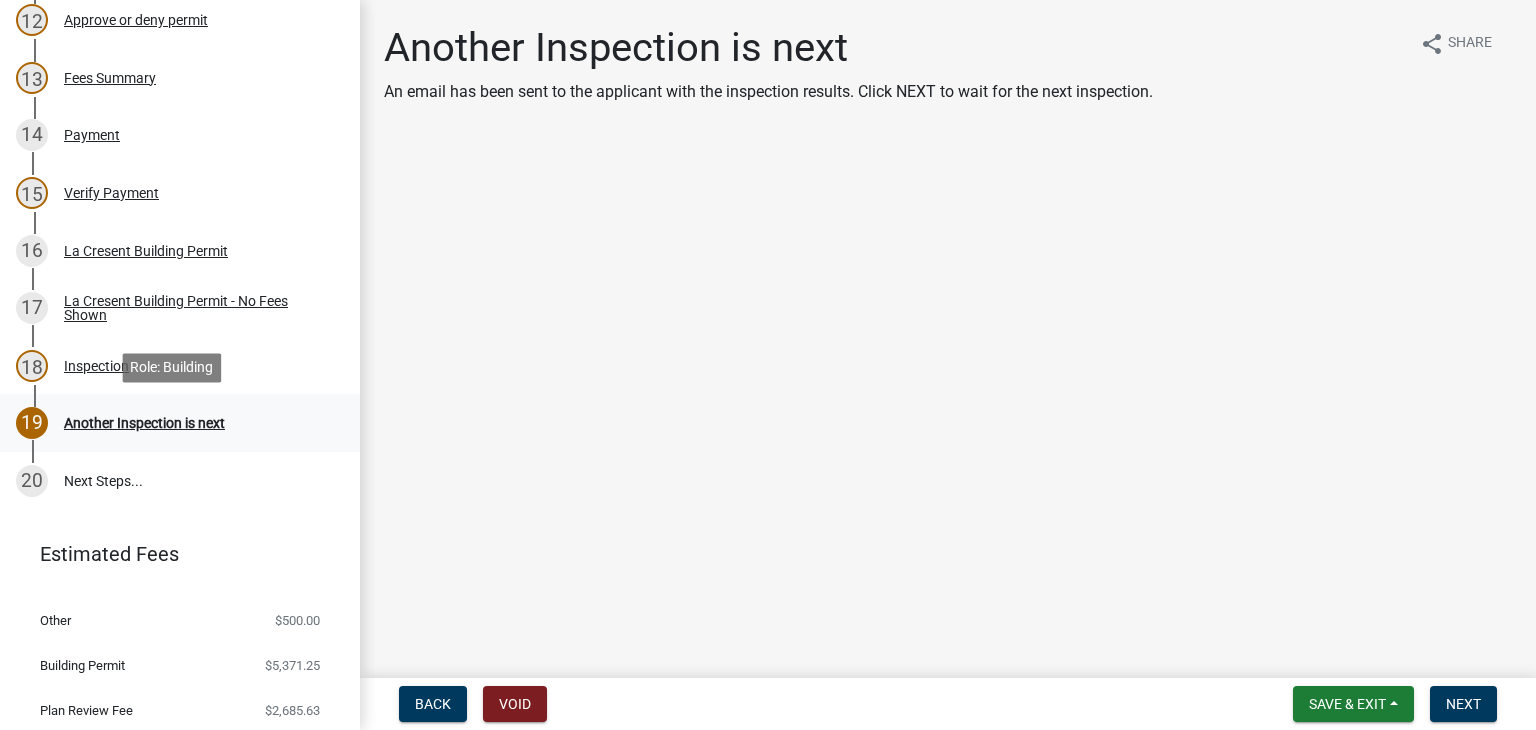 click on "Another Inspection is next" at bounding box center (144, 423) 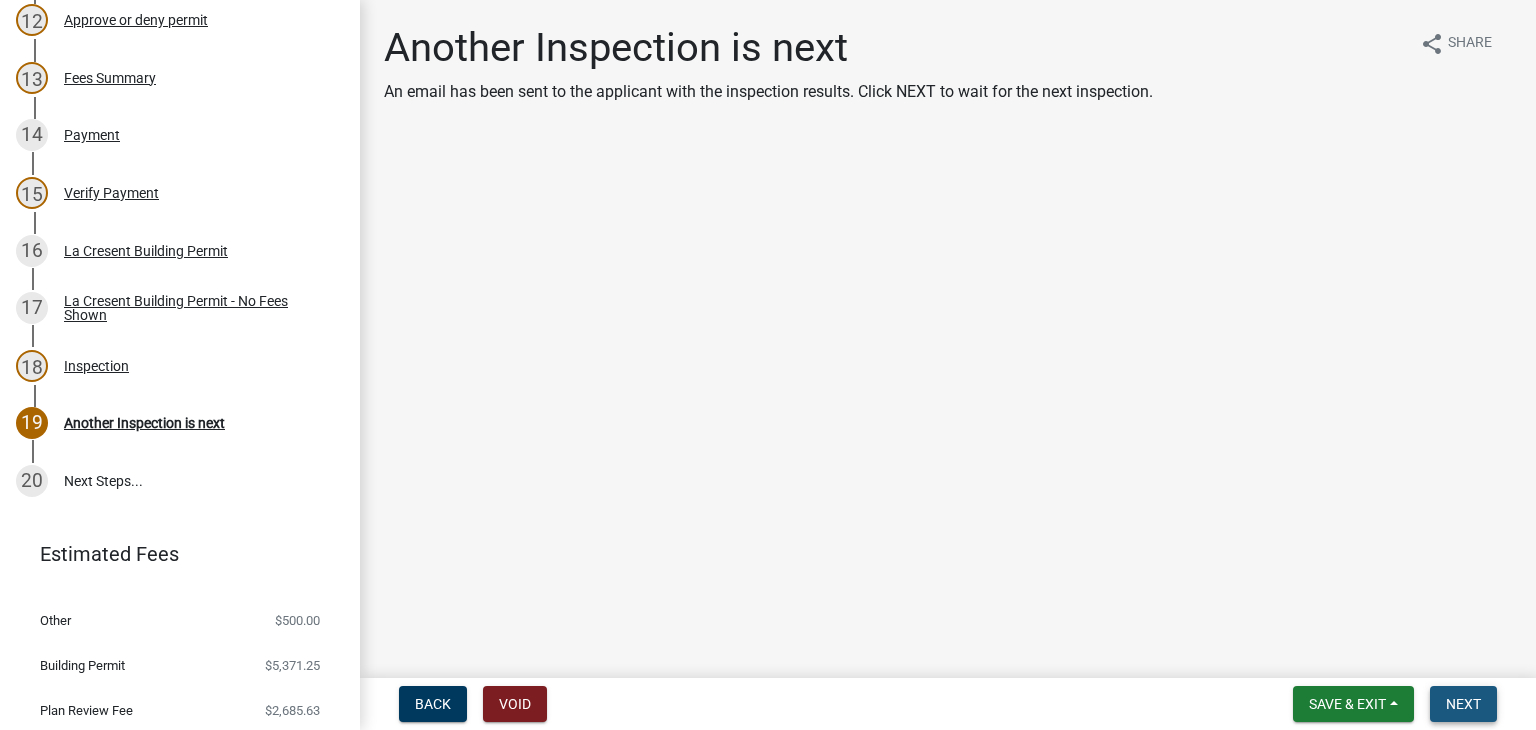 click on "Next" at bounding box center (1463, 704) 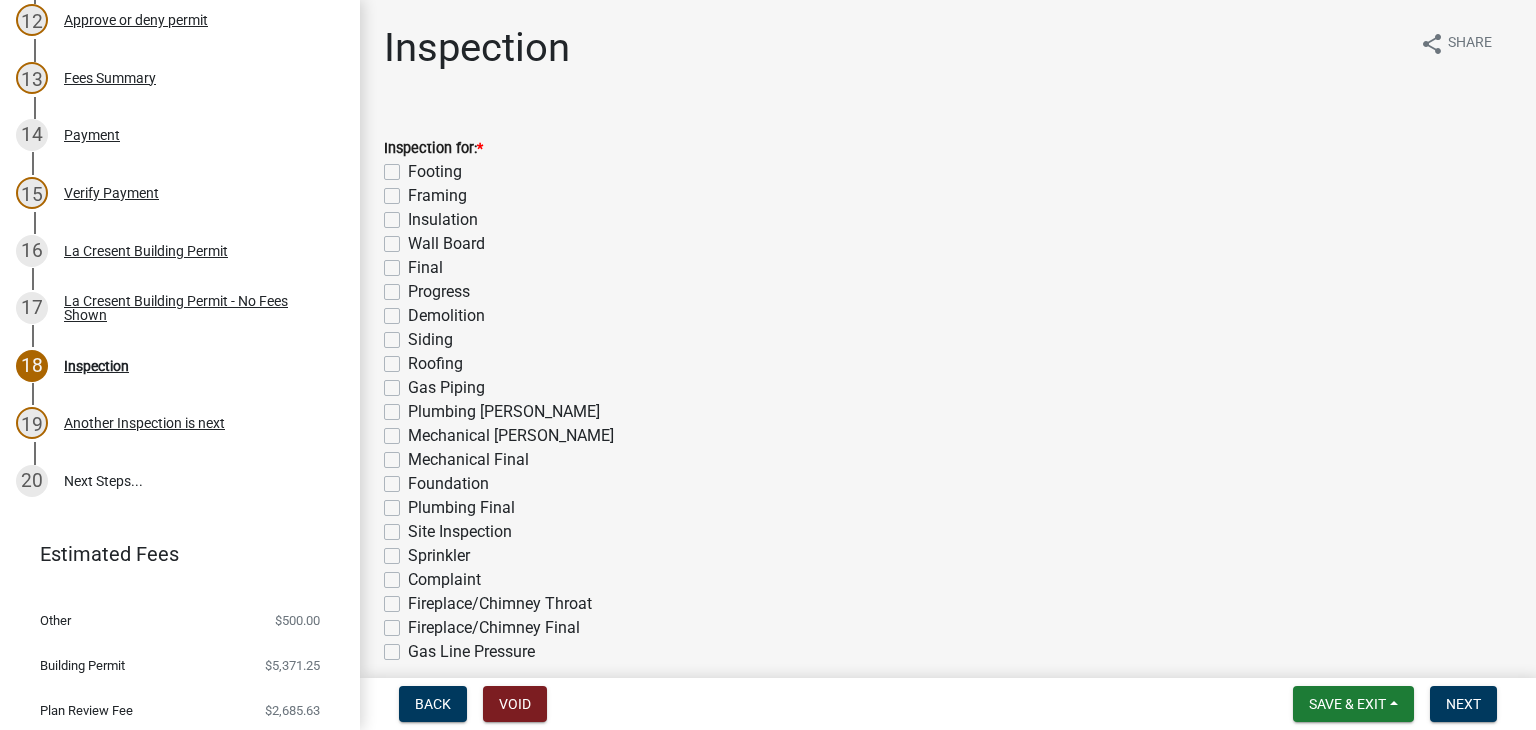 click on "Foundation" 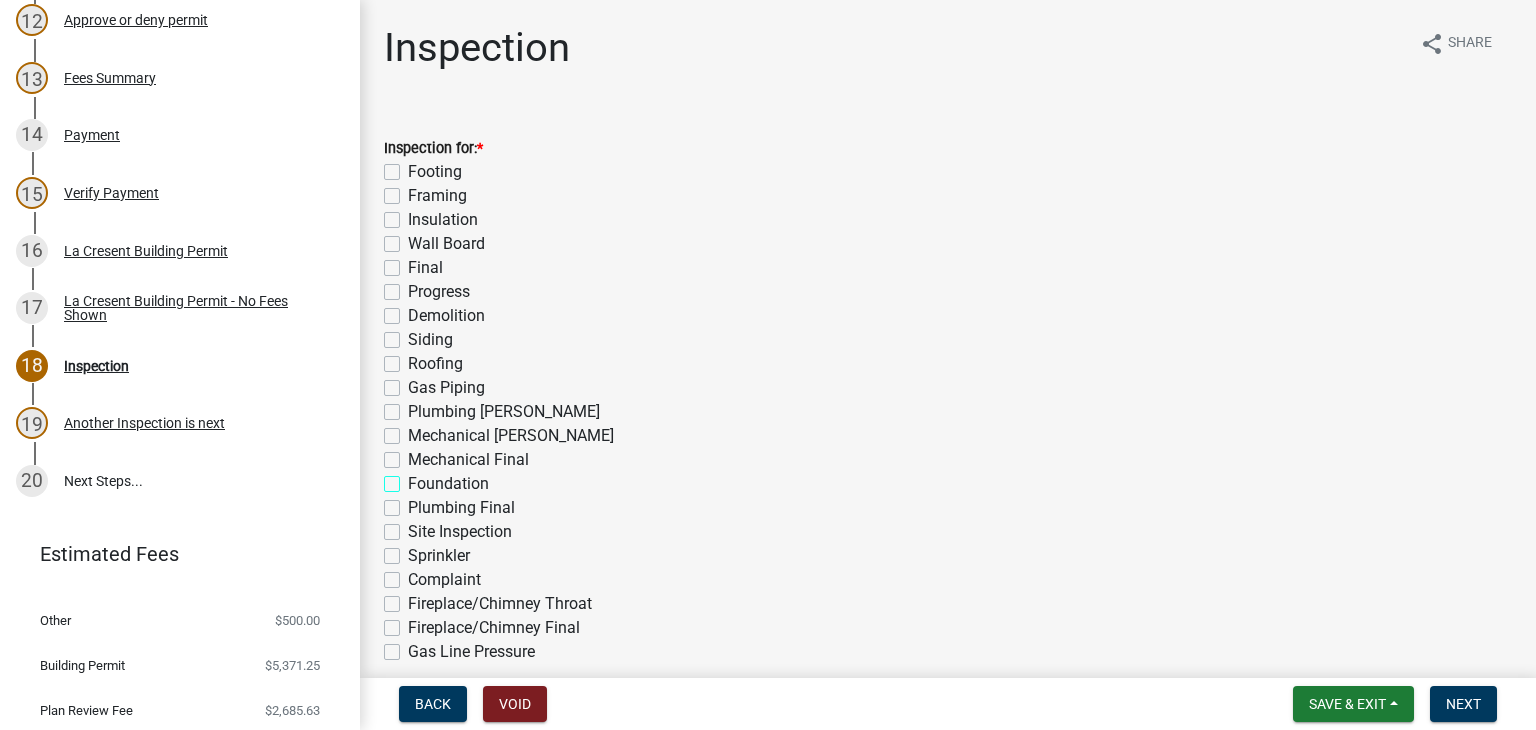 click on "Foundation" at bounding box center [414, 478] 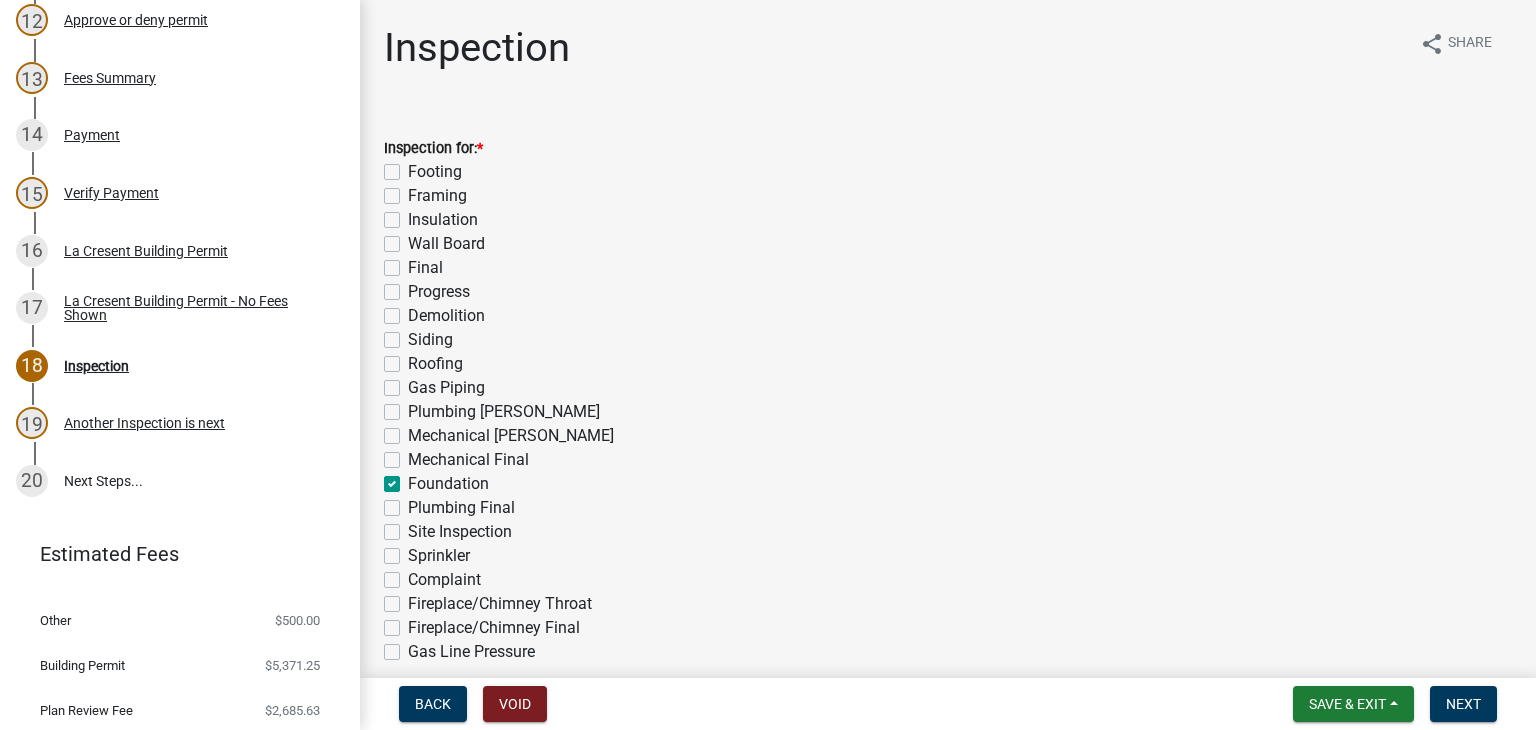 checkbox on "false" 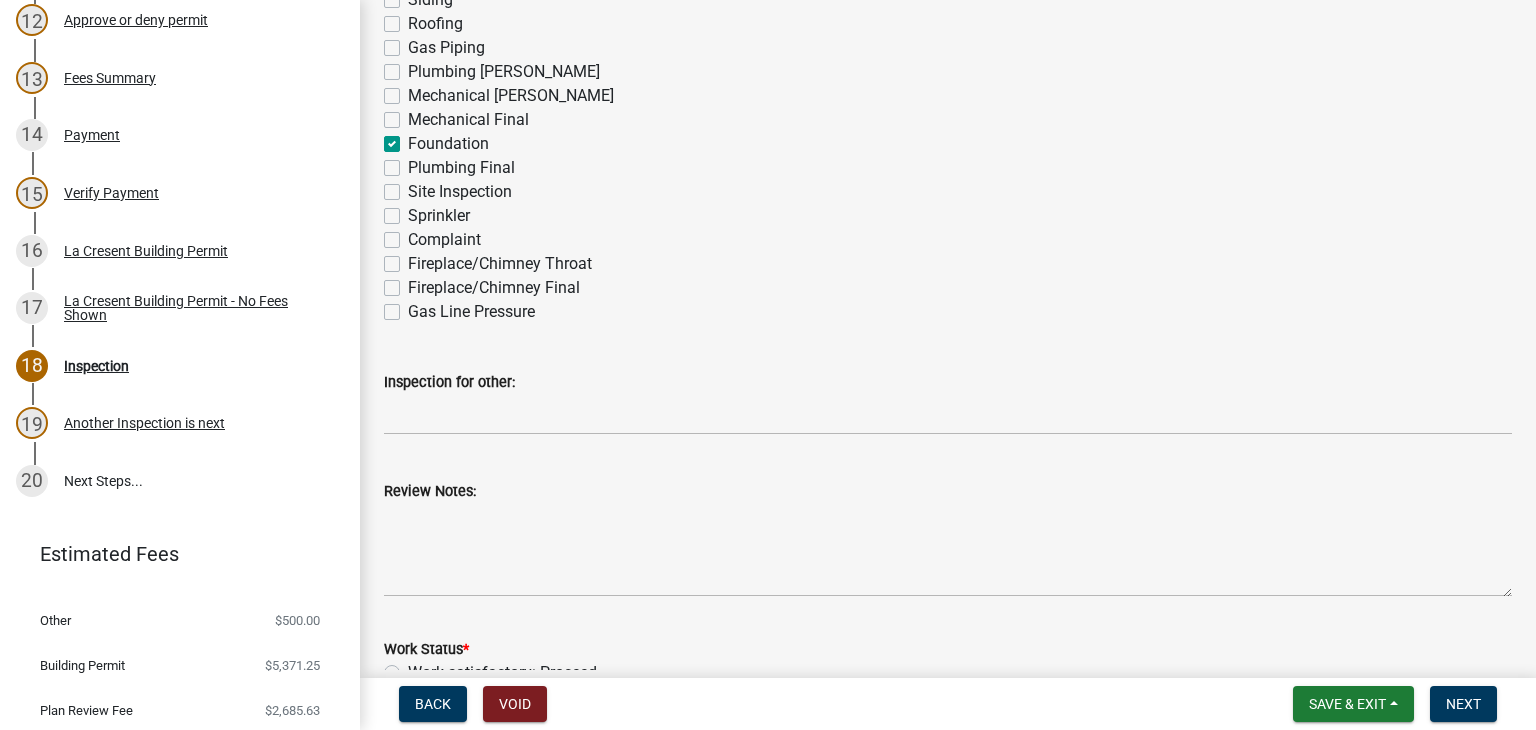 scroll, scrollTop: 400, scrollLeft: 0, axis: vertical 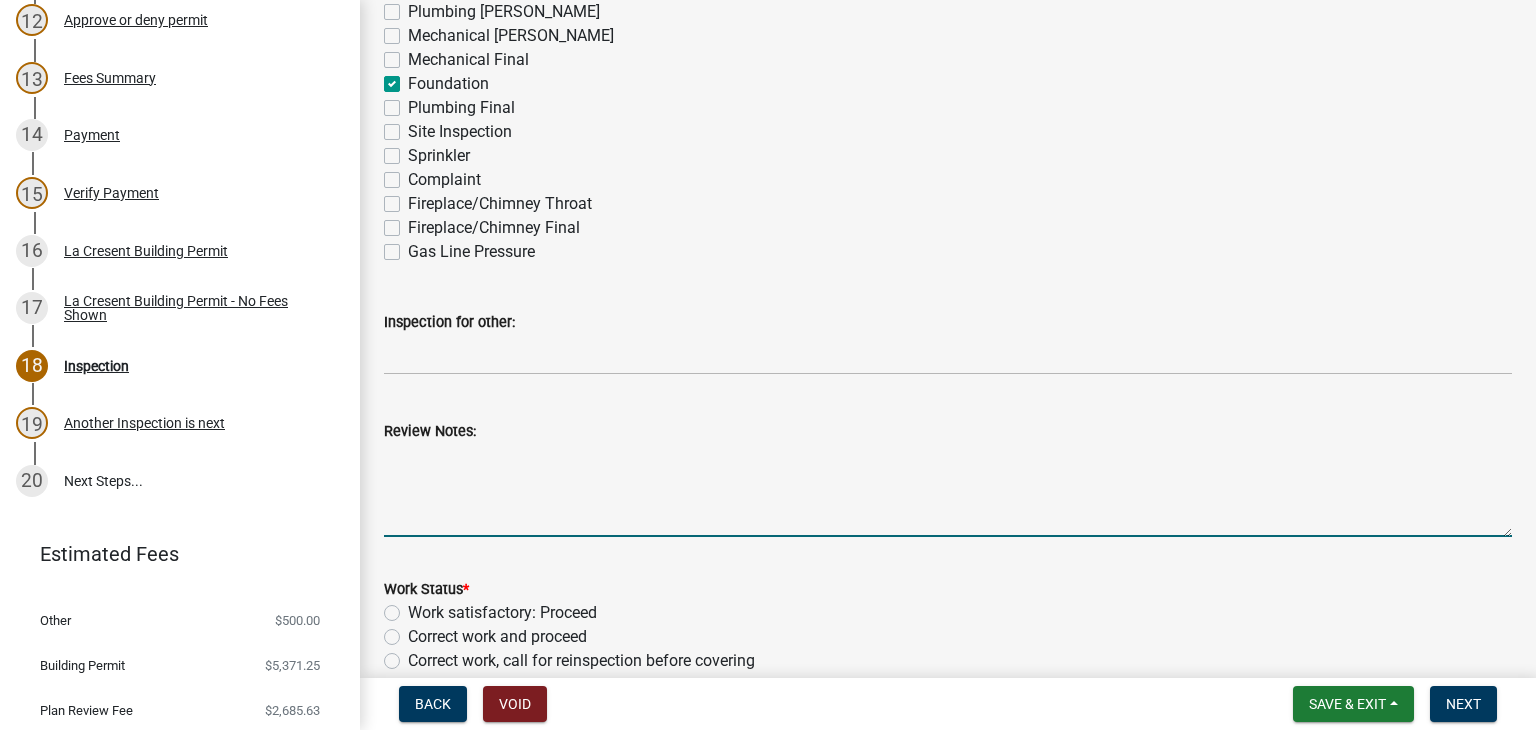 click on "Review Notes:" at bounding box center (948, 490) 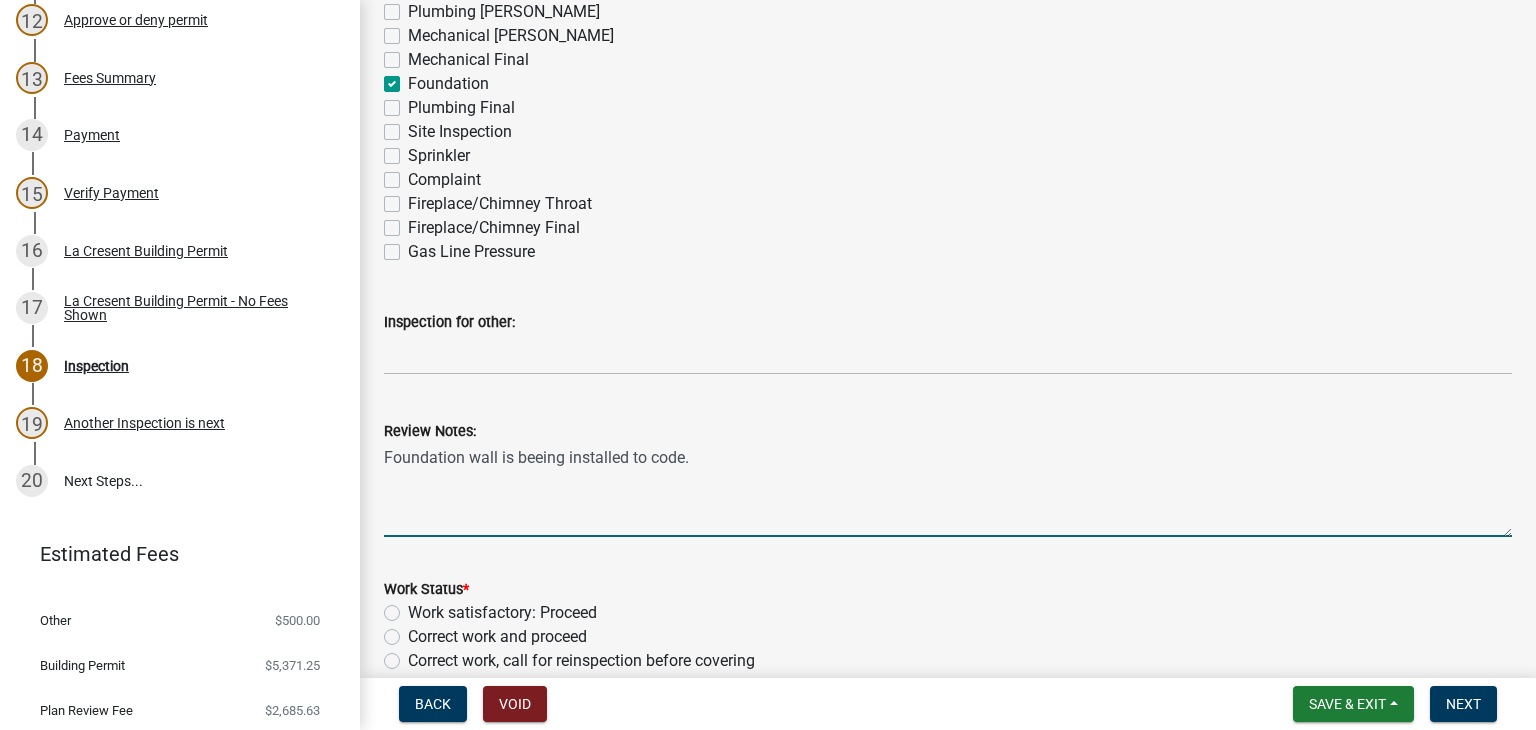drag, startPoint x: 545, startPoint y: 460, endPoint x: 587, endPoint y: 69, distance: 393.2493 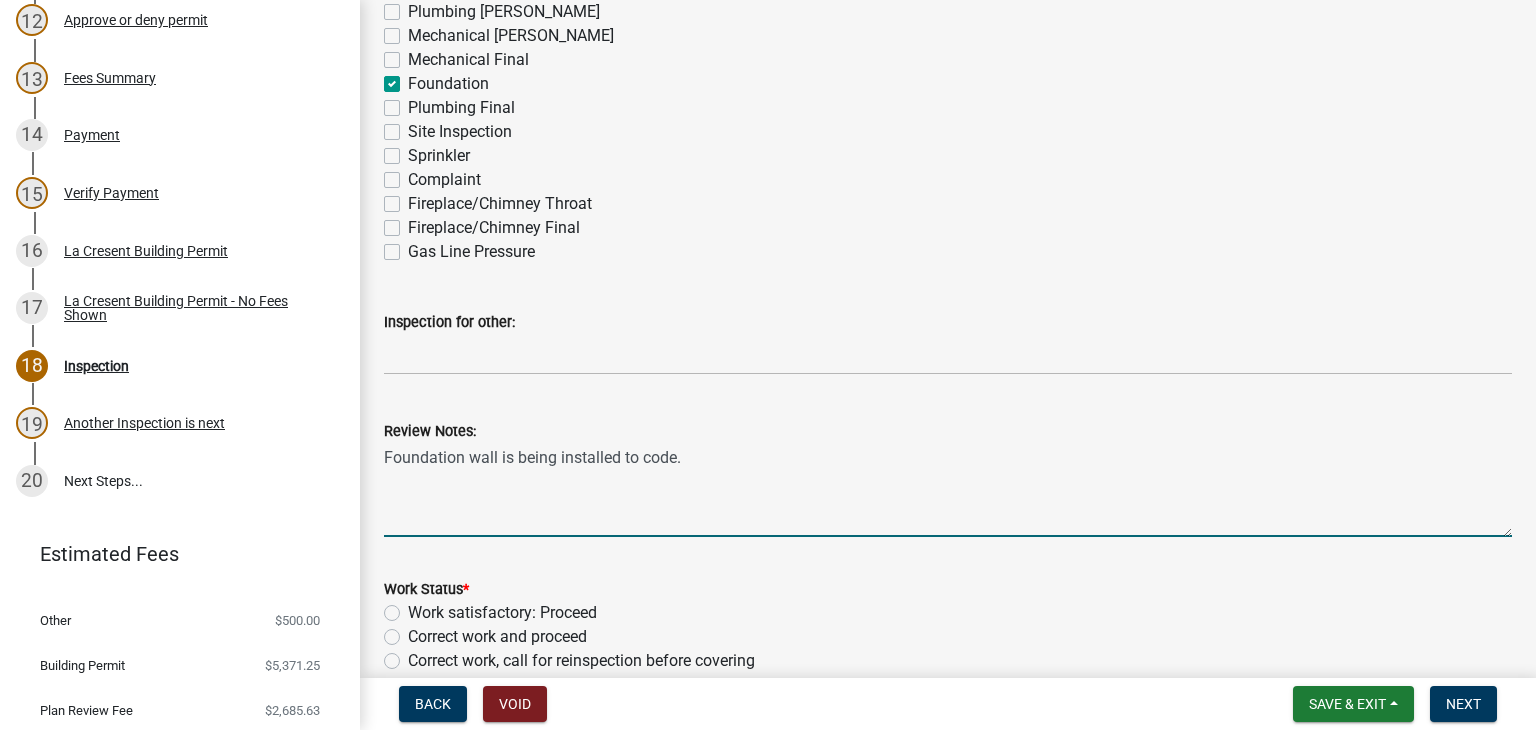 click on "Foundation wall is being installed to code." at bounding box center (948, 490) 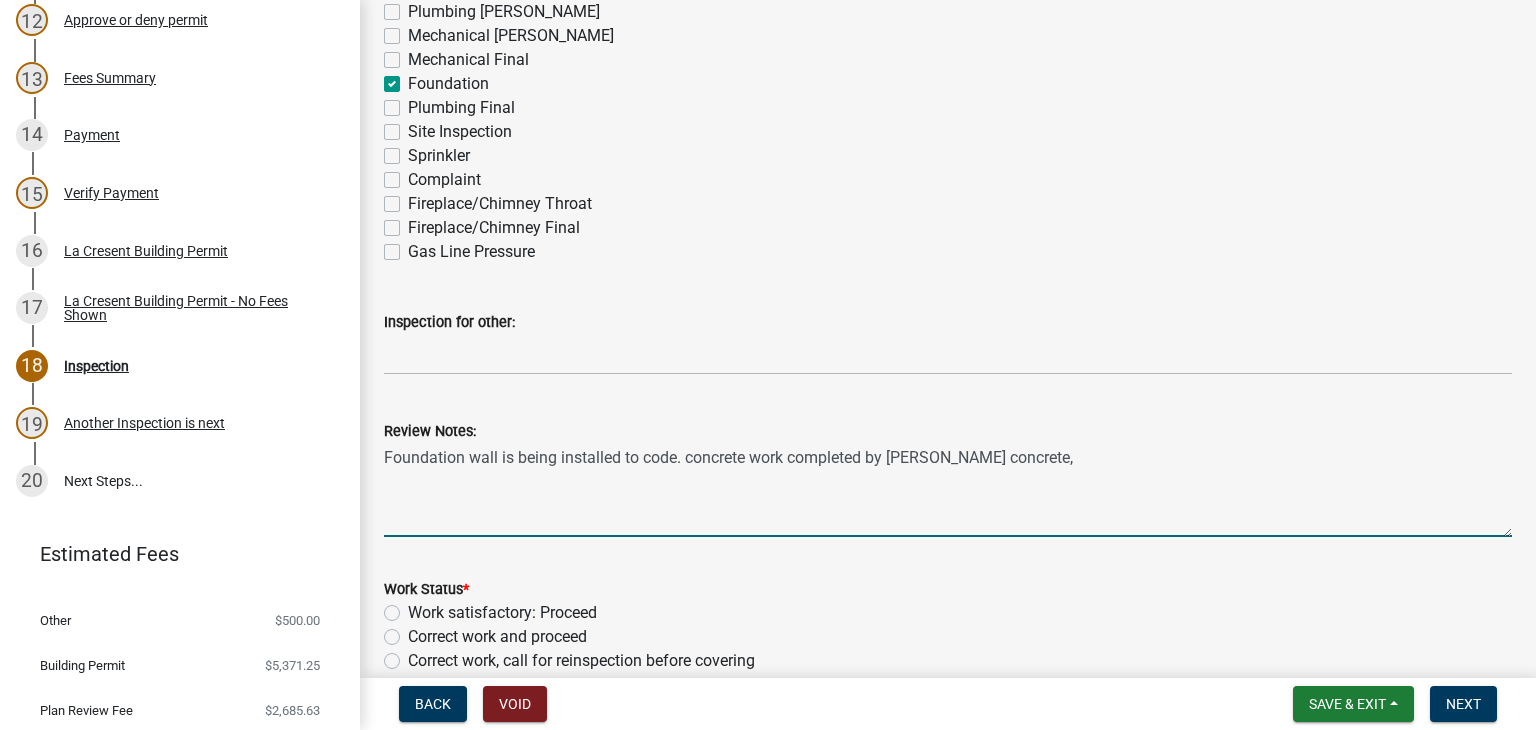 click on "Foundation wall is being installed to code. concrete work completed by Randy steele concrete," at bounding box center (948, 490) 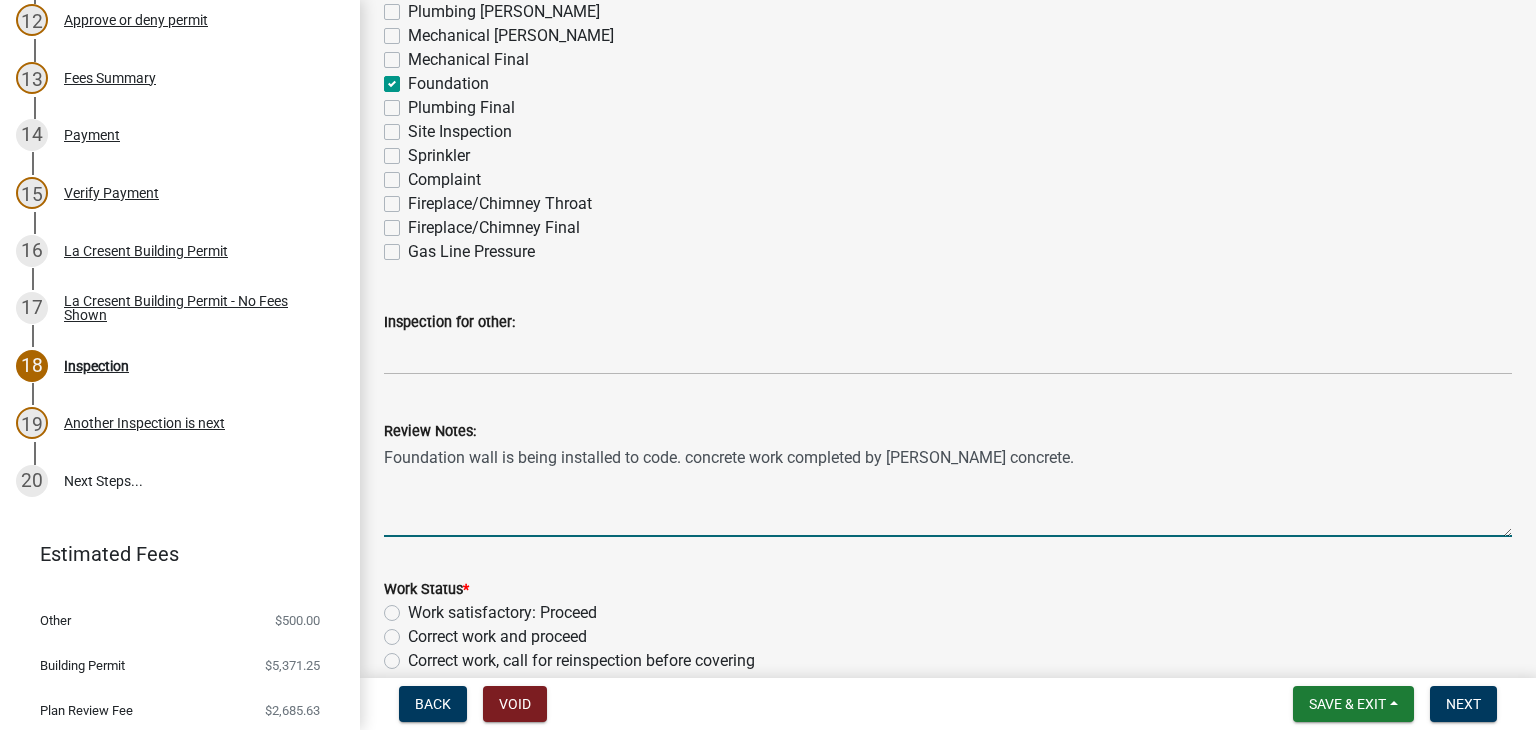 click on "Foundation wall is being installed to code. concrete work completed by Randy
Steele concrete." at bounding box center [948, 490] 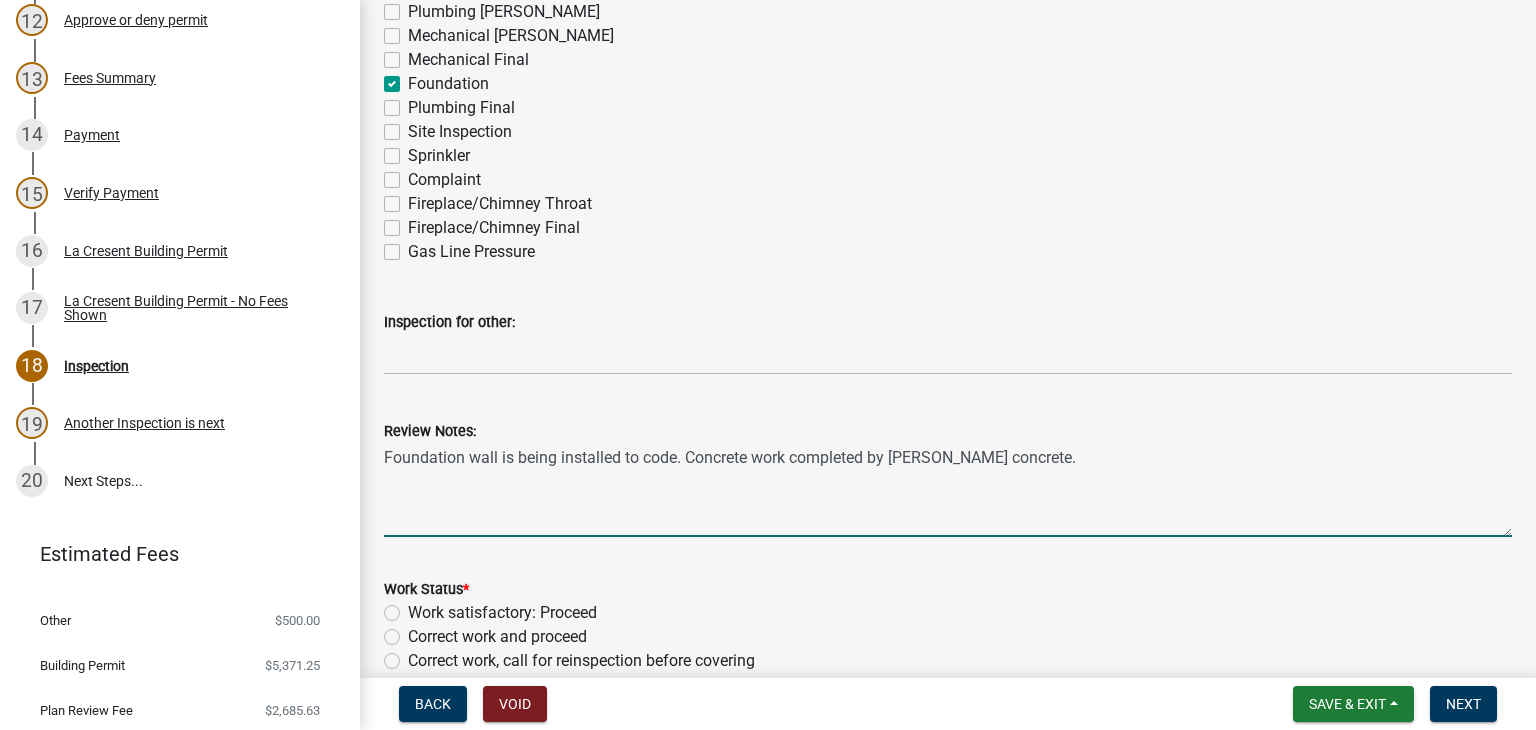 click on "Foundation wall is being installed to code. Concrete work completed by Randy Steele concrete." at bounding box center [948, 490] 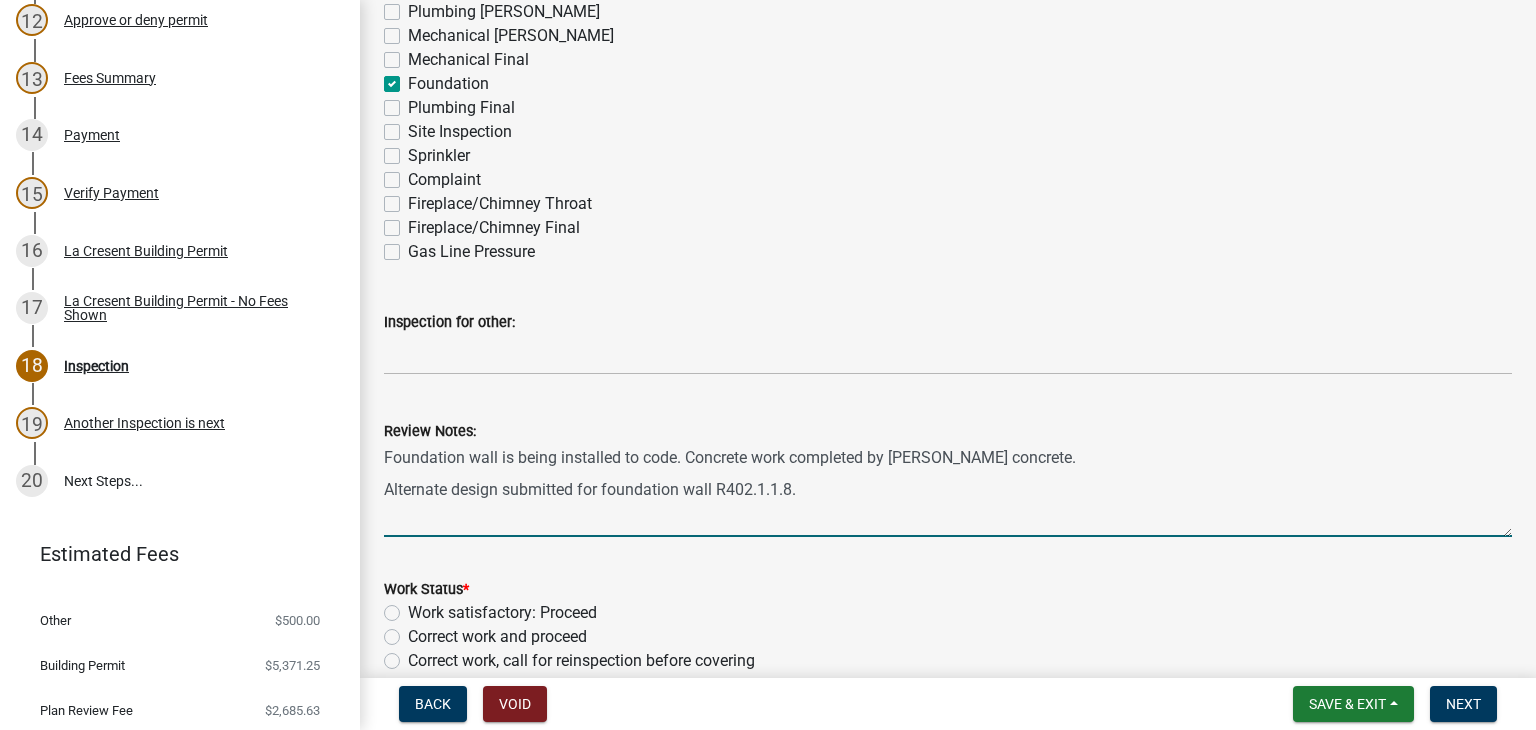 click on "Foundation wall is being installed to code. Concrete work completed by Randy Steele concrete.
Alternate design submitted for foundation wall R402.1.1.8." at bounding box center (948, 490) 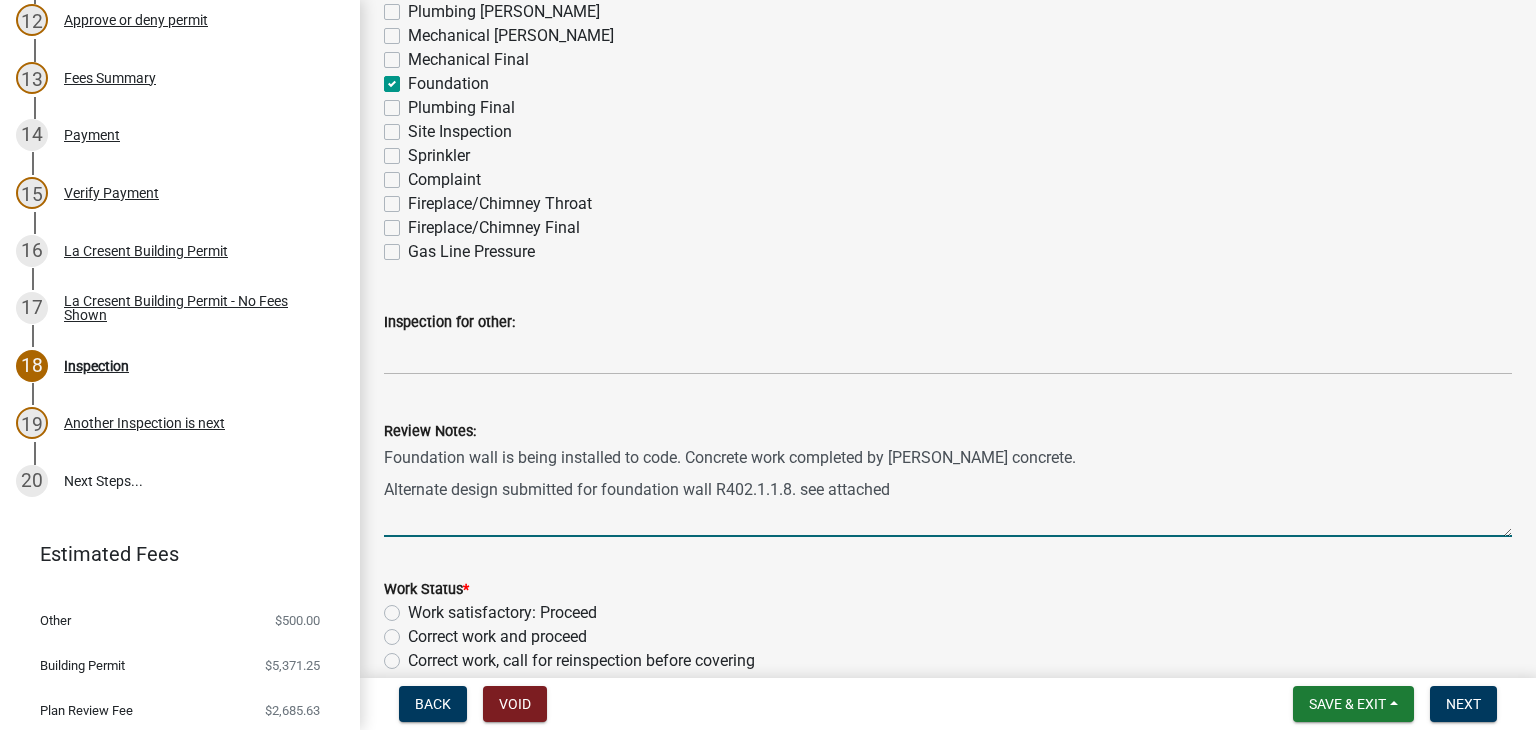click on "Foundation wall is being installed to code. Concrete work completed by Randy Steele concrete.
Alternate design submitted for foundation wall R402.1.1.8. see attached" at bounding box center (948, 490) 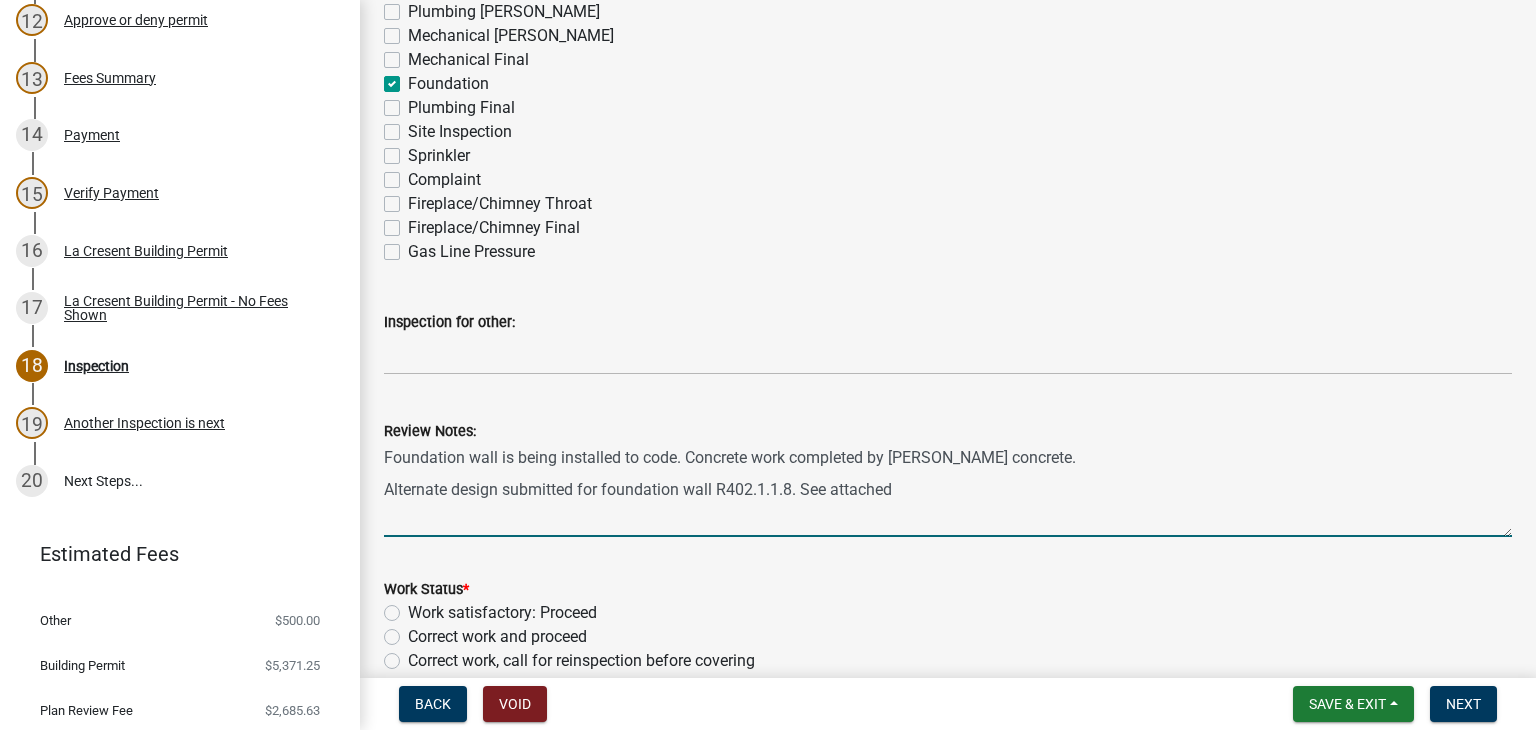 click on "Foundation wall is being installed to code. Concrete work completed by Randy Steele concrete.
Alternate design submitted for foundation wall R402.1.1.8. See attached" at bounding box center [948, 490] 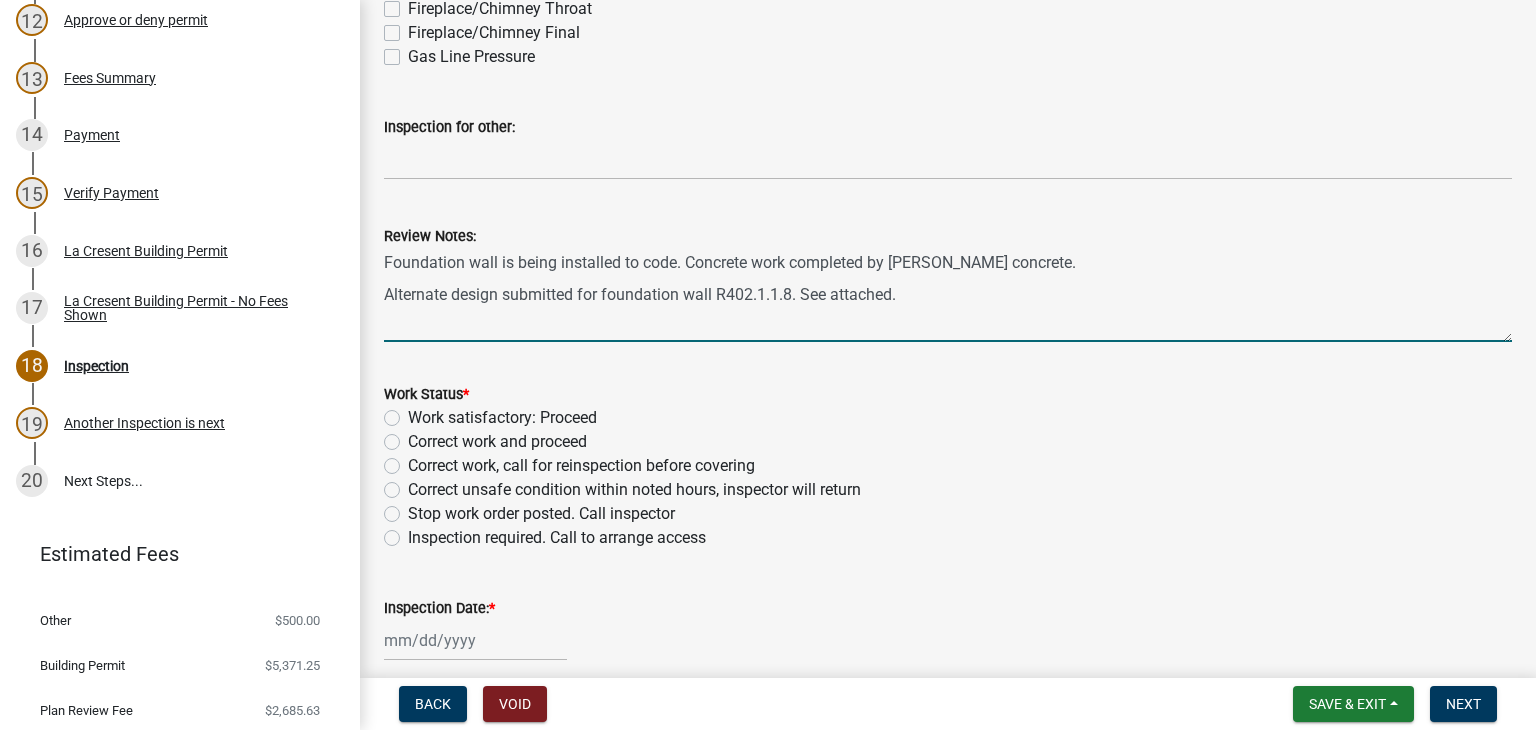scroll, scrollTop: 600, scrollLeft: 0, axis: vertical 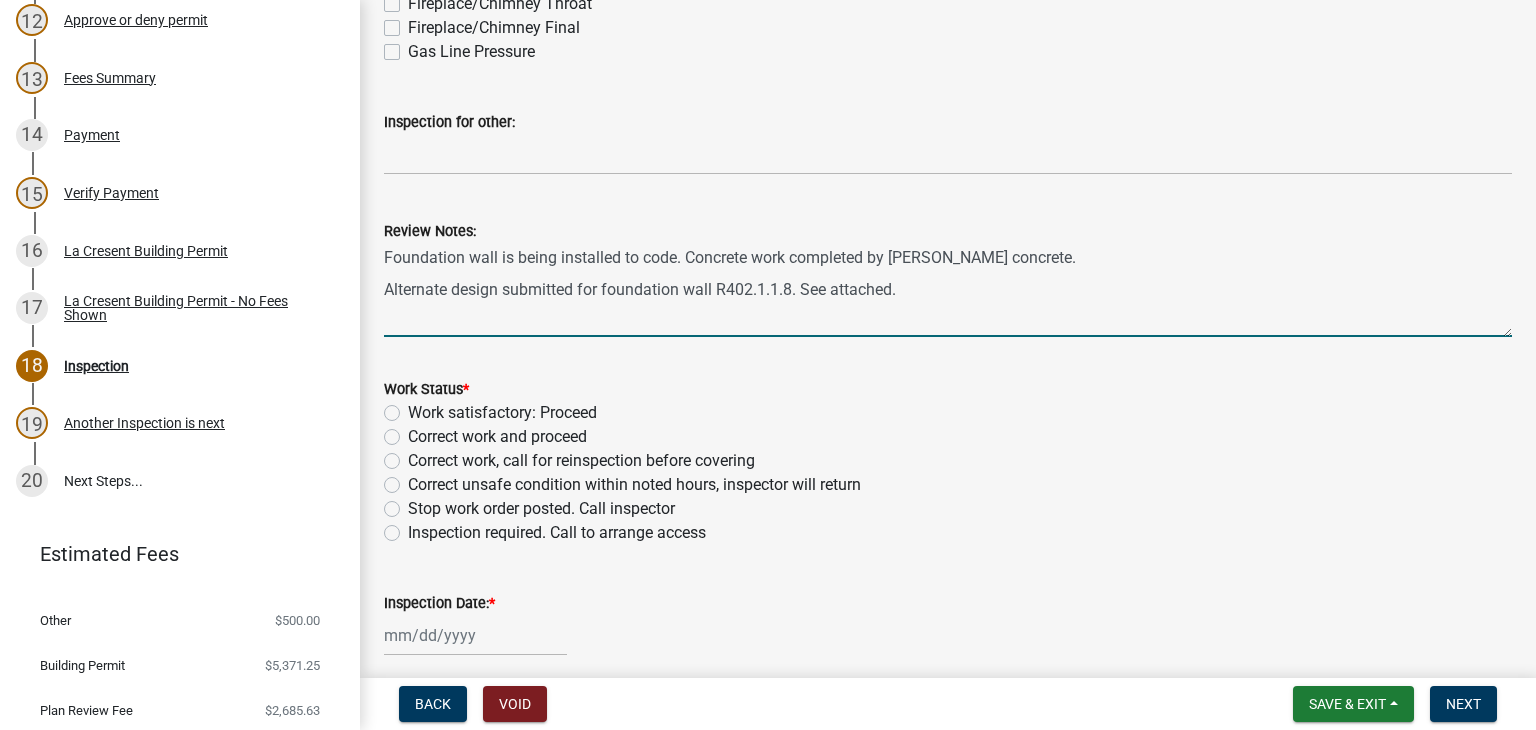 type on "Foundation wall is being installed to code. Concrete work completed by Randy Steele concrete.
Alternate design submitted for foundation wall R402.1.1.8. See attached." 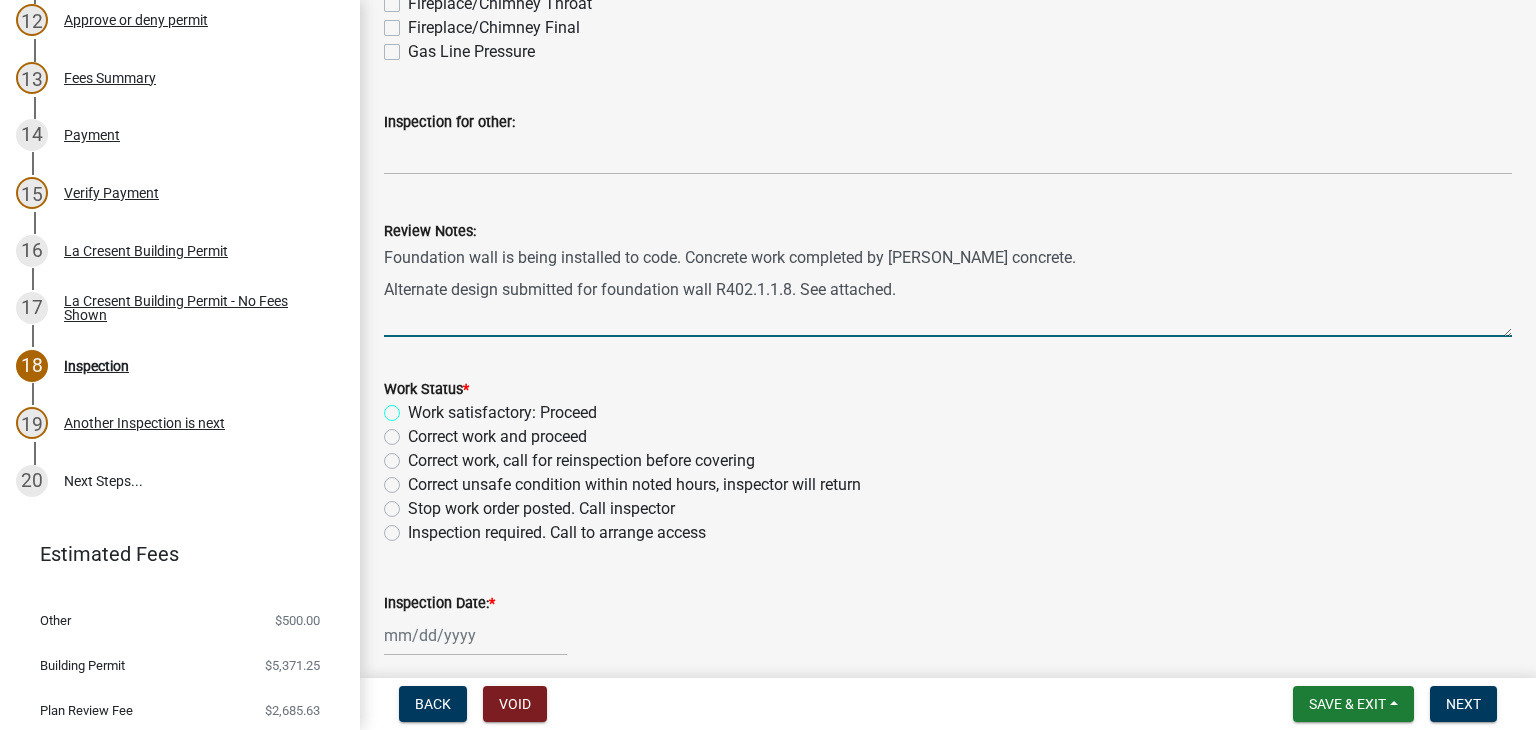 click on "Work satisfactory:  Proceed" at bounding box center [414, 407] 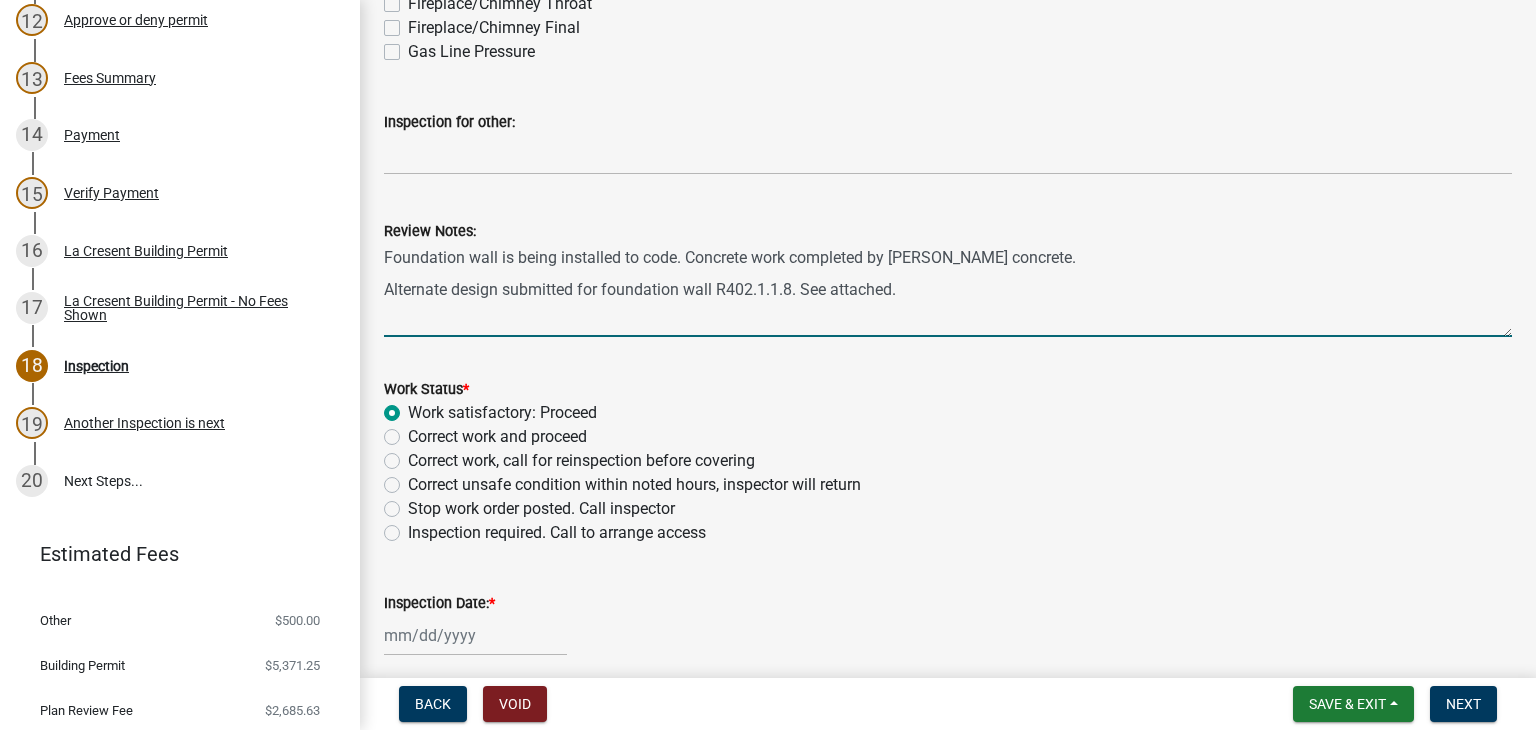 radio on "true" 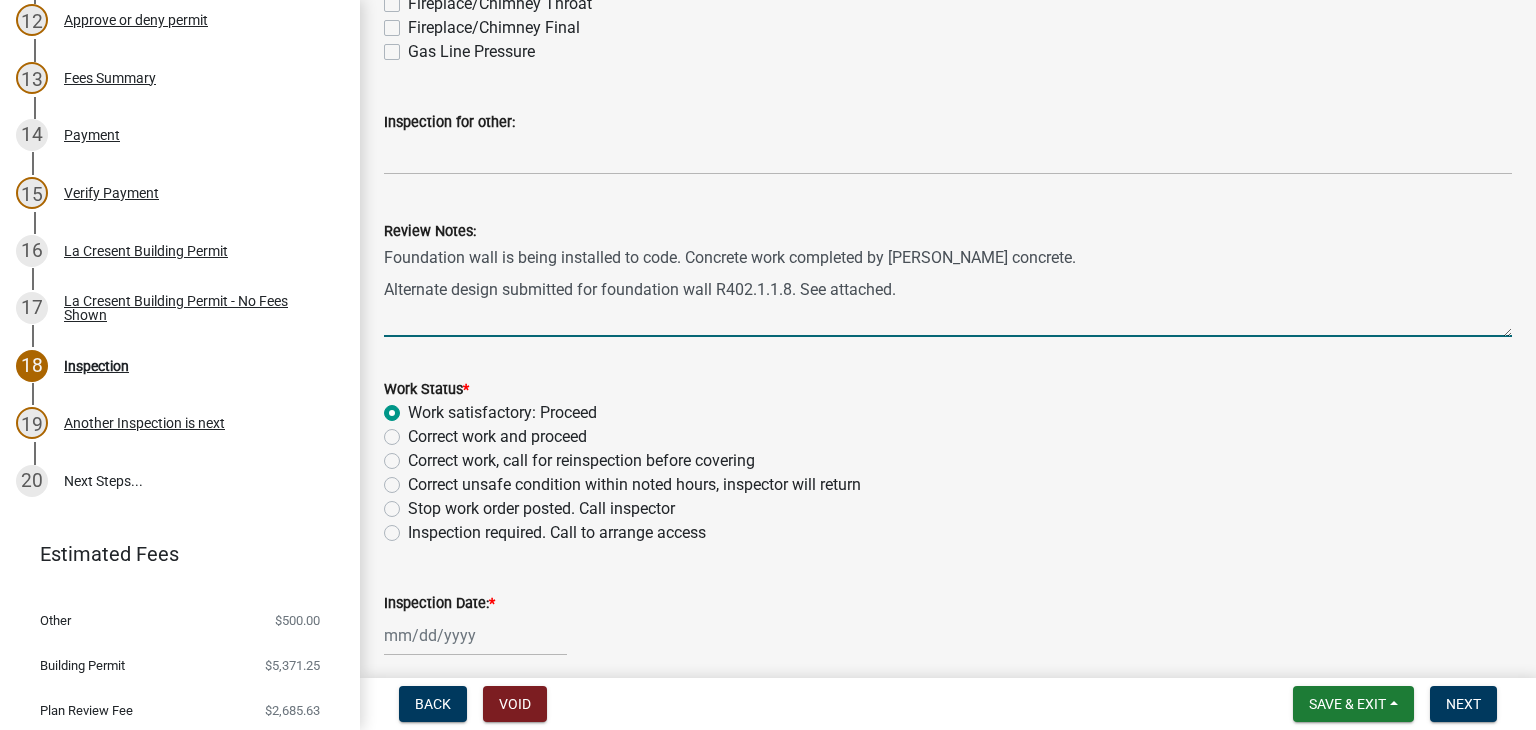 click on "Foundation wall is being installed to code. Concrete work completed by Randy Steele concrete.
Alternate design submitted for foundation wall R402.1.1.8. See attached." at bounding box center [948, 290] 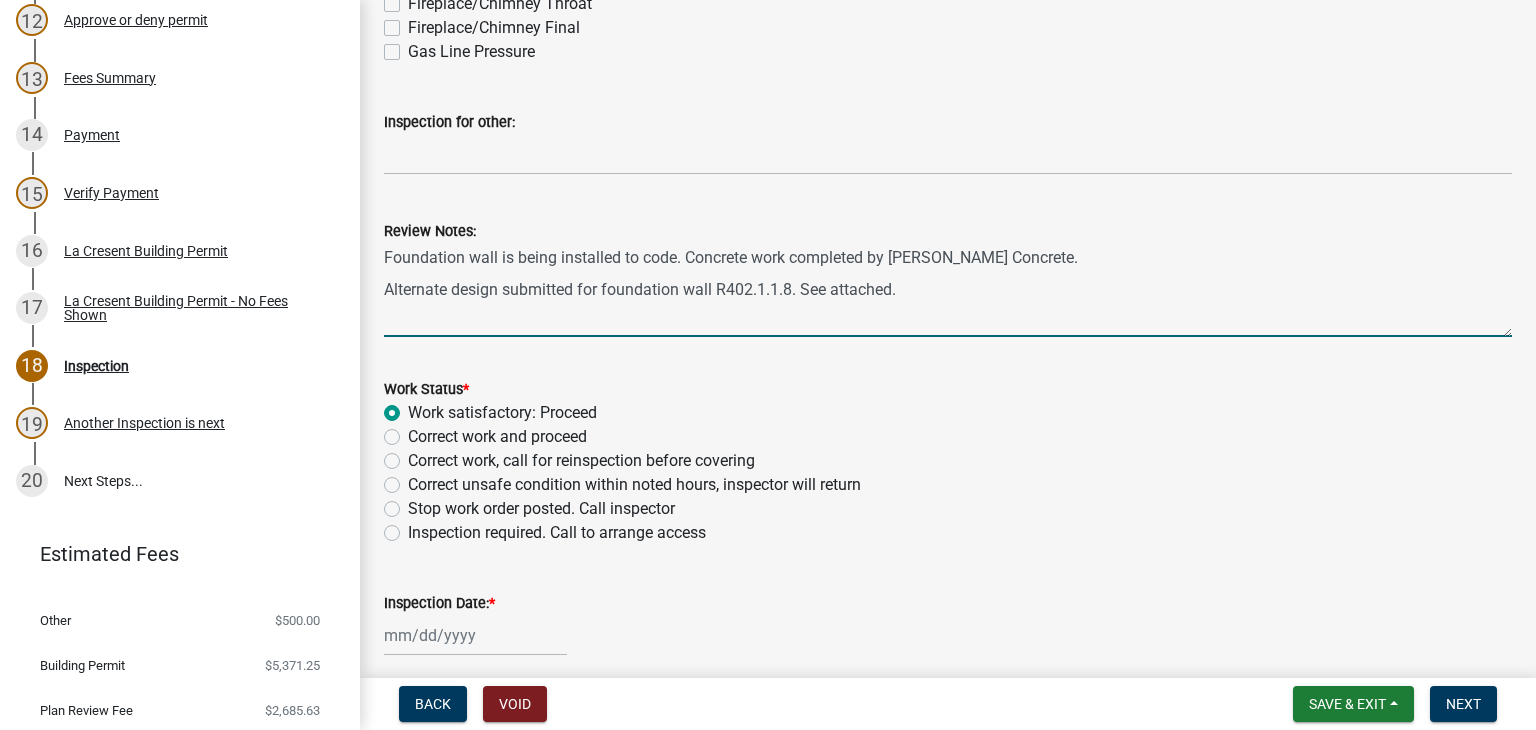 click on "Foundation wall is being installed to code. Concrete work completed by Randy Steele Concrete.
Alternate design submitted for foundation wall R402.1.1.8. See attached." at bounding box center [948, 290] 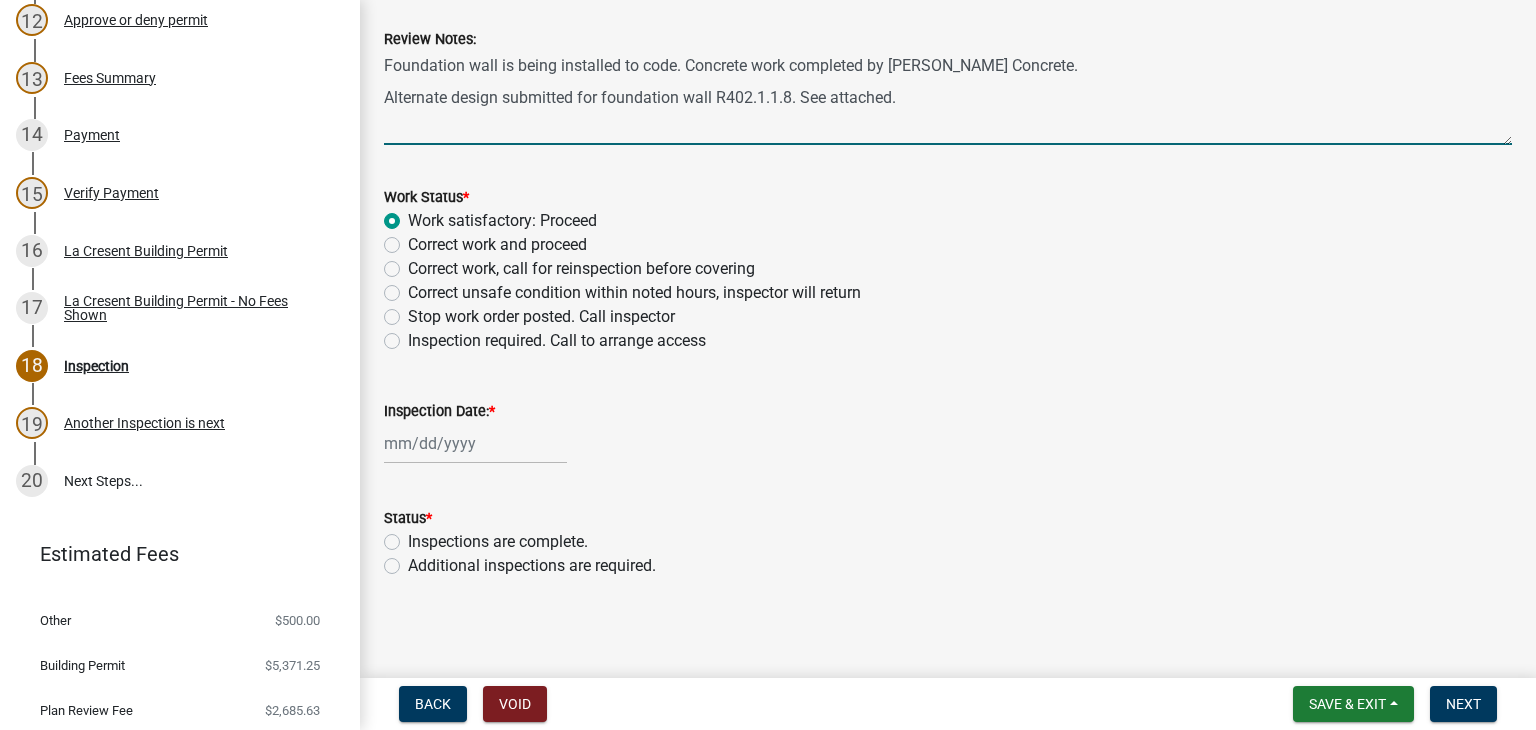 scroll, scrollTop: 796, scrollLeft: 0, axis: vertical 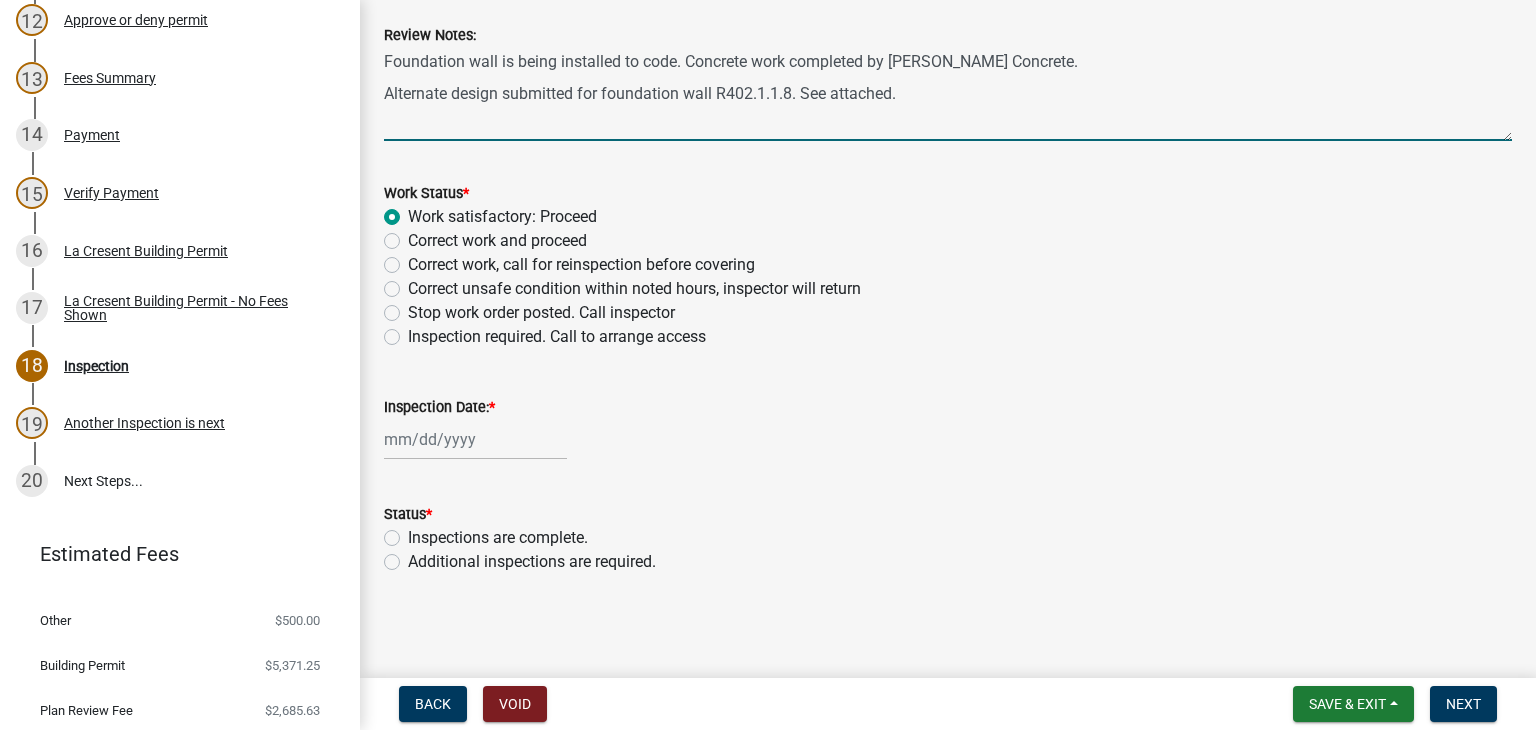 type on "Foundation wall is being installed to code. Concrete work completed by Randy Steele Concrete.
Alternate design submitted for foundation wall R402.1.1.8. See attached." 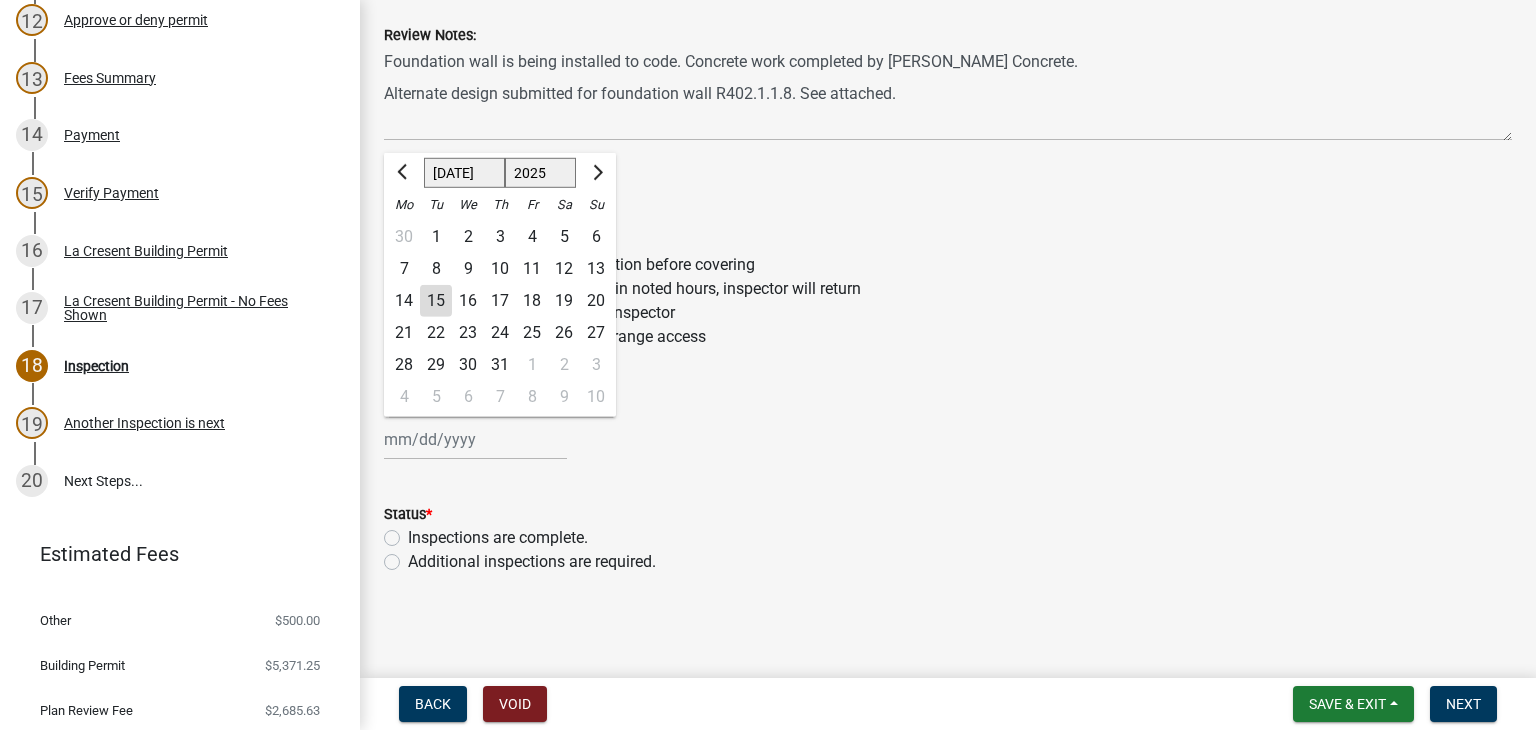 click on "[PERSON_NAME] Feb Mar Apr [PERSON_NAME][DATE] Oct Nov [DATE] 1526 1527 1528 1529 1530 1531 1532 1533 1534 1535 1536 1537 1538 1539 1540 1541 1542 1543 1544 1545 1546 1547 1548 1549 1550 1551 1552 1553 1554 1555 1556 1557 1558 1559 1560 1561 1562 1563 1564 1565 1566 1567 1568 1569 1570 1571 1572 1573 1574 1575 1576 1577 1578 1579 1580 1581 1582 1583 1584 1585 1586 1587 1588 1589 1590 1591 1592 1593 1594 1595 1596 1597 1598 1599 1600 1601 1602 1603 1604 1605 1606 1607 1608 1609 1610 1611 1612 1613 1614 1615 1616 1617 1618 1619 1620 1621 1622 1623 1624 1625 1626 1627 1628 1629 1630 1631 1632 1633 1634 1635 1636 1637 1638 1639 1640 1641 1642 1643 1644 1645 1646 1647 1648 1649 1650 1651 1652 1653 1654 1655 1656 1657 1658 1659 1660 1661 1662 1663 1664 1665 1666 1667 1668 1669 1670 1671 1672 1673 1674 1675 1676 1677 1678 1679 1680 1681 1682 1683 1684 1685 1686 1687 1688 1689 1690 1691 1692 1693 1694 1695 1696 1697 1698 1699 1700 1701 1702 1703 1704 1705 1706 1707 1708 1709 1710 1711 1712 1713 1714 1715 1716 1717 1718 1719 1" 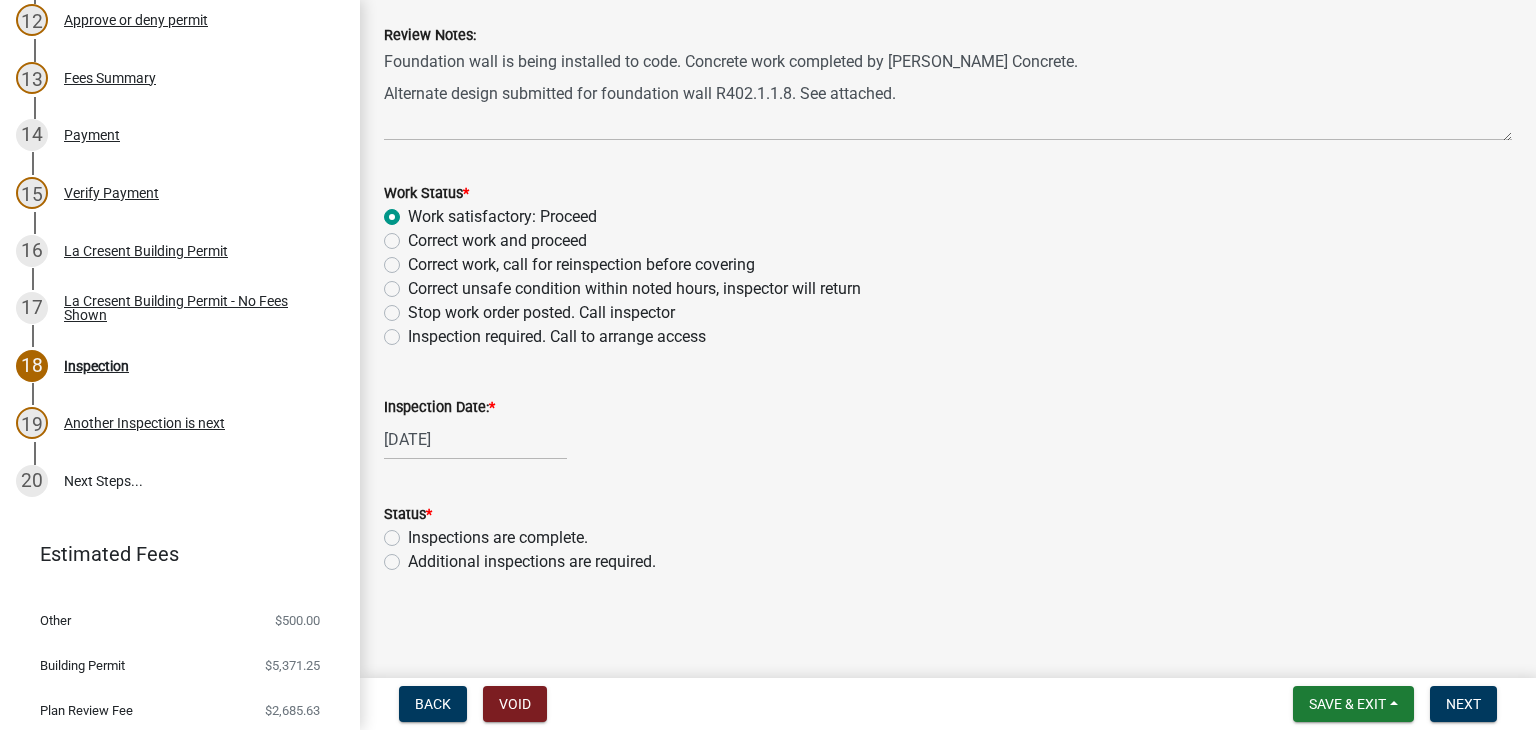 click on "Additional inspections are required." 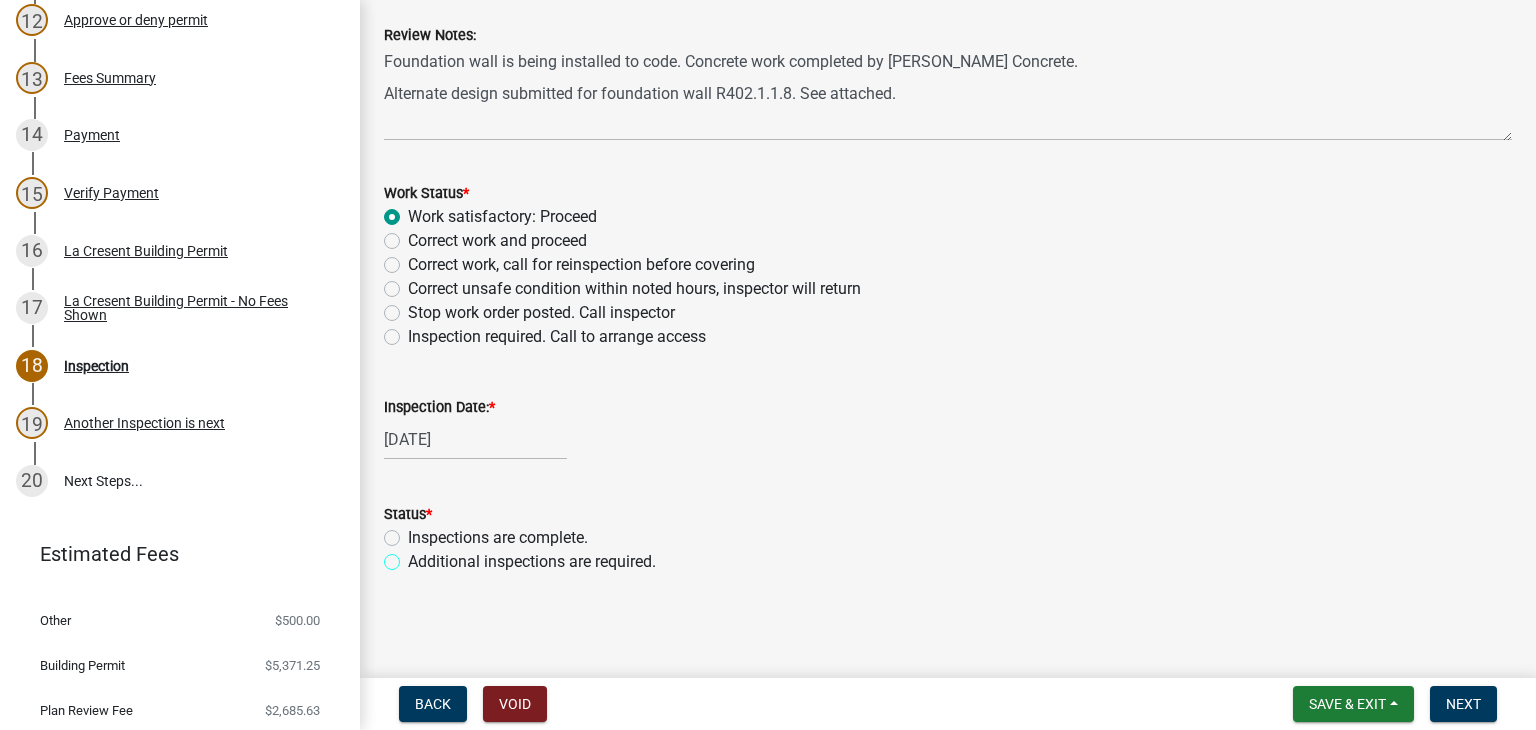 click on "Additional inspections are required." at bounding box center (414, 556) 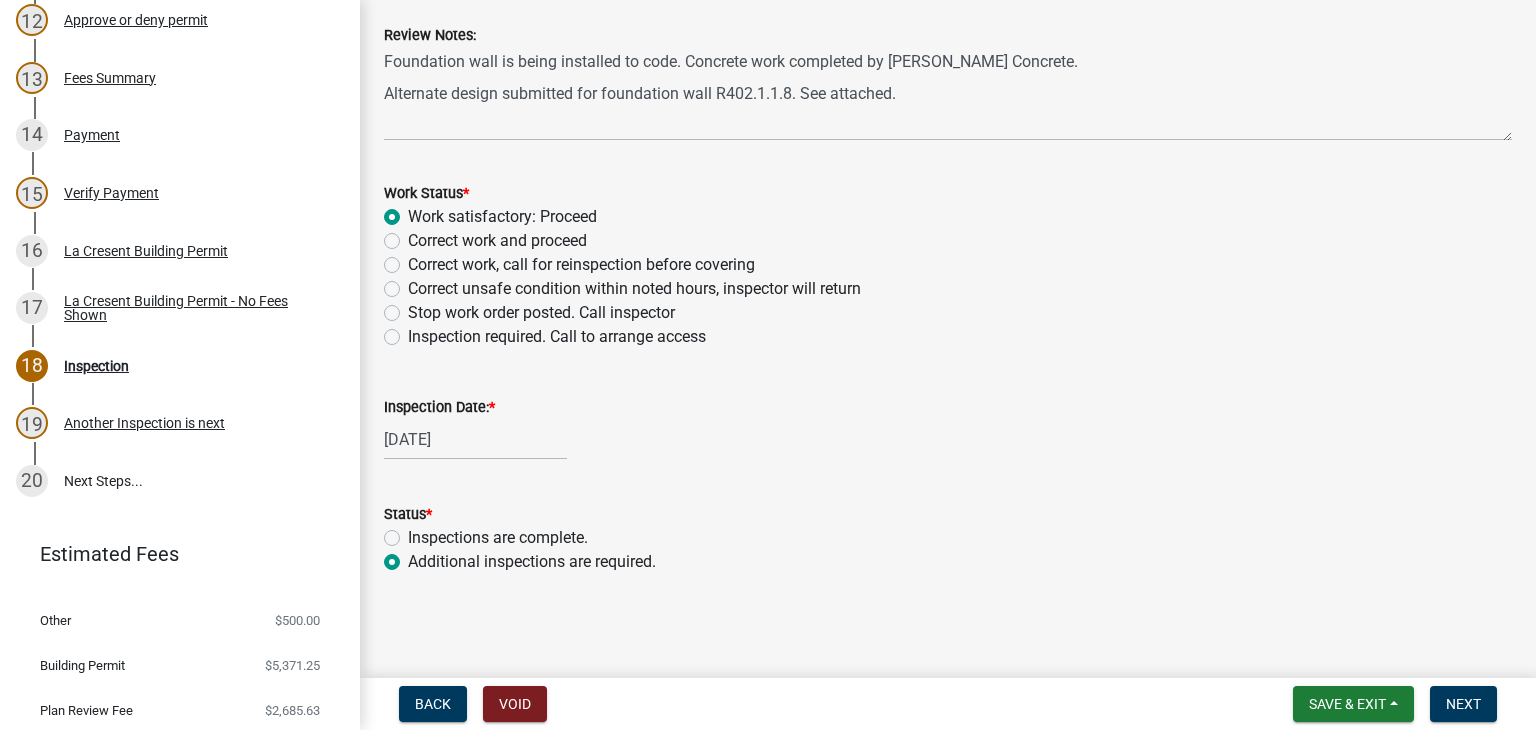 radio on "true" 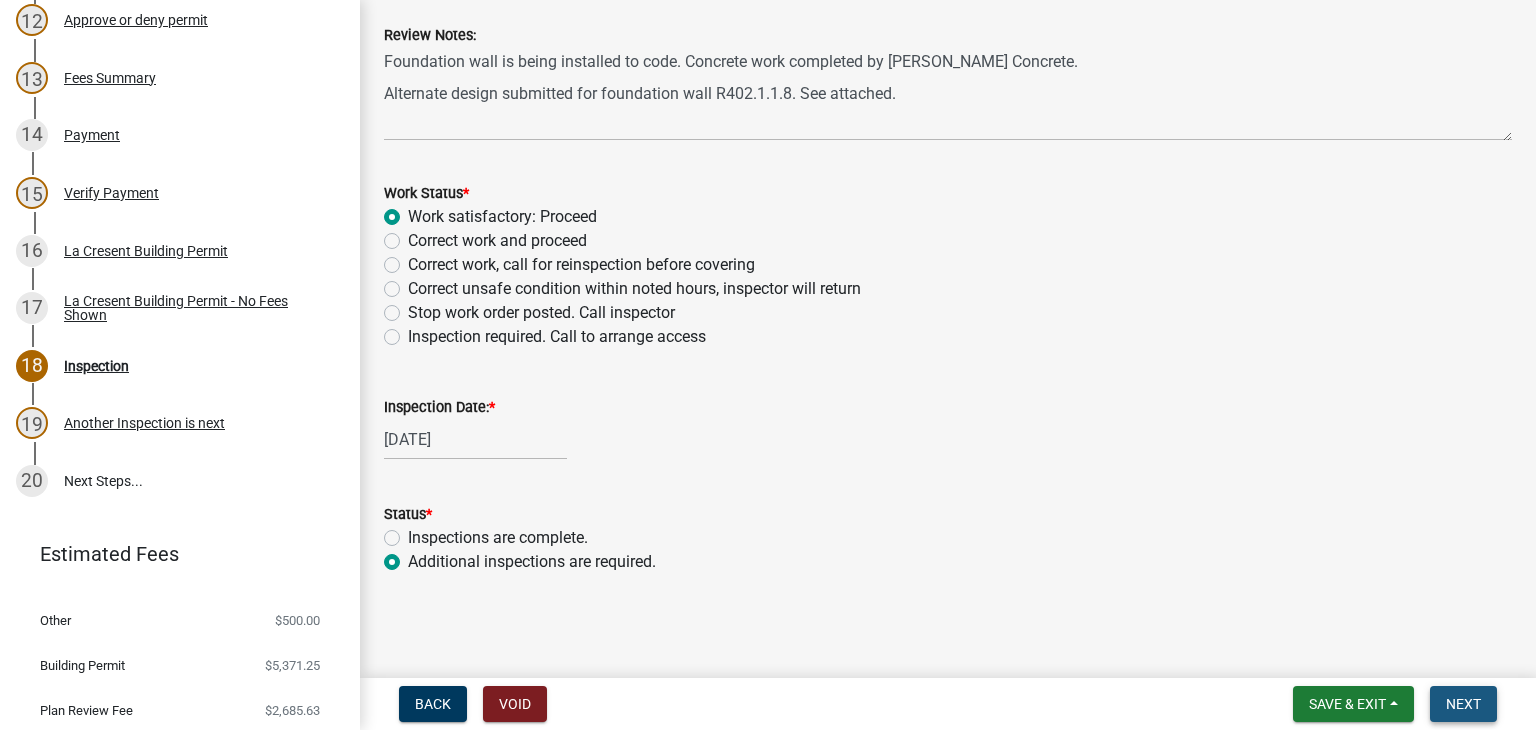 click on "Next" at bounding box center [1463, 704] 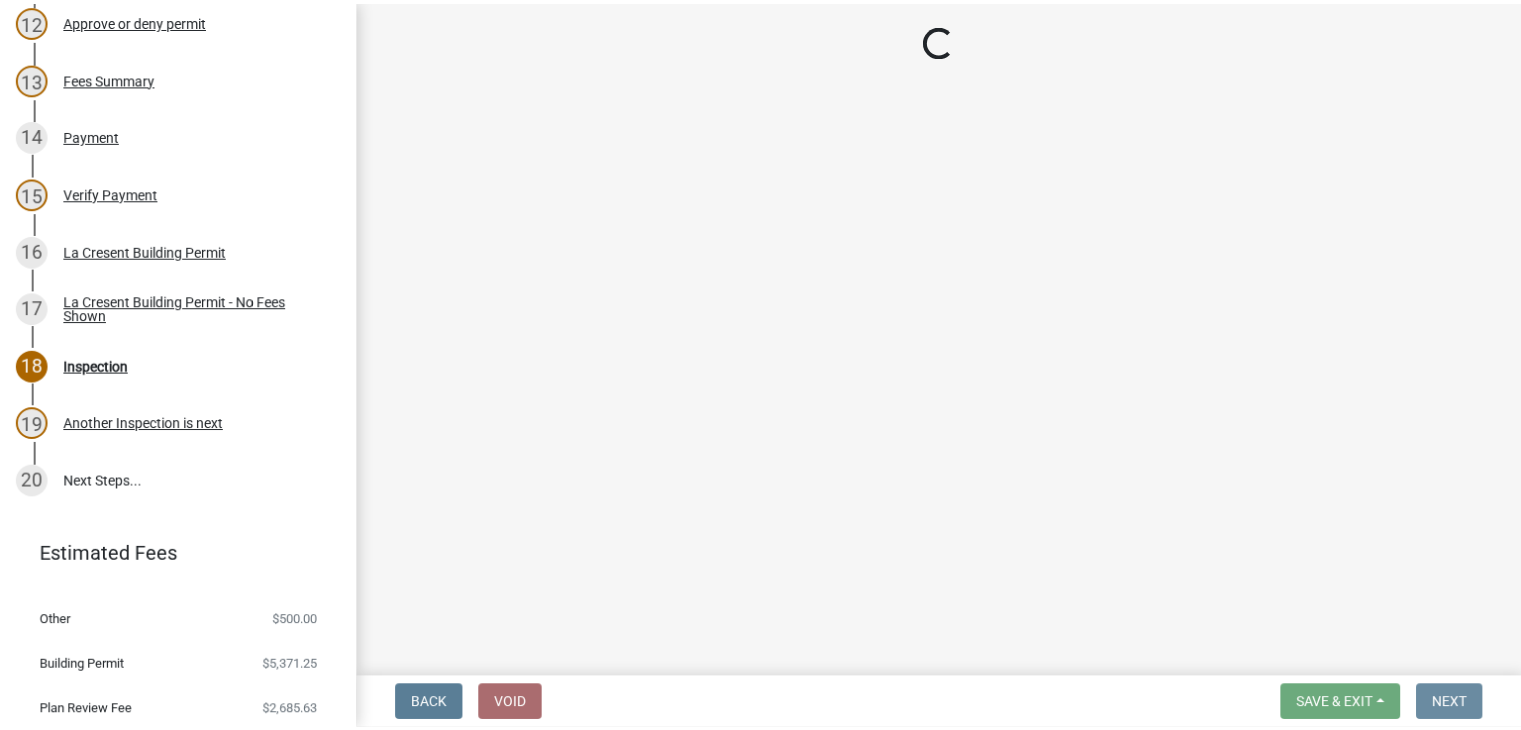 scroll, scrollTop: 0, scrollLeft: 0, axis: both 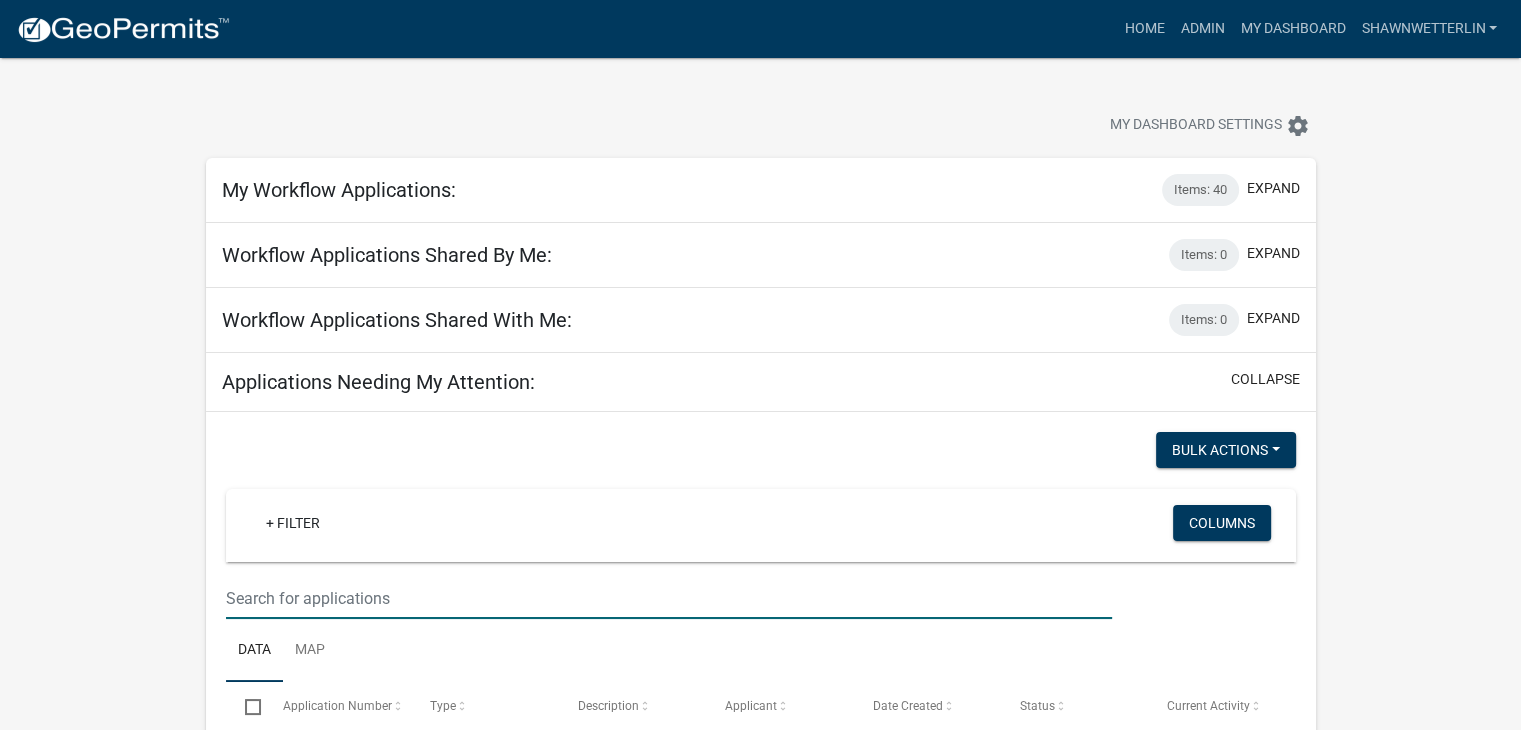 click at bounding box center (669, 598) 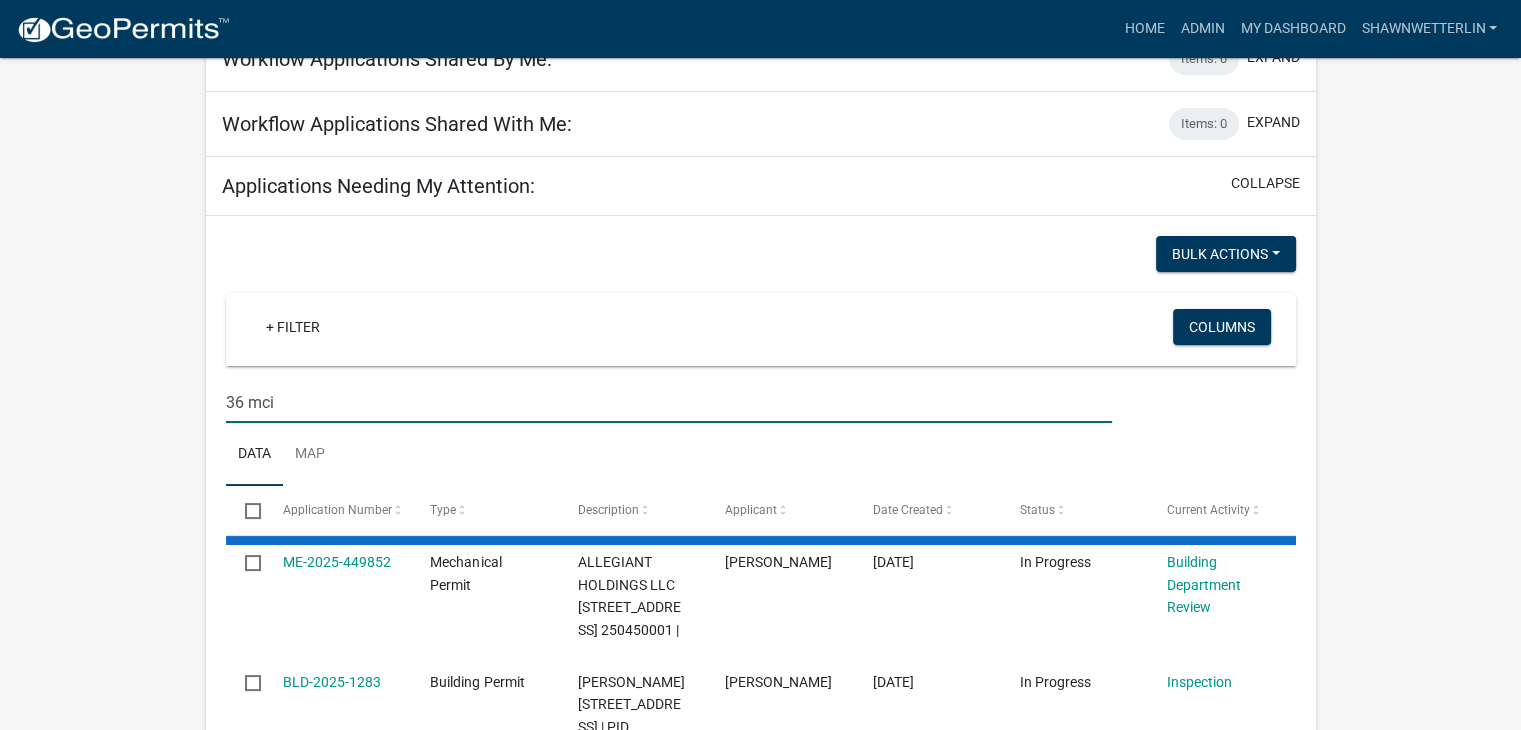 scroll, scrollTop: 200, scrollLeft: 0, axis: vertical 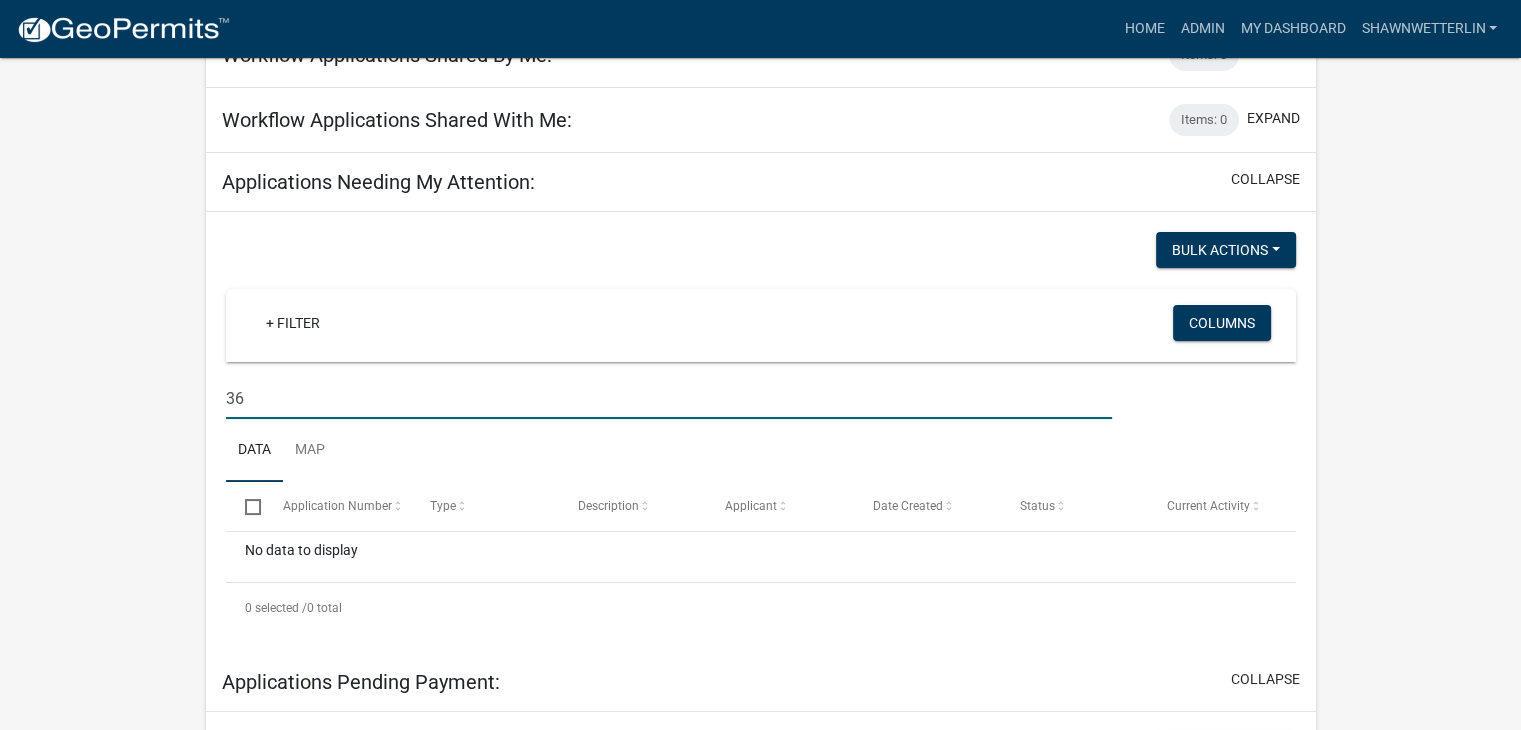 type on "3" 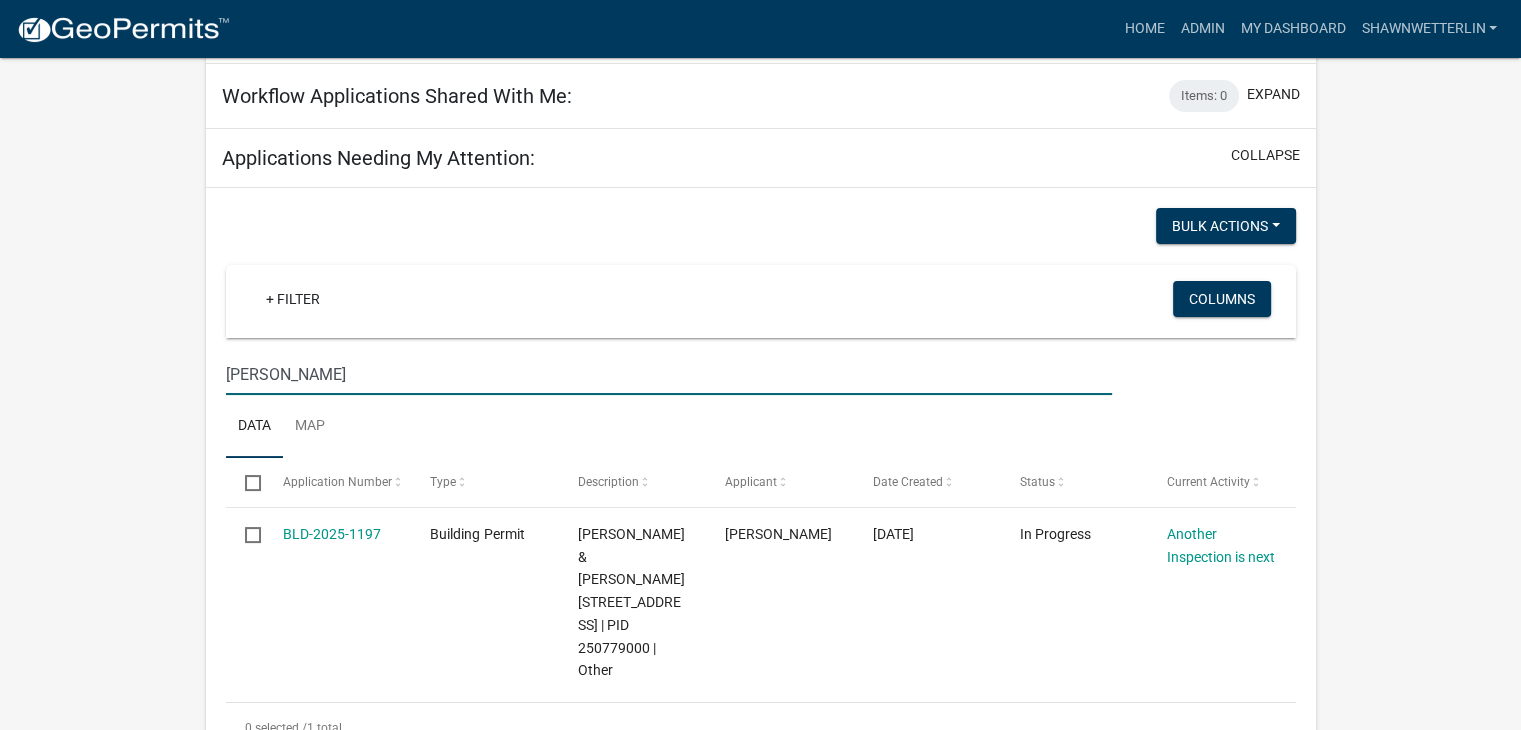 scroll, scrollTop: 200, scrollLeft: 0, axis: vertical 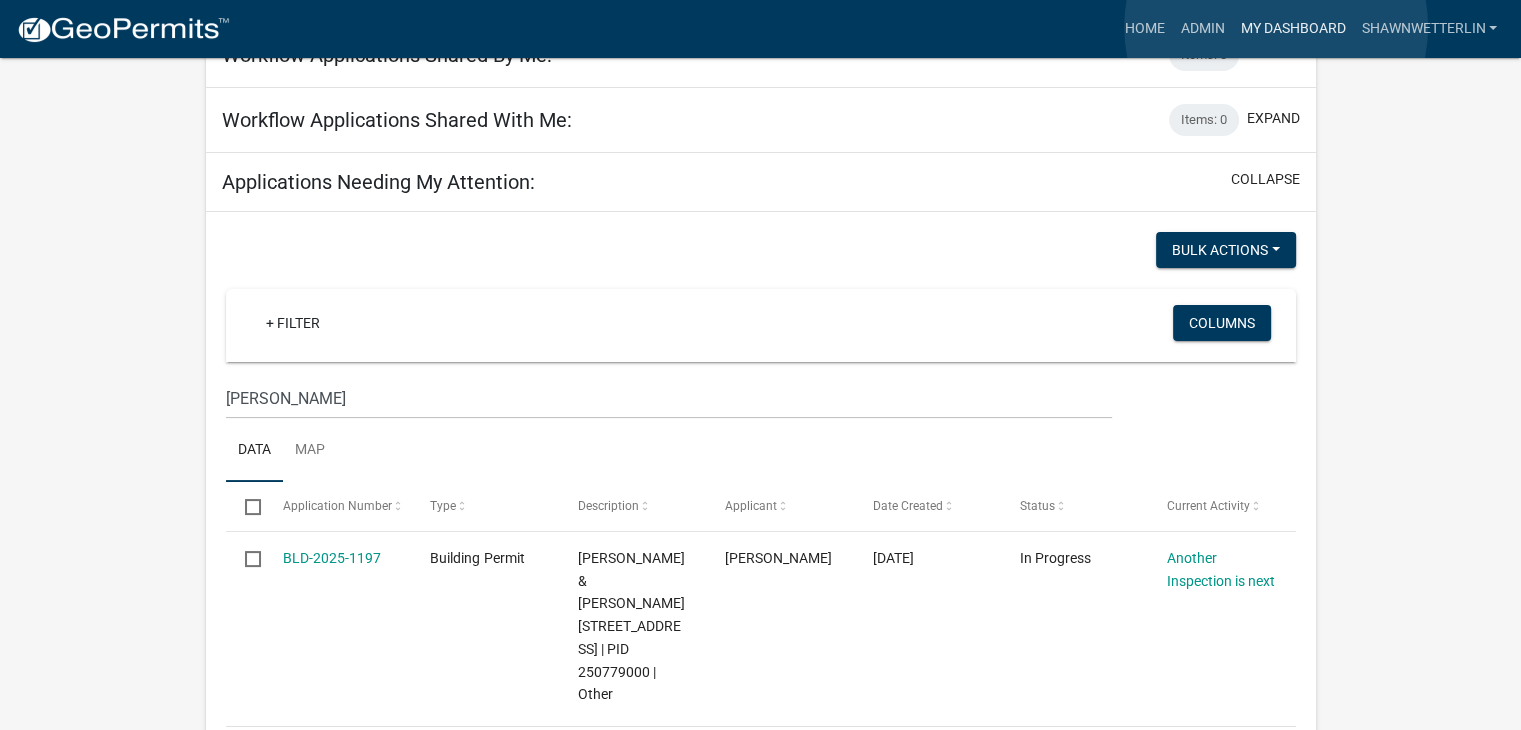 click on "My Dashboard" at bounding box center [1292, 29] 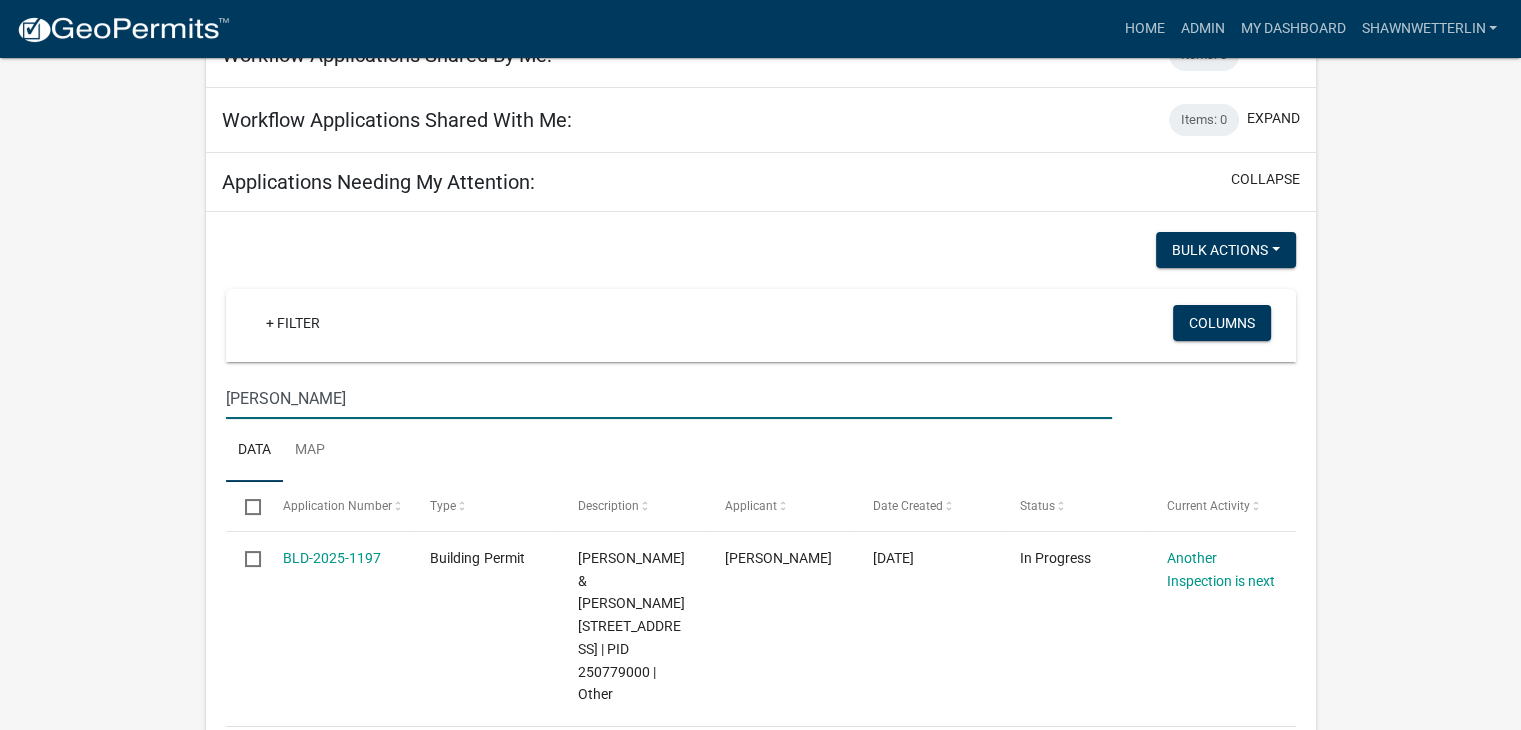 click on "jesse" at bounding box center [669, 398] 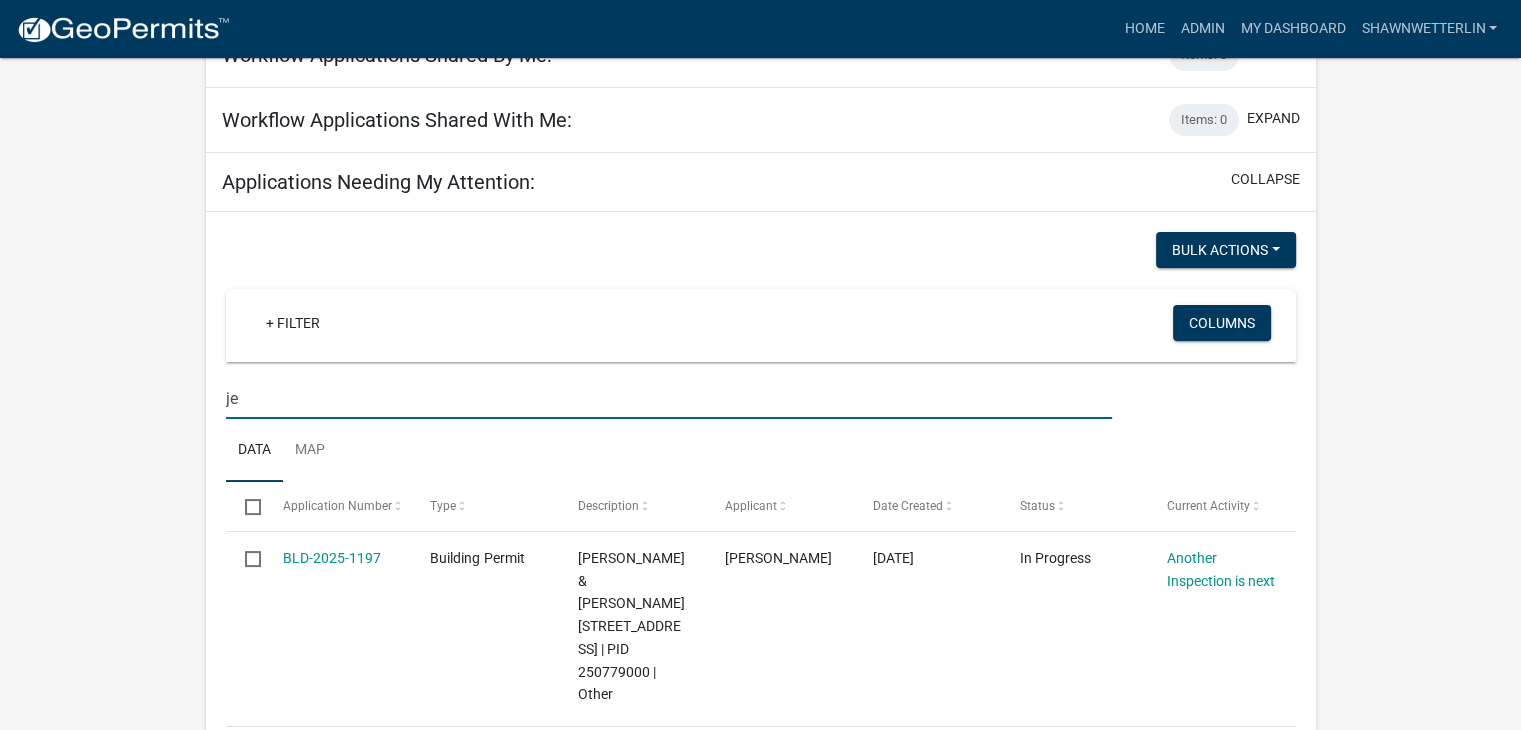 type on "j" 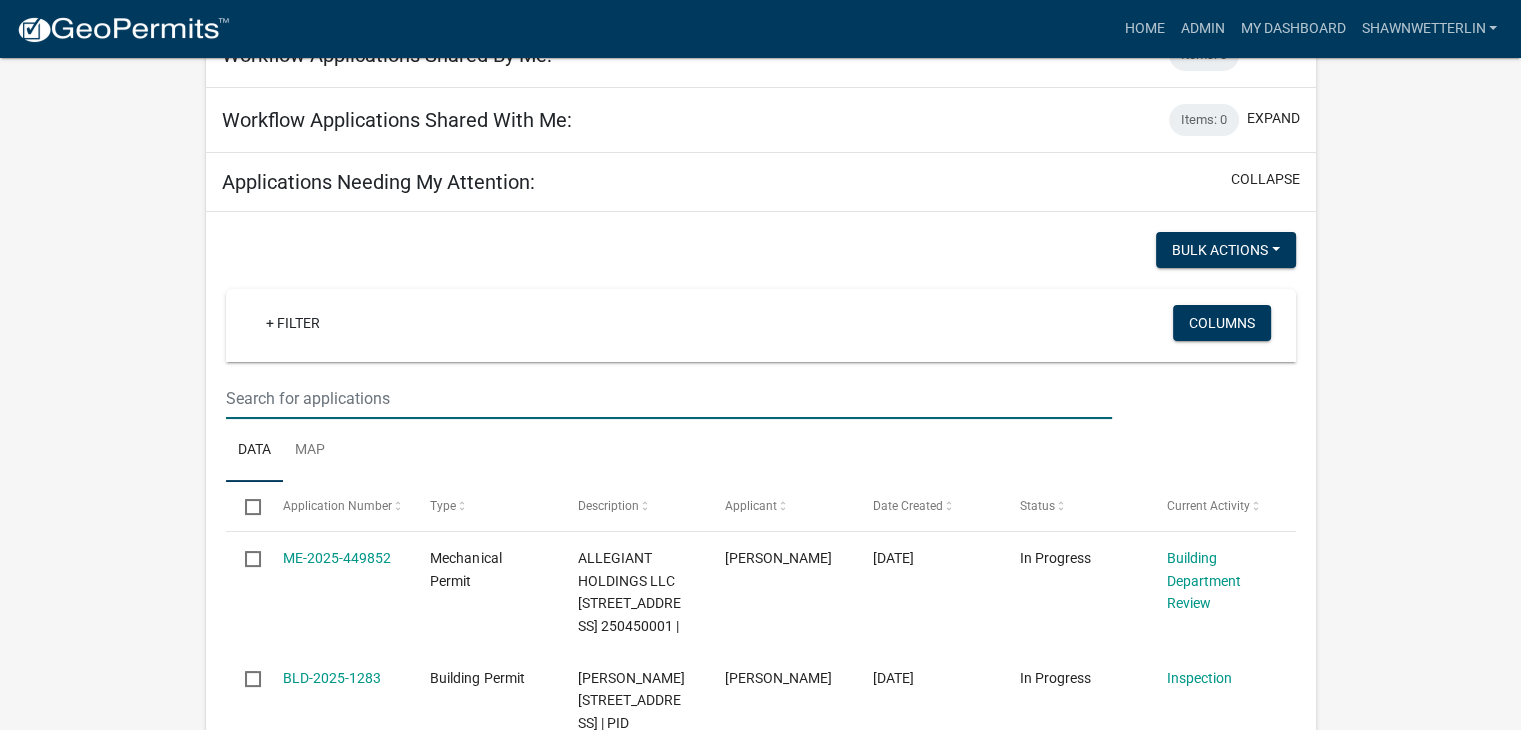 paste on "251889000" 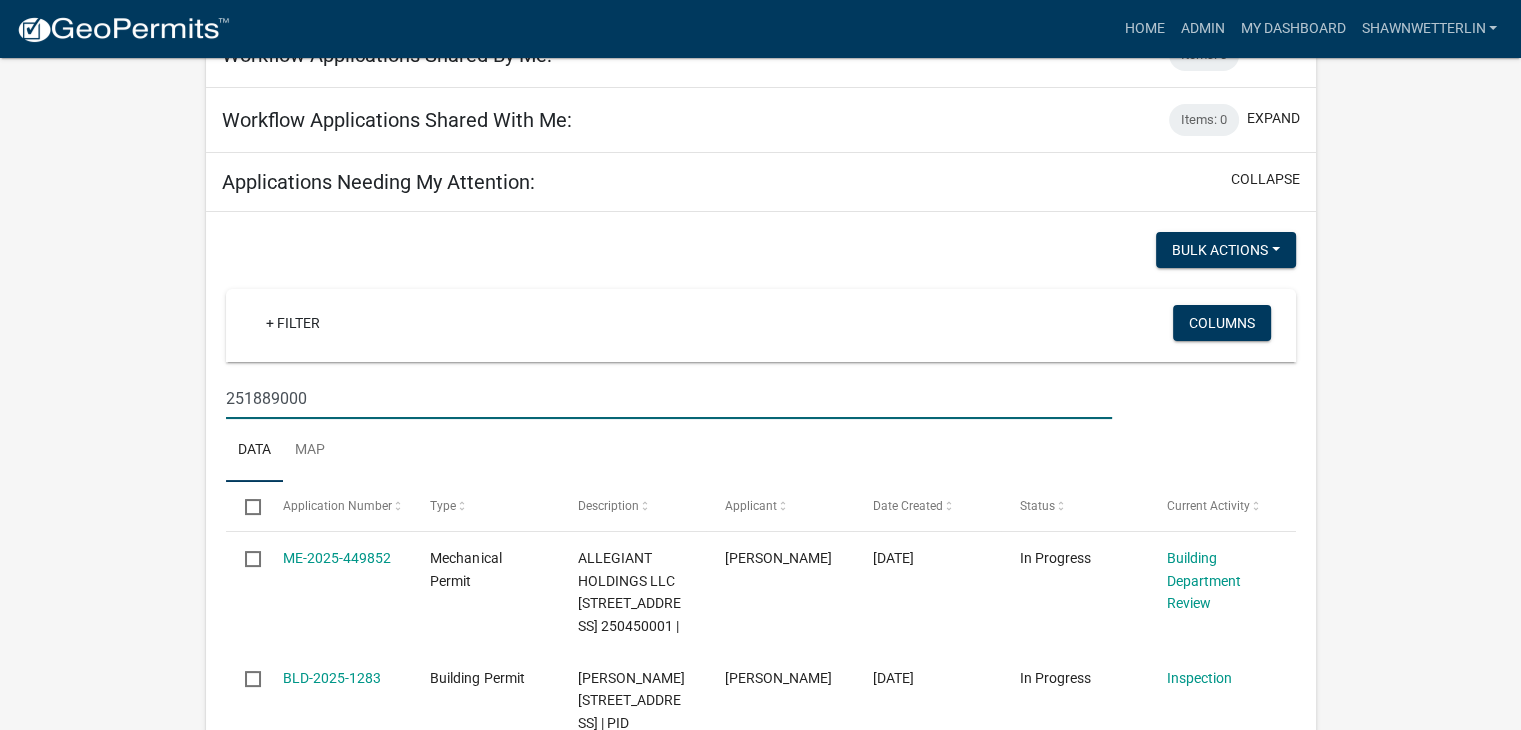 click on "251889000" at bounding box center (669, 398) 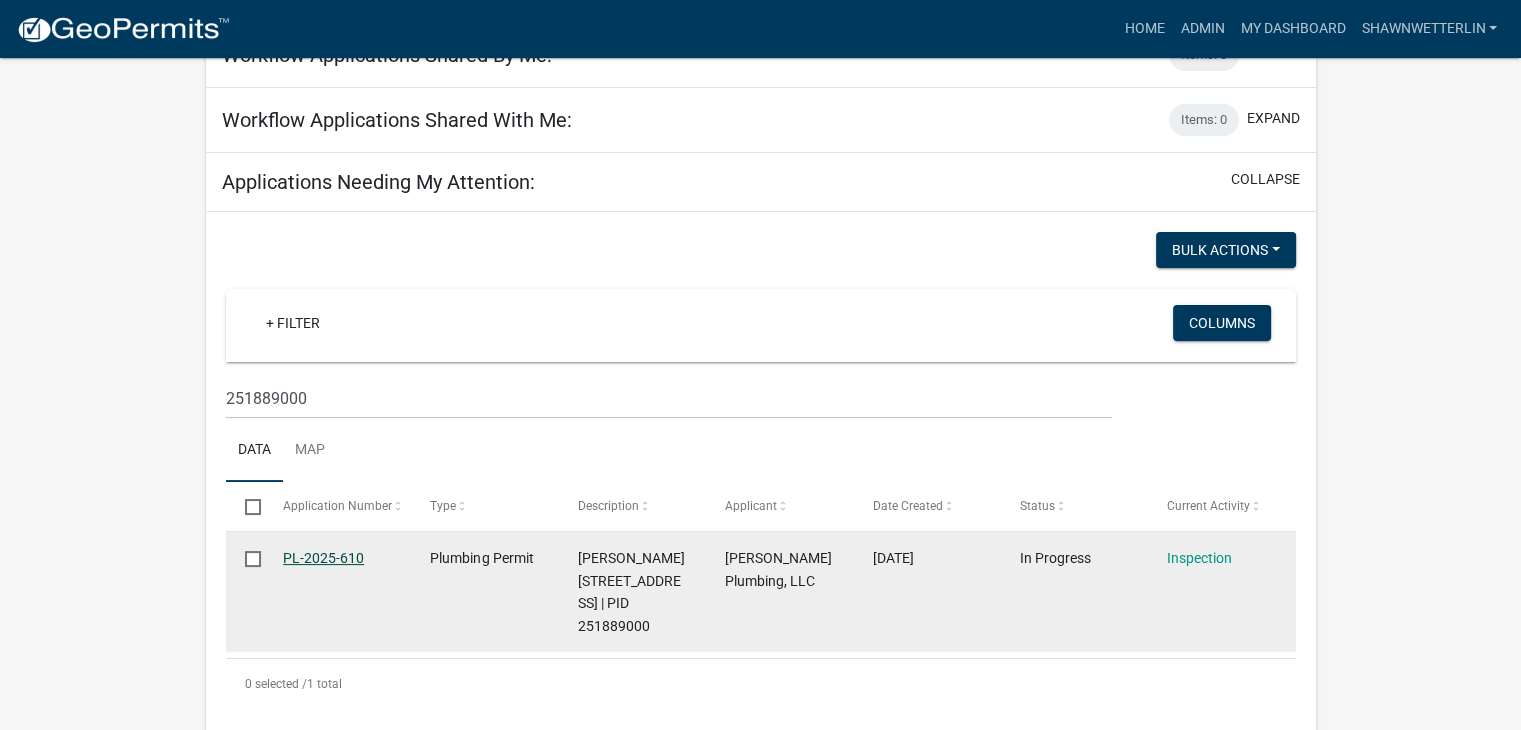 click on "PL-2025-610" 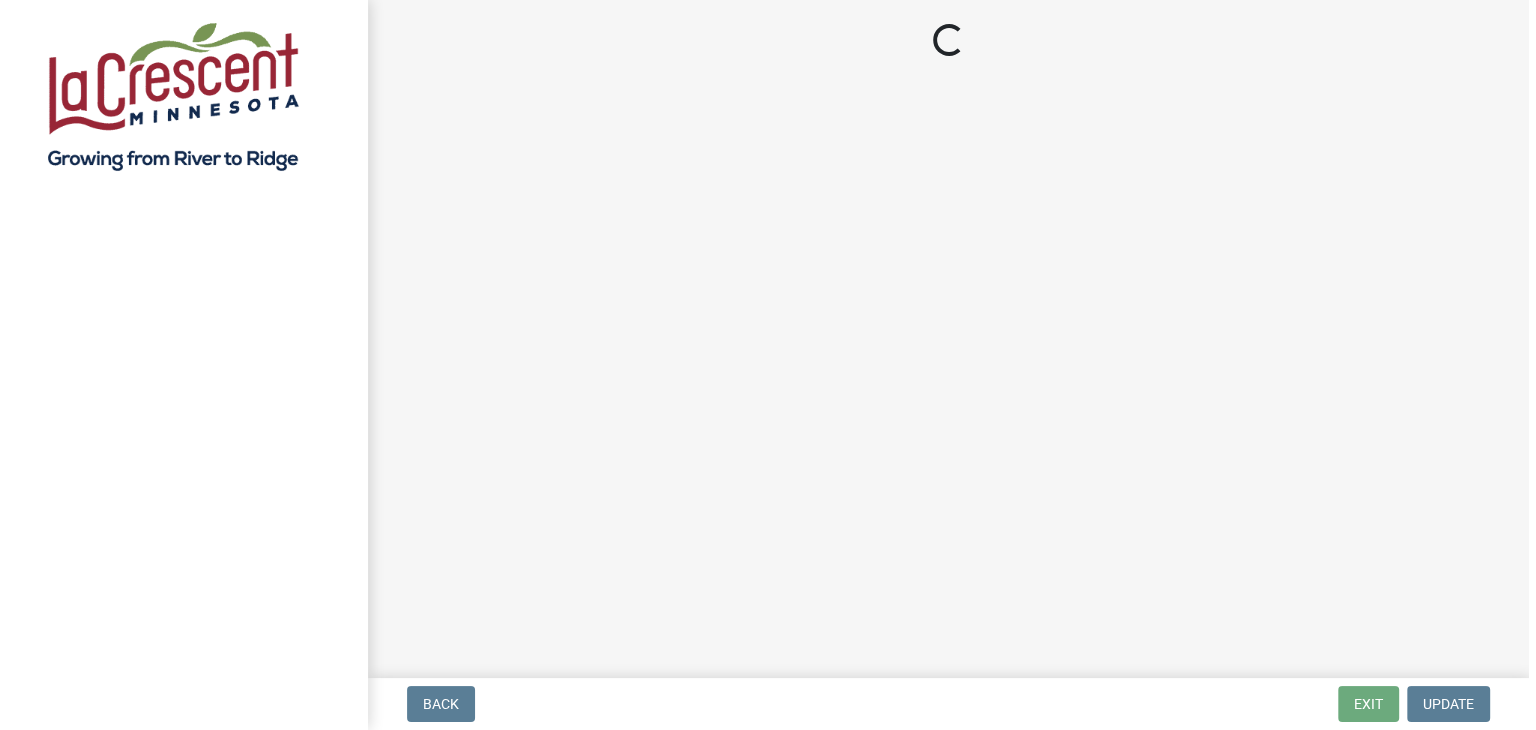 scroll, scrollTop: 0, scrollLeft: 0, axis: both 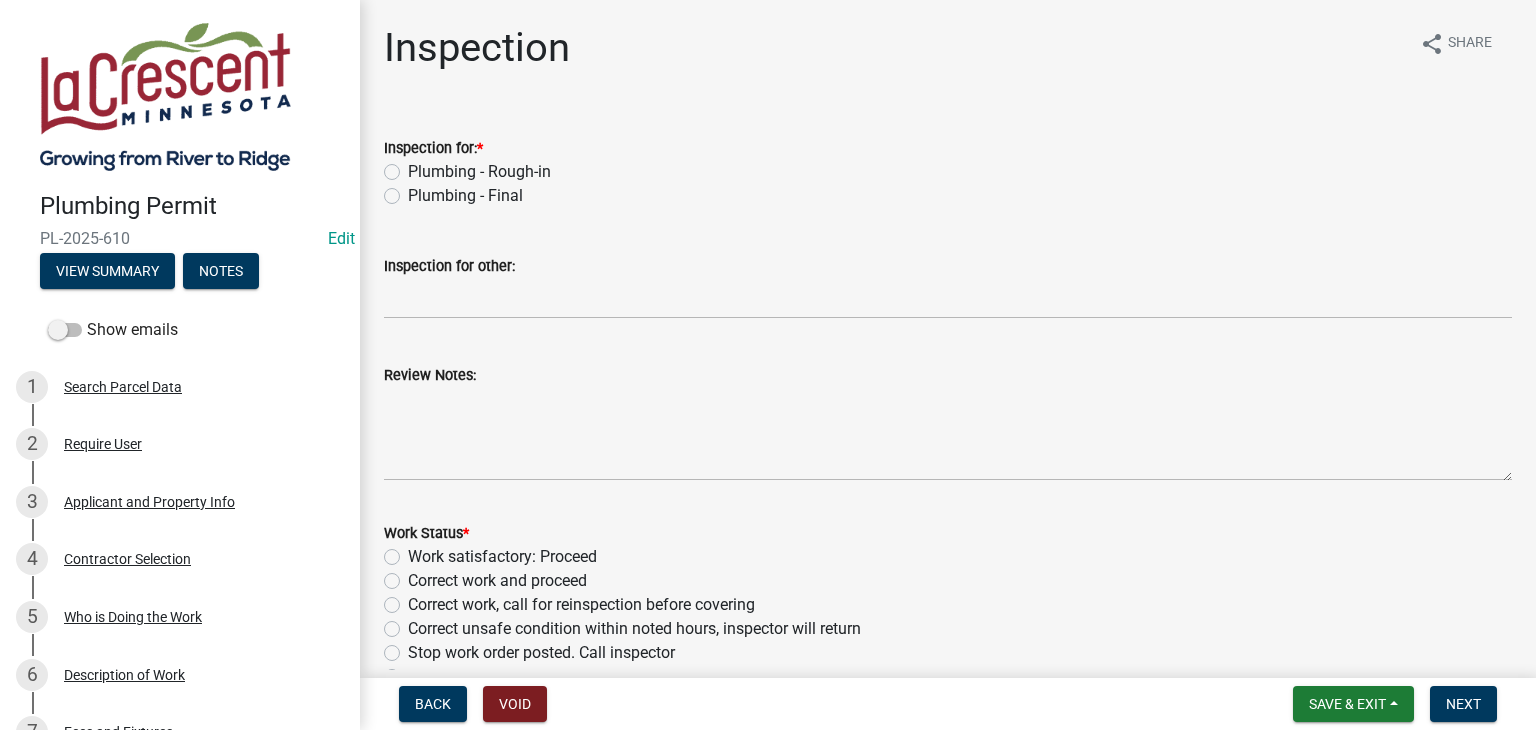 click on "Plumbing - Final" 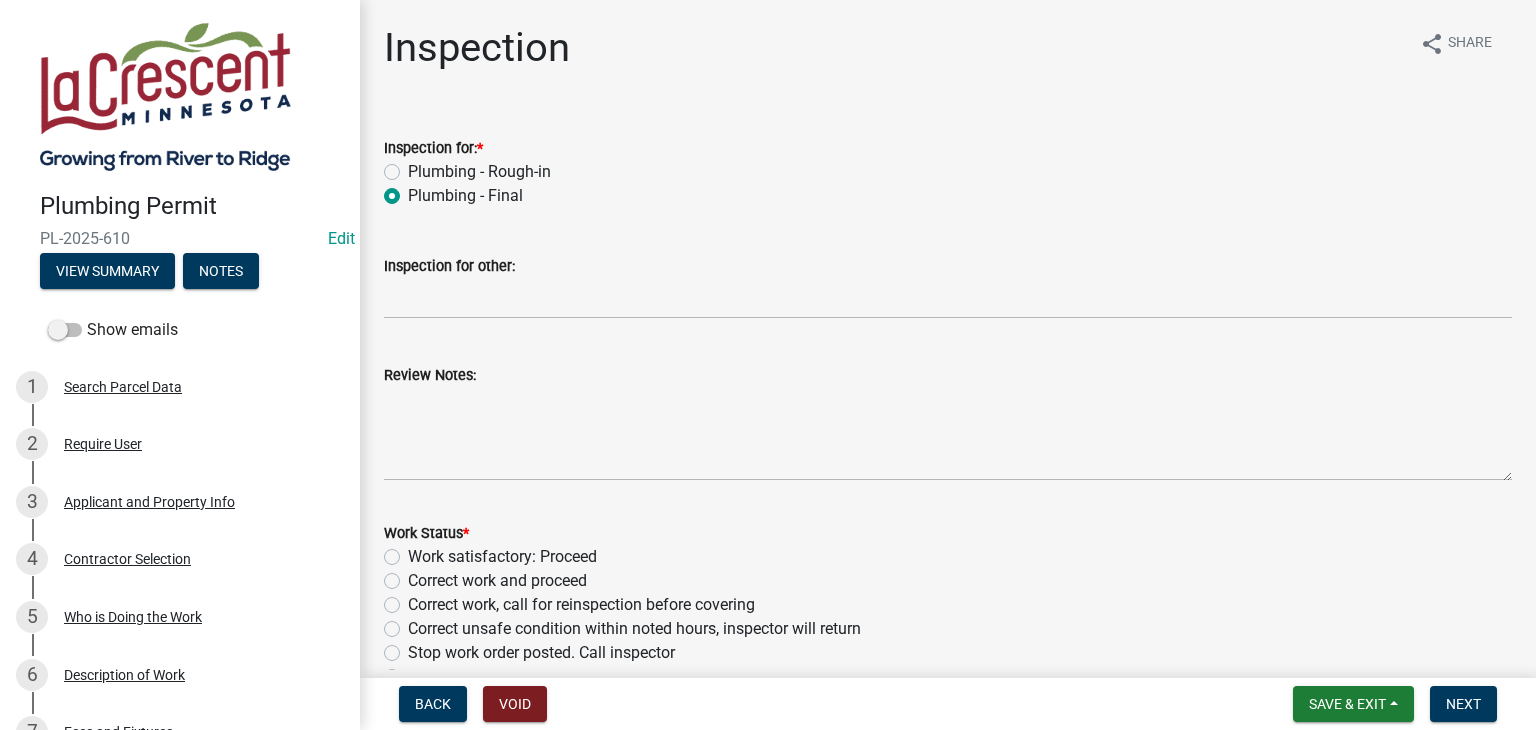 radio on "true" 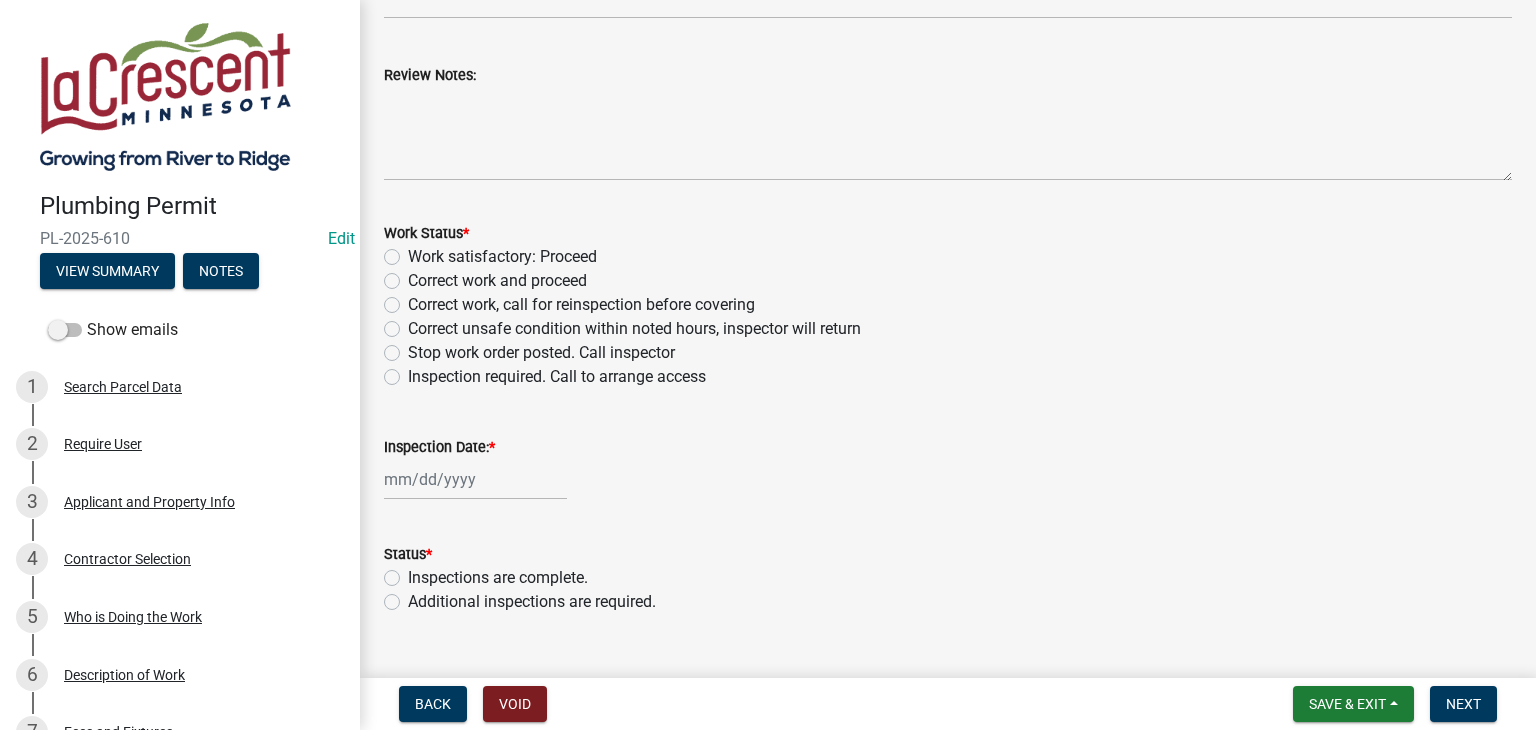 click on "Work satisfactory:  Proceed" 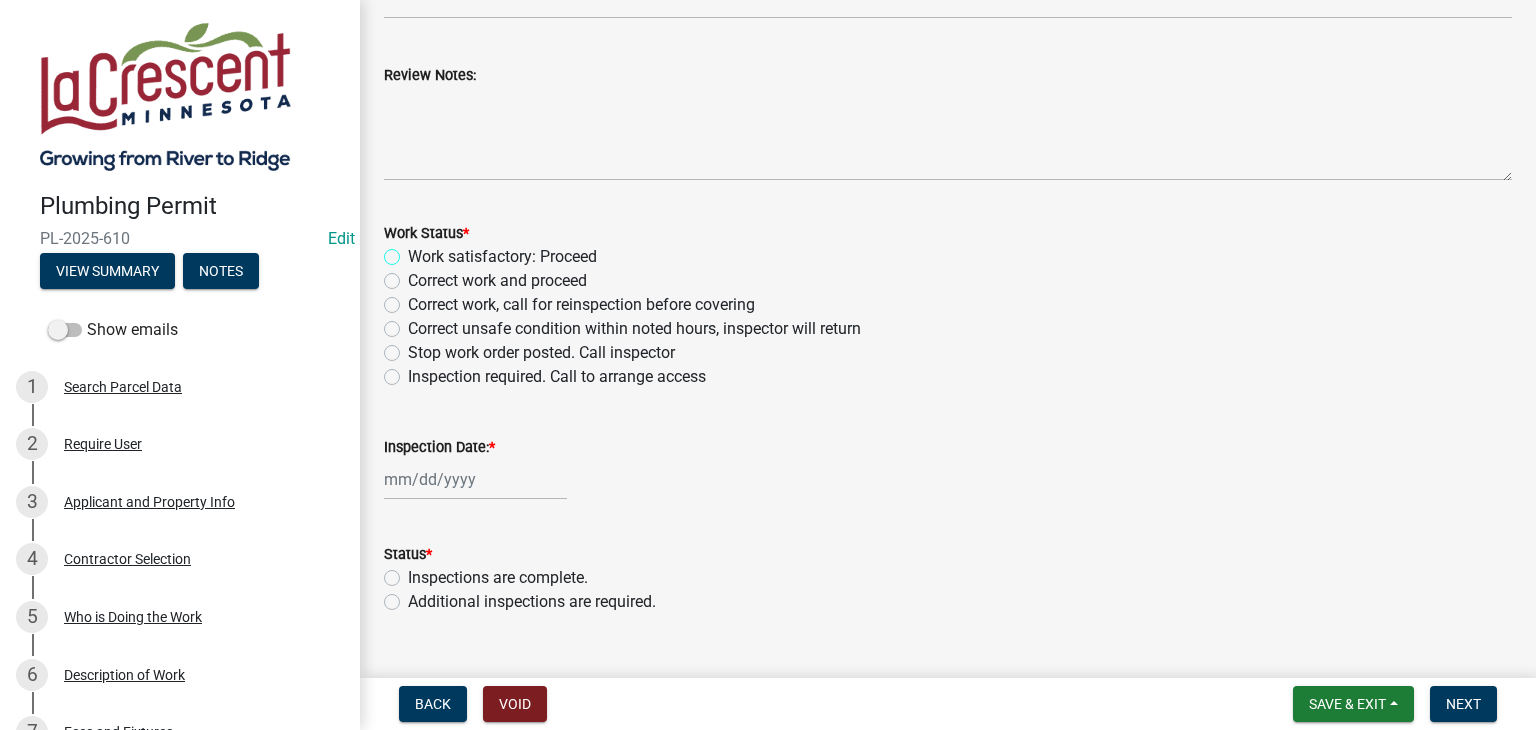 click on "Work satisfactory:  Proceed" at bounding box center [414, 251] 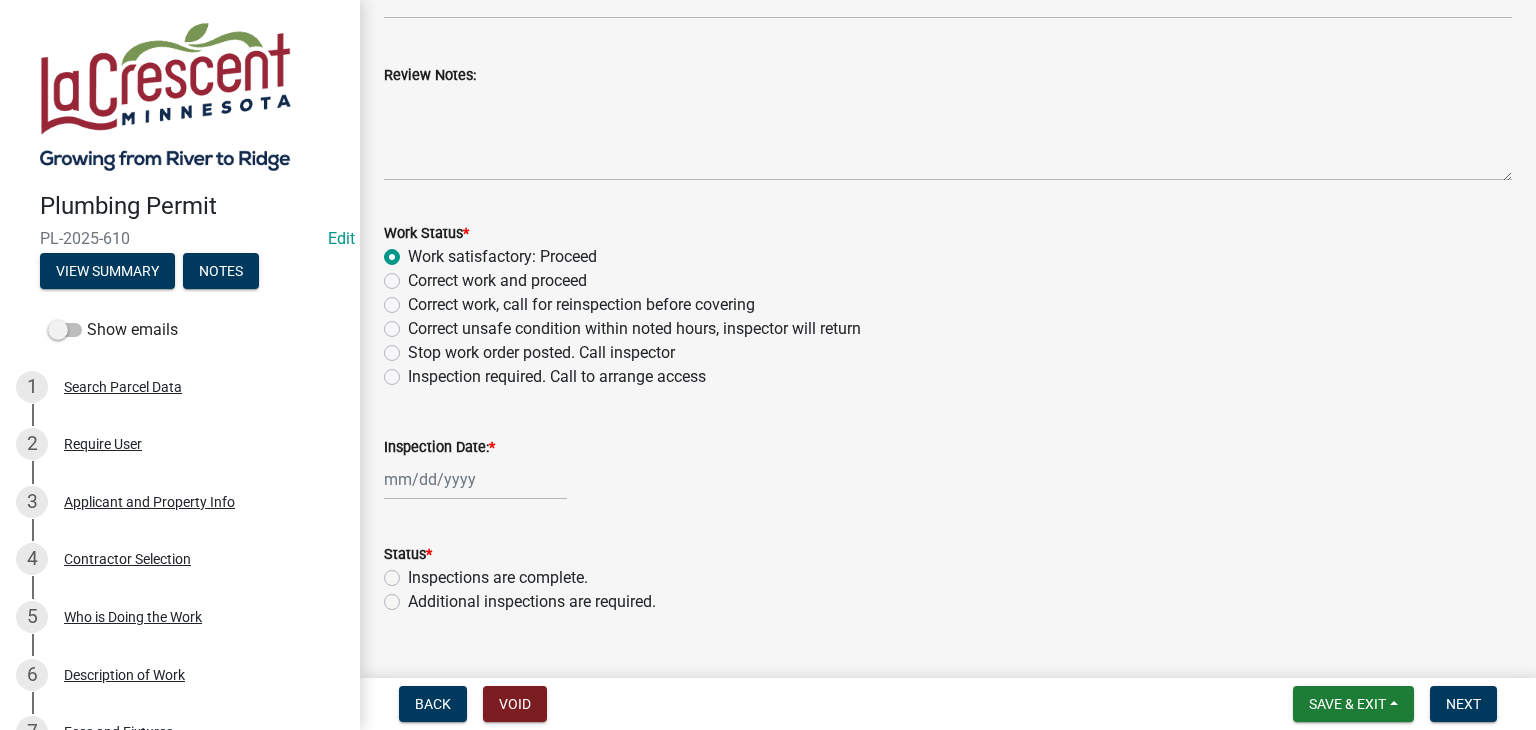 radio on "true" 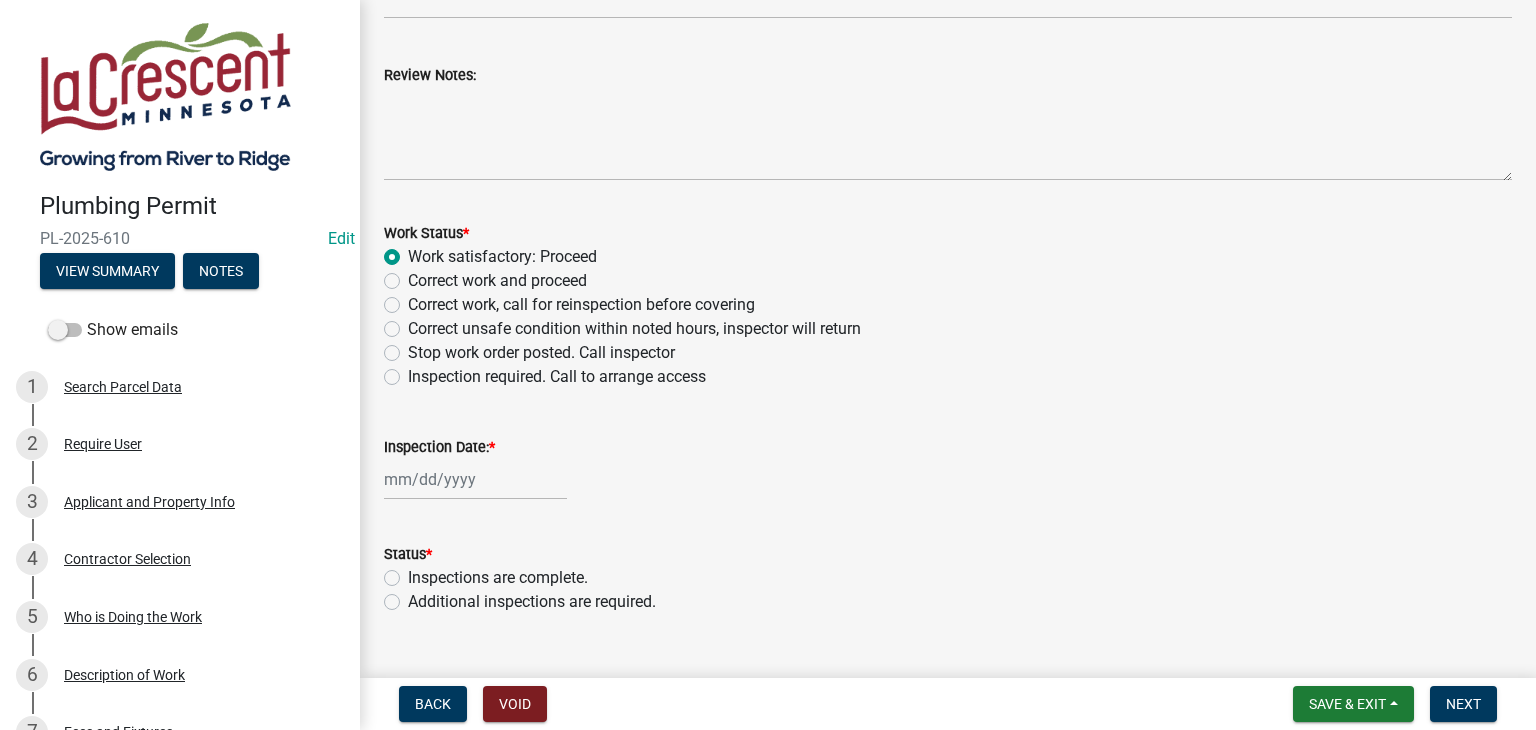 click 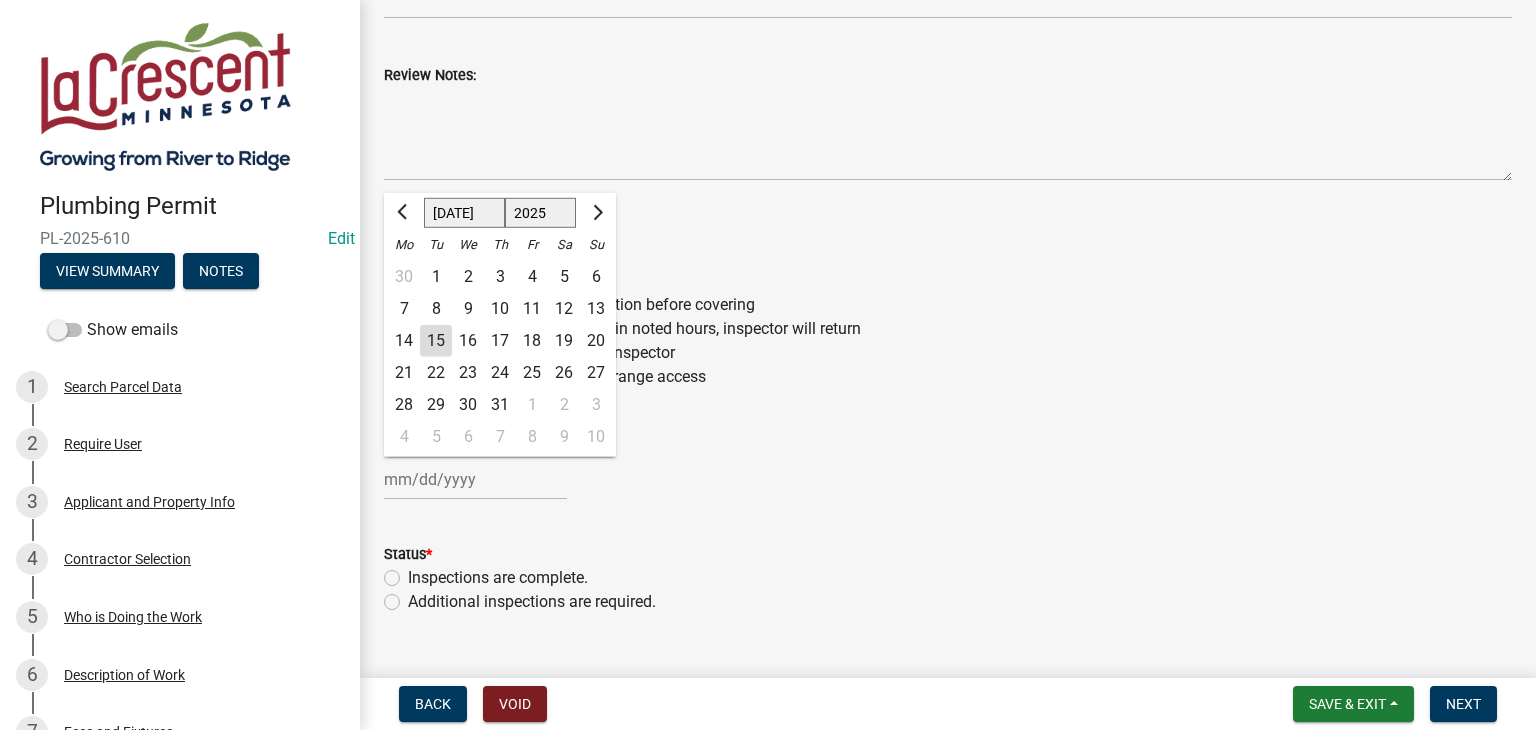 click on "15" 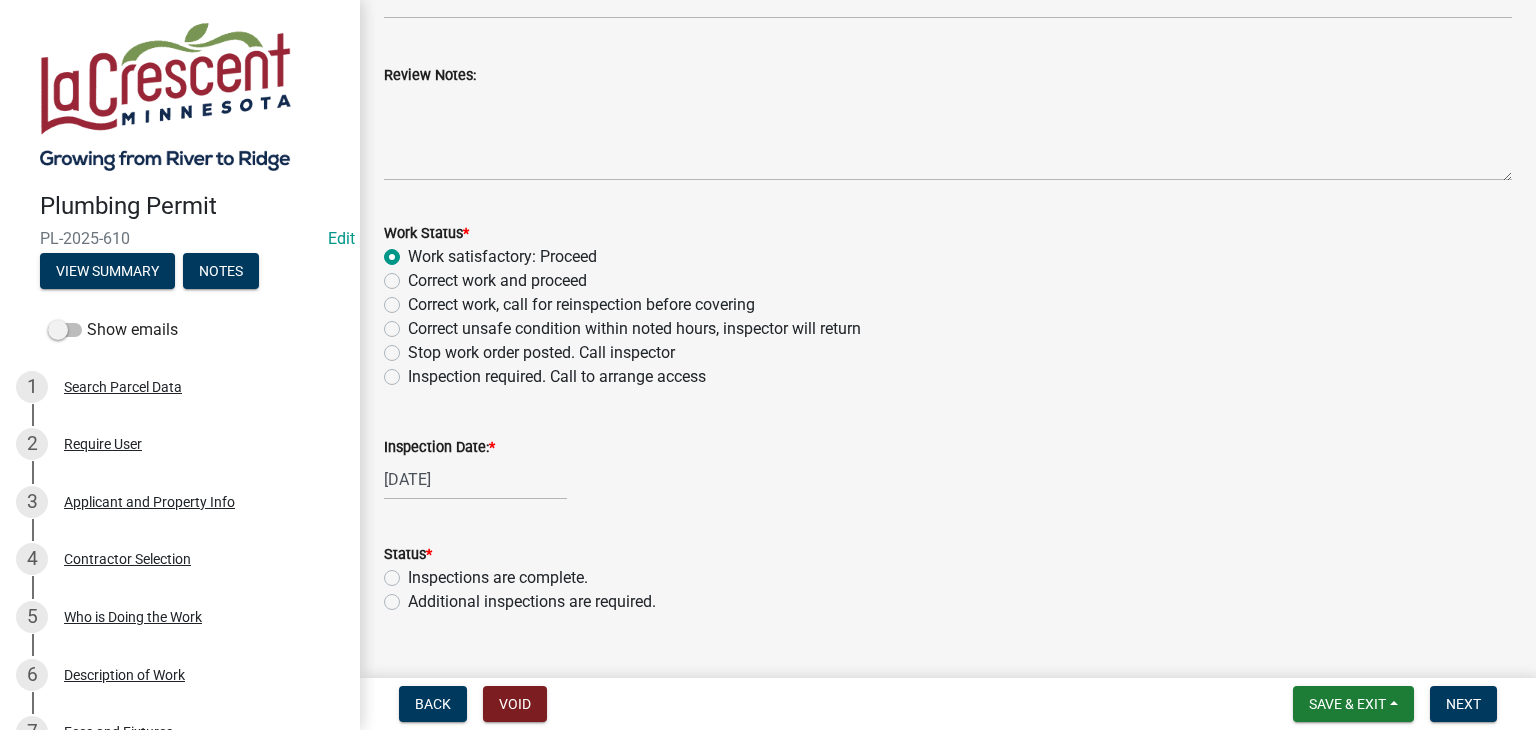 click on "Inspections are complete." 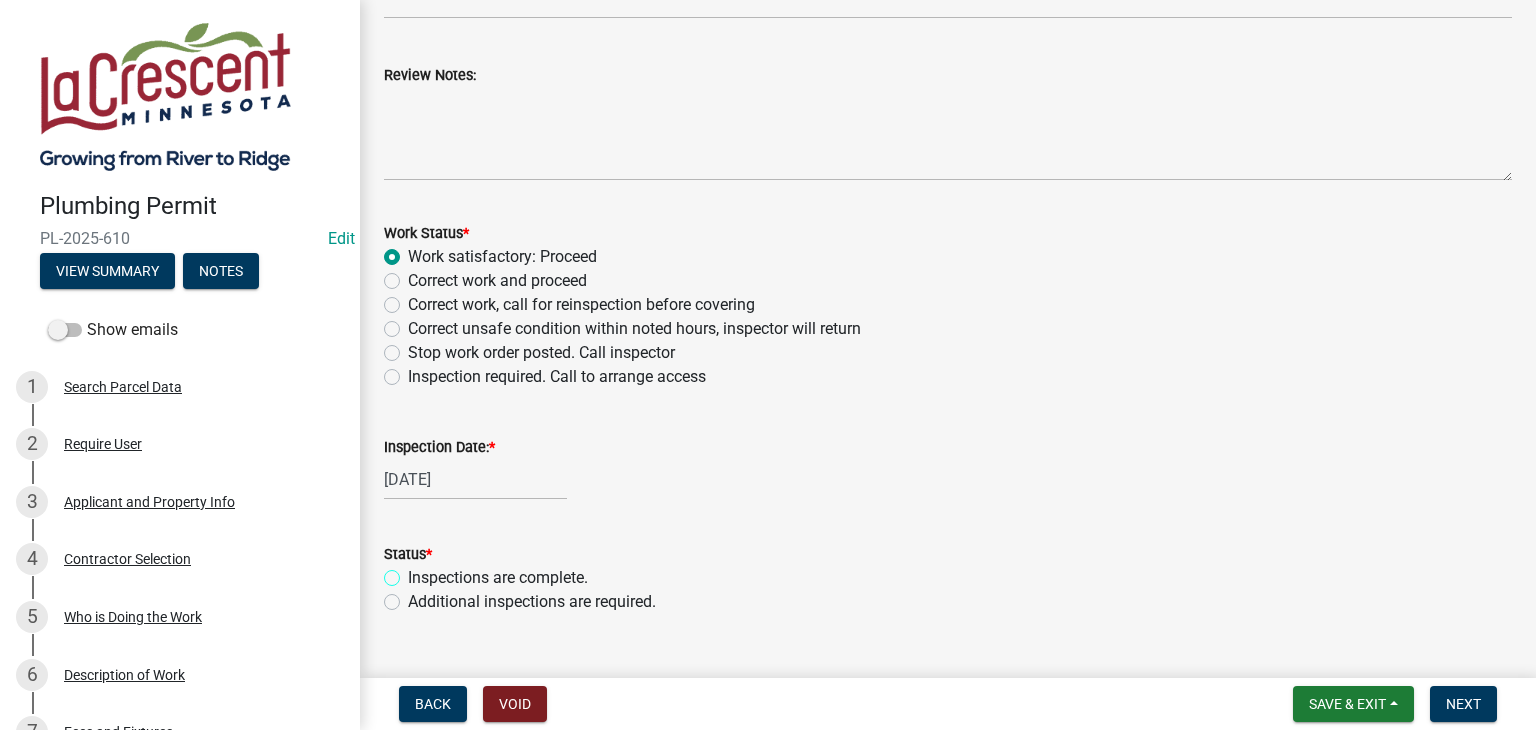 click on "Inspections are complete." at bounding box center (414, 572) 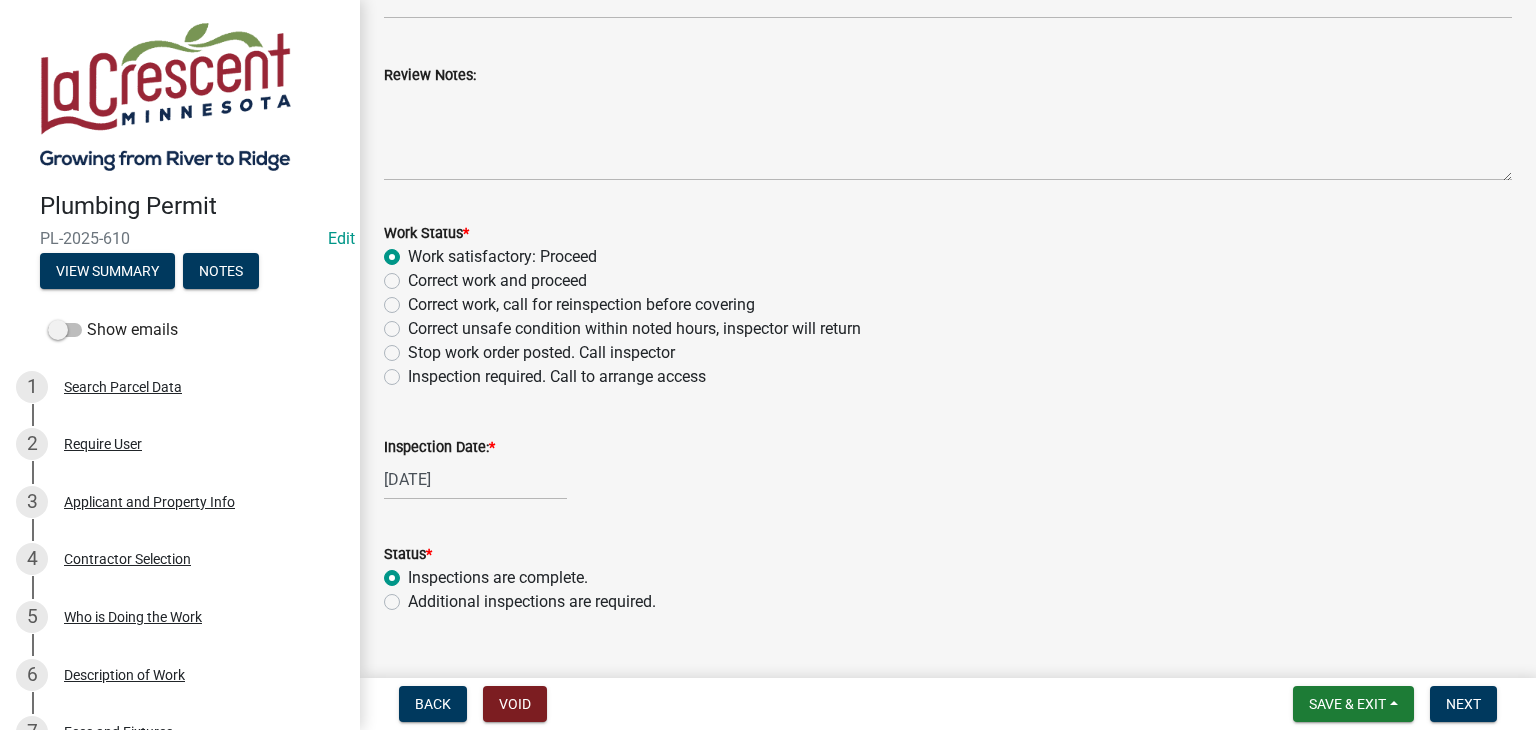 radio on "true" 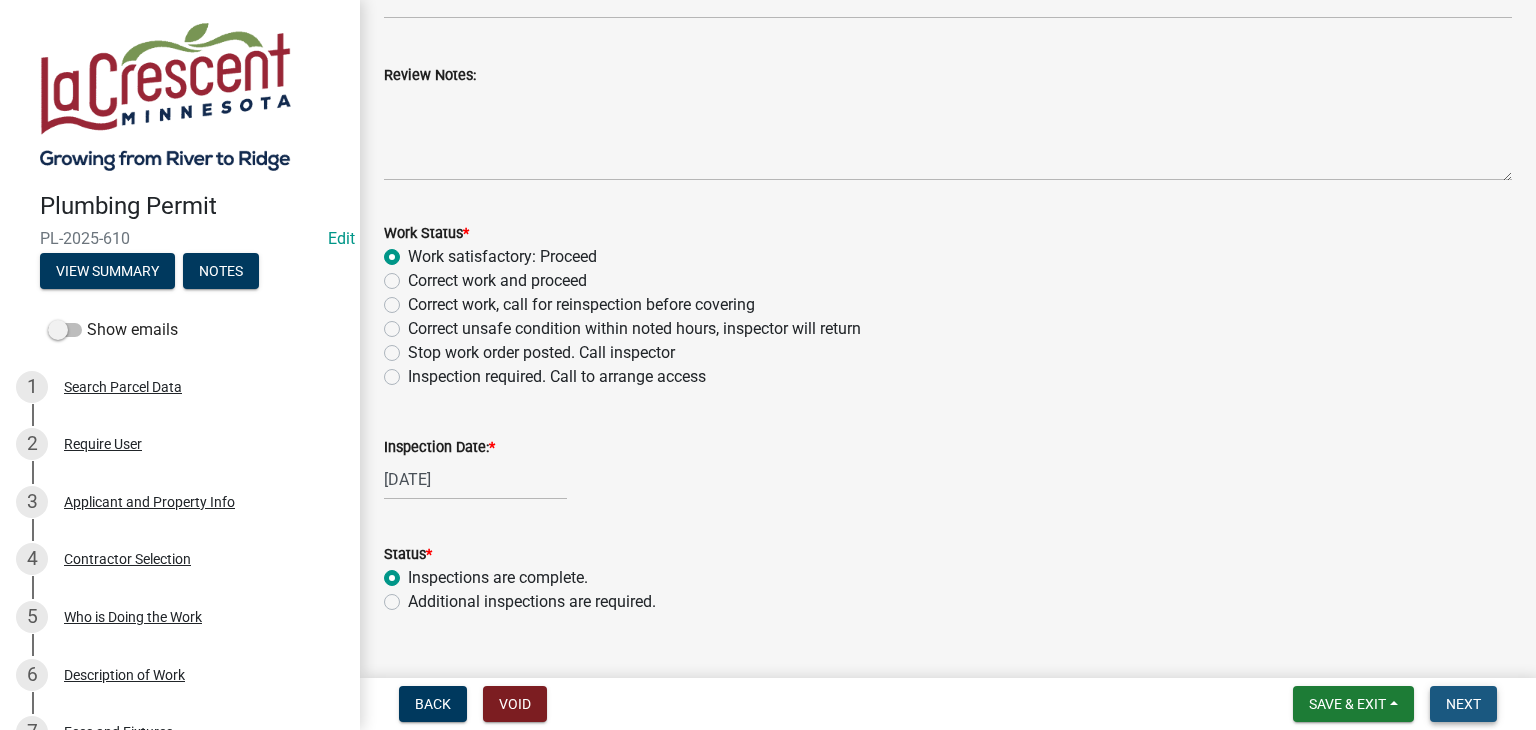 click on "Next" at bounding box center [1463, 704] 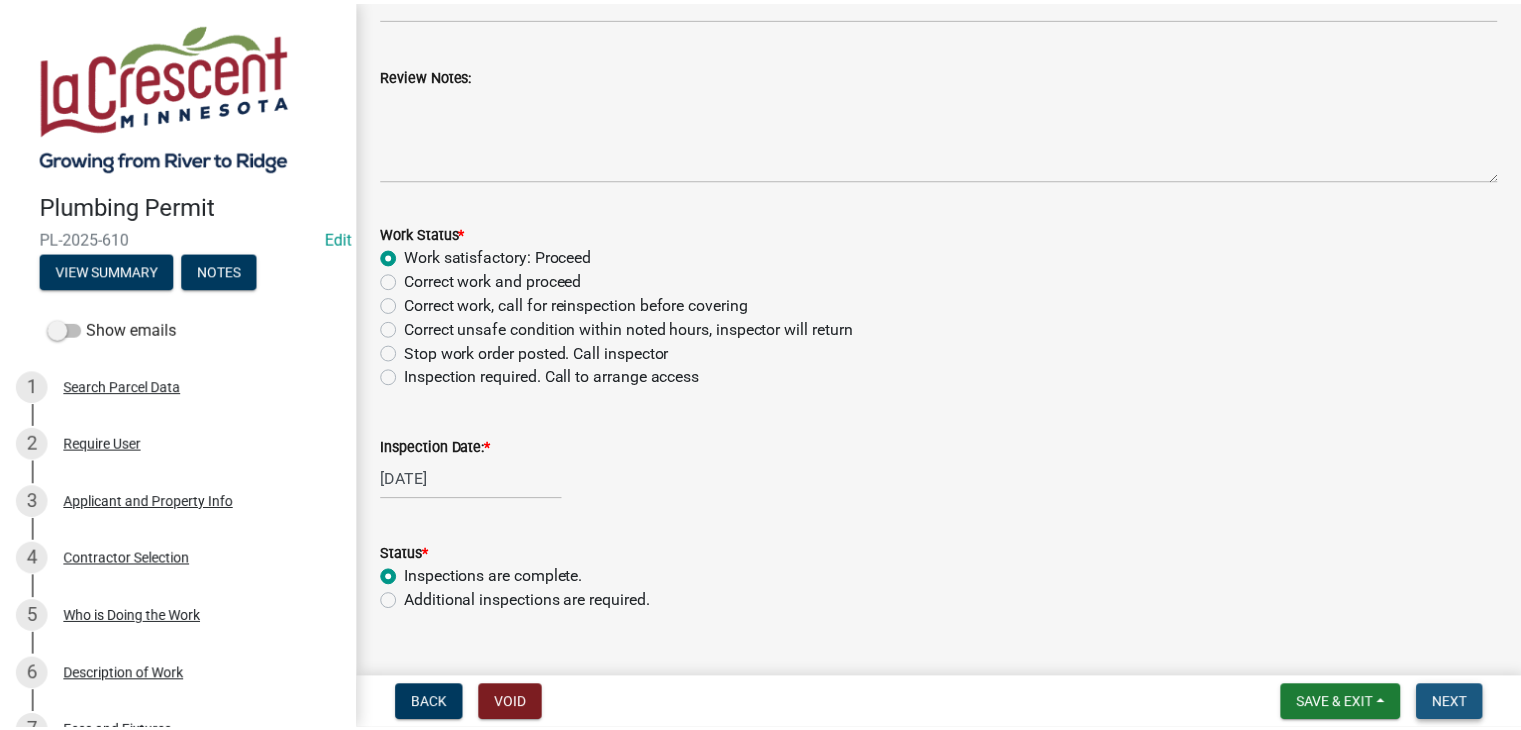 scroll, scrollTop: 0, scrollLeft: 0, axis: both 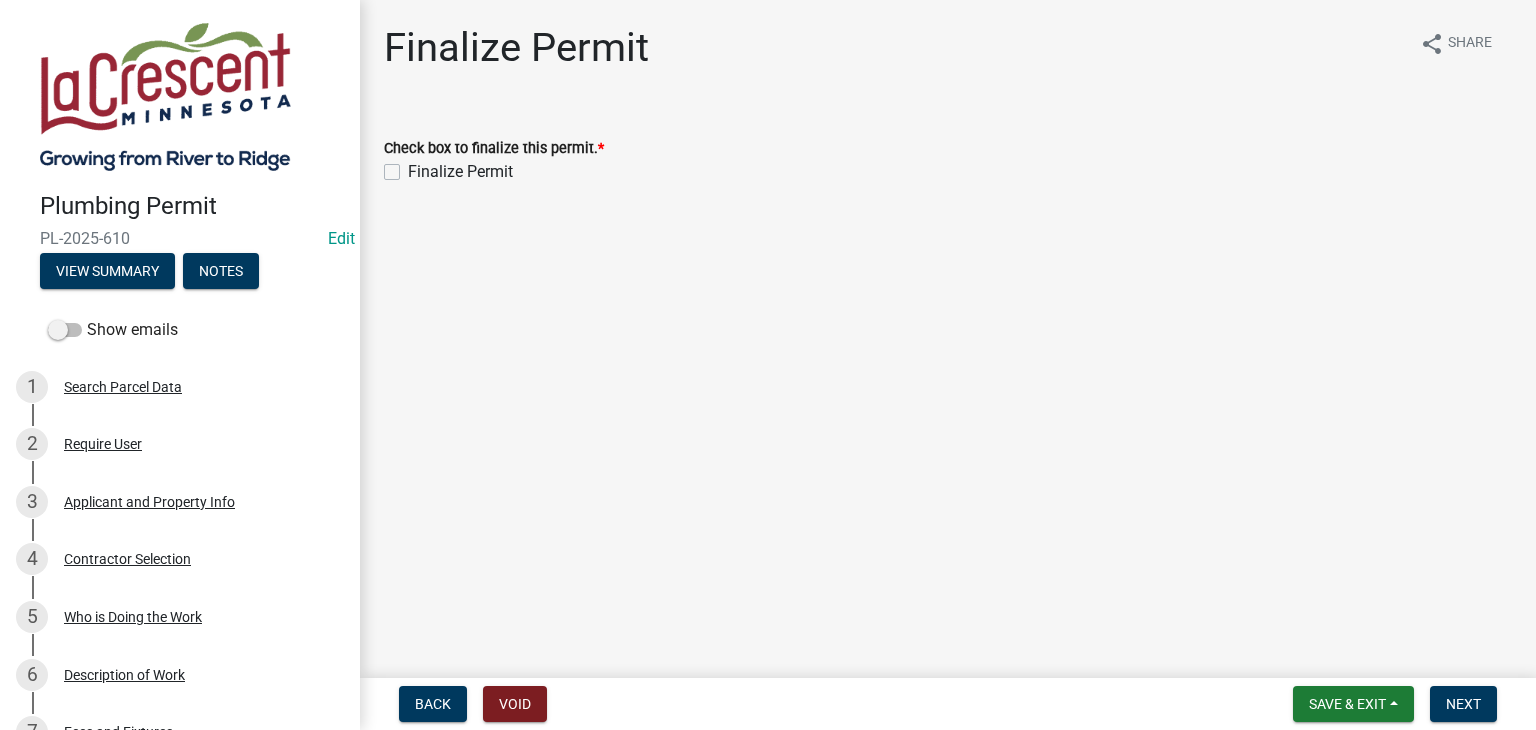 click on "Finalize Permit" 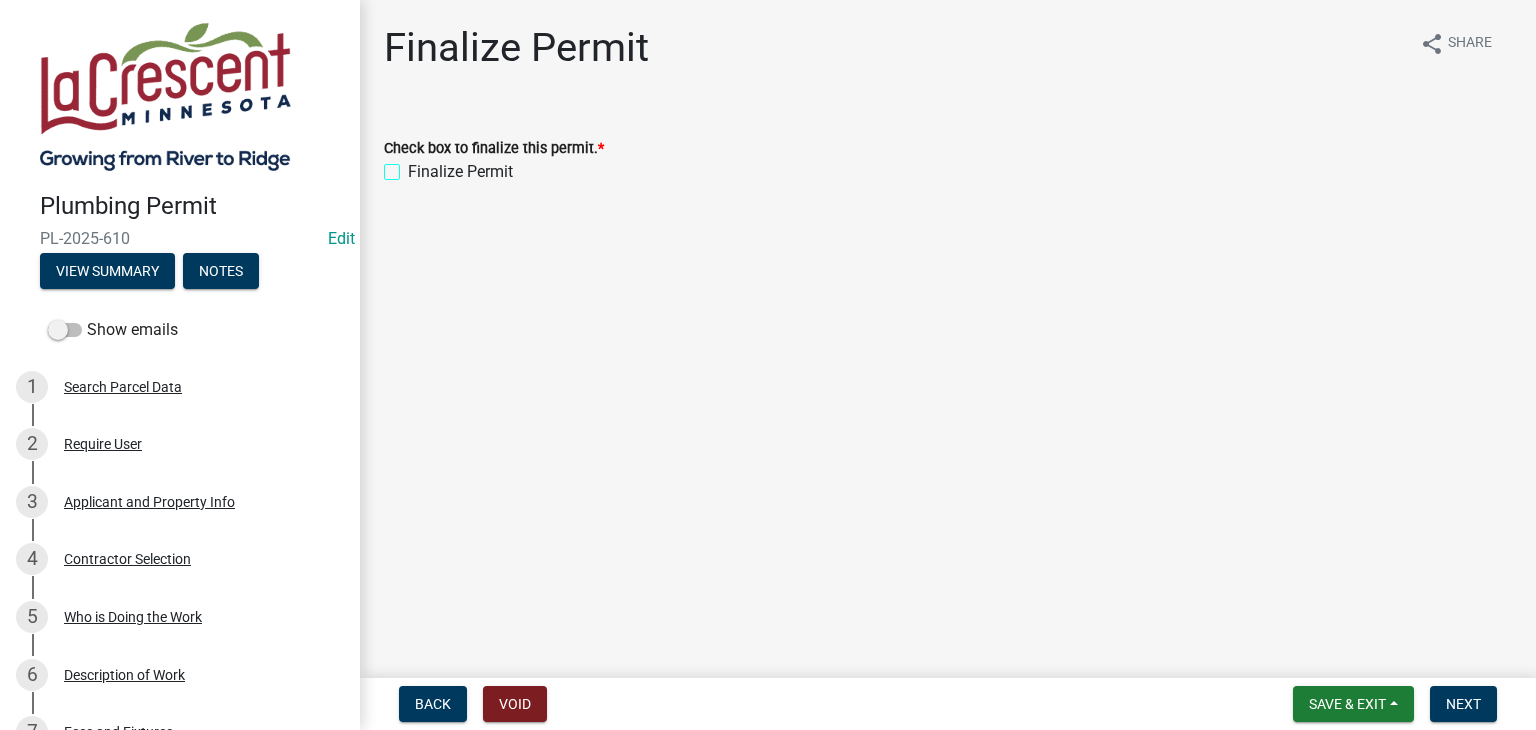 click on "Finalize Permit" at bounding box center (414, 166) 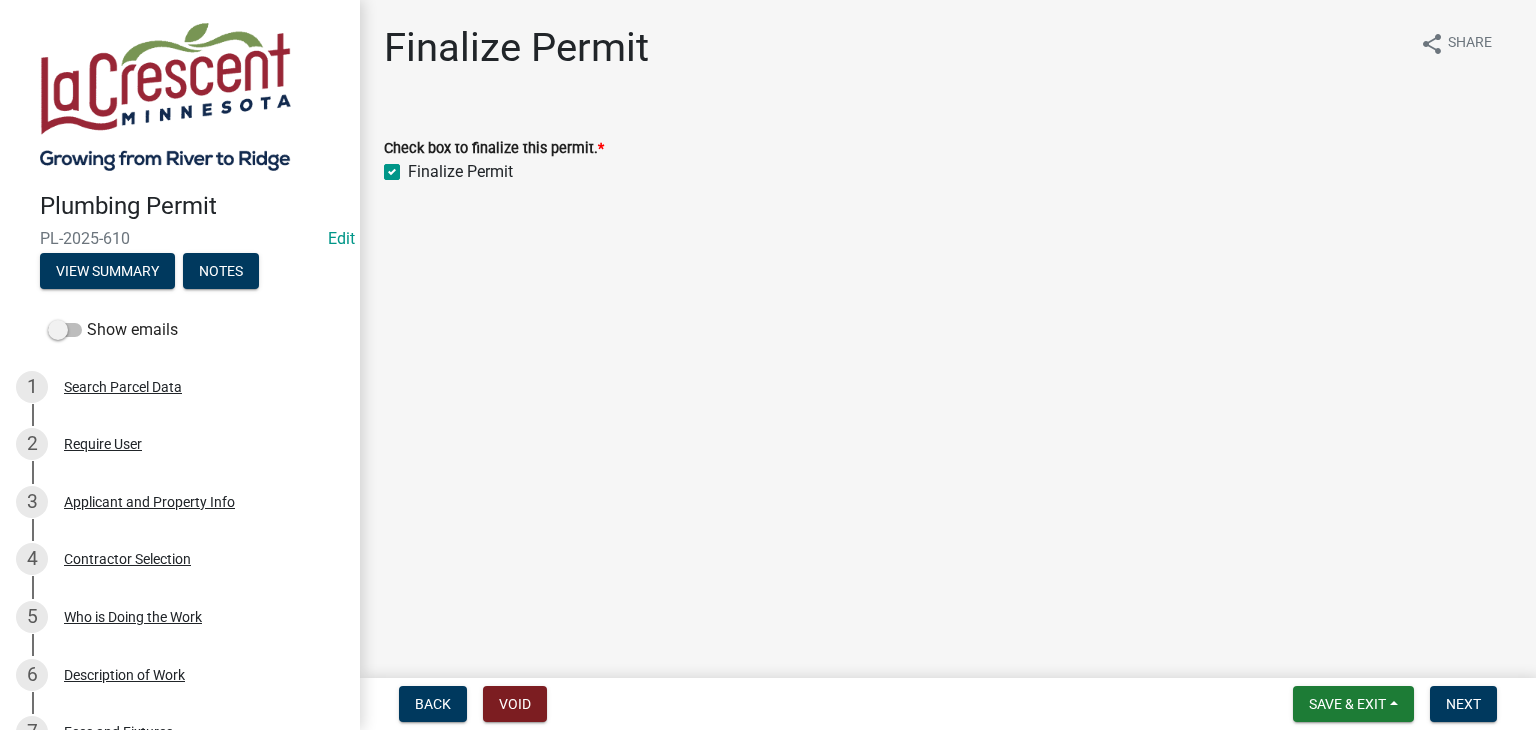 checkbox on "true" 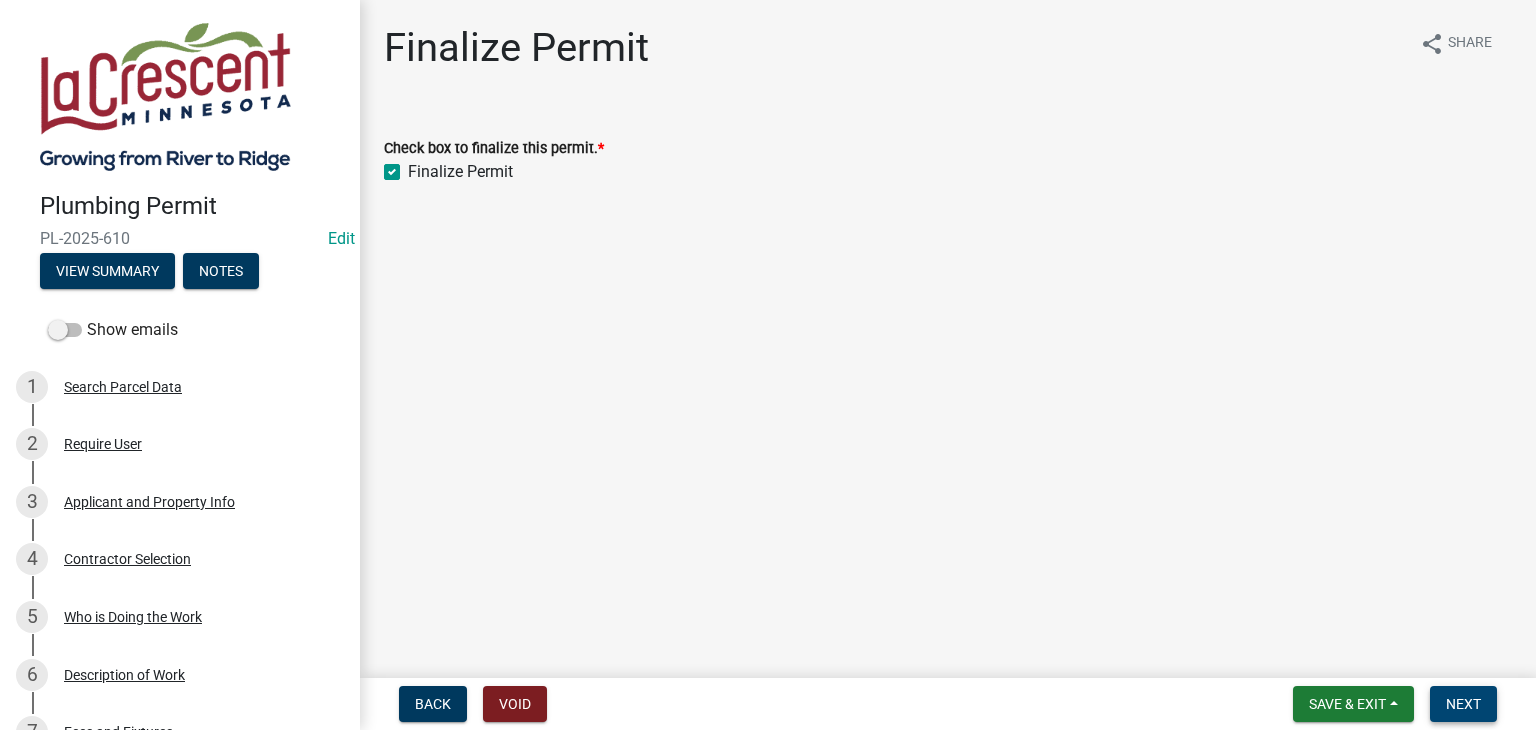 click on "Next" at bounding box center [1463, 704] 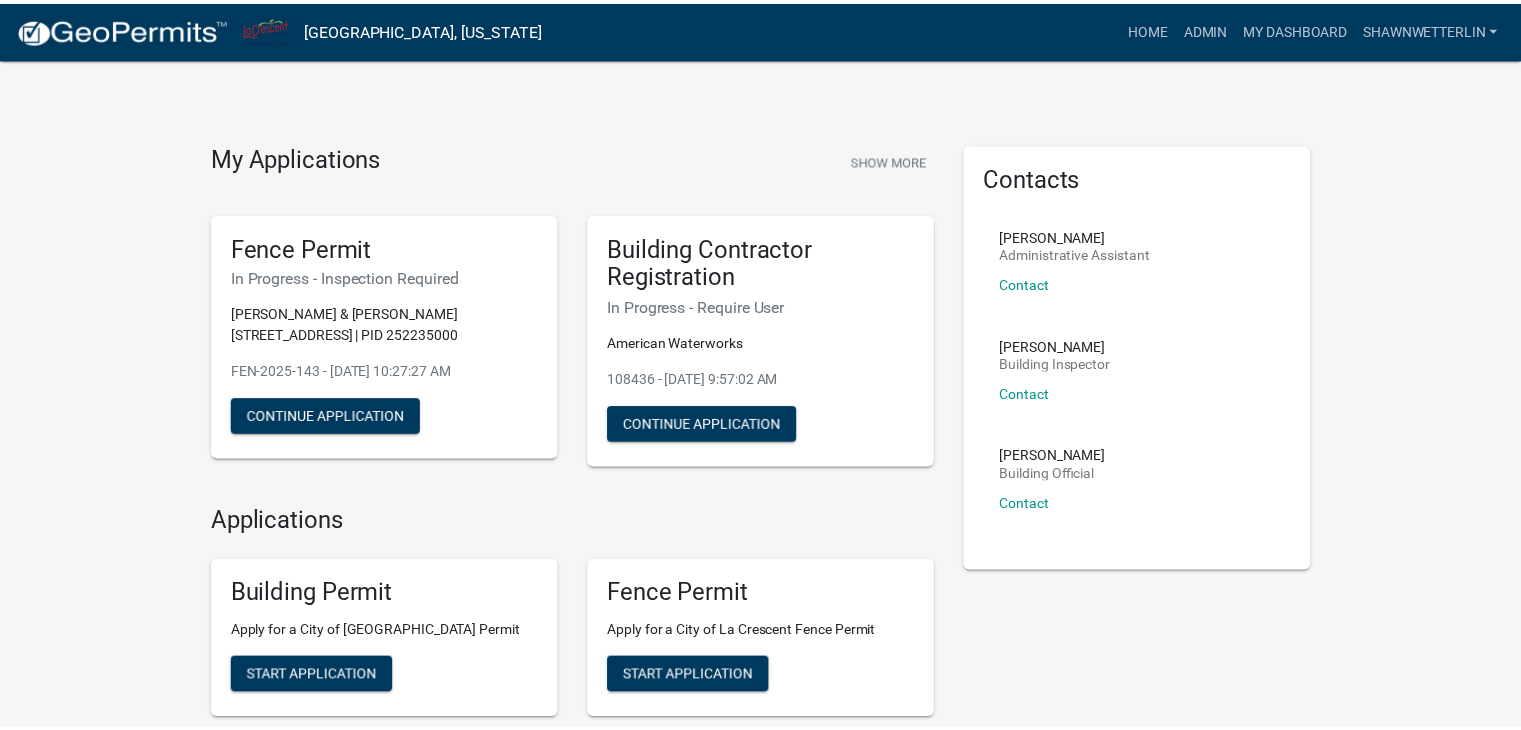 scroll, scrollTop: 0, scrollLeft: 0, axis: both 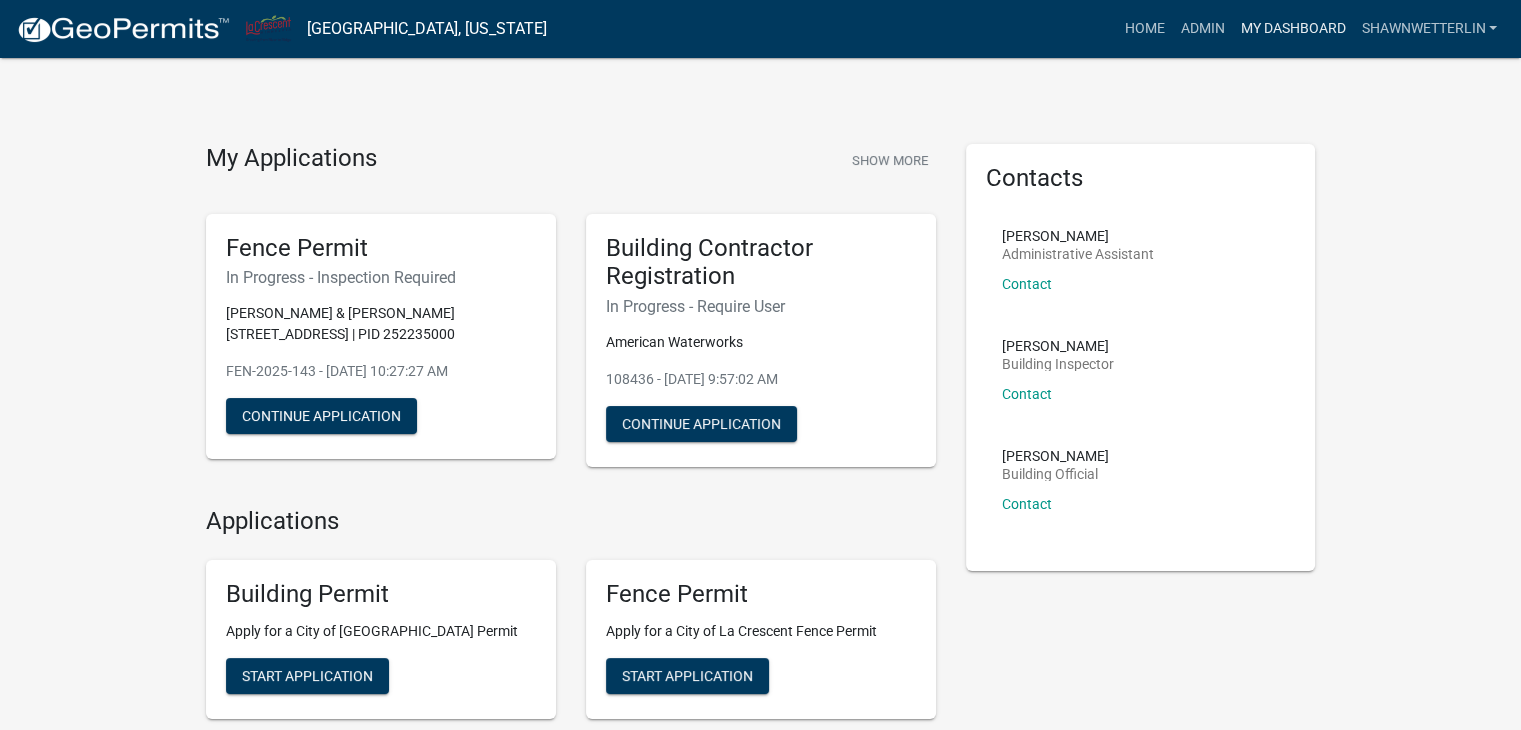 click on "My Dashboard" at bounding box center [1292, 29] 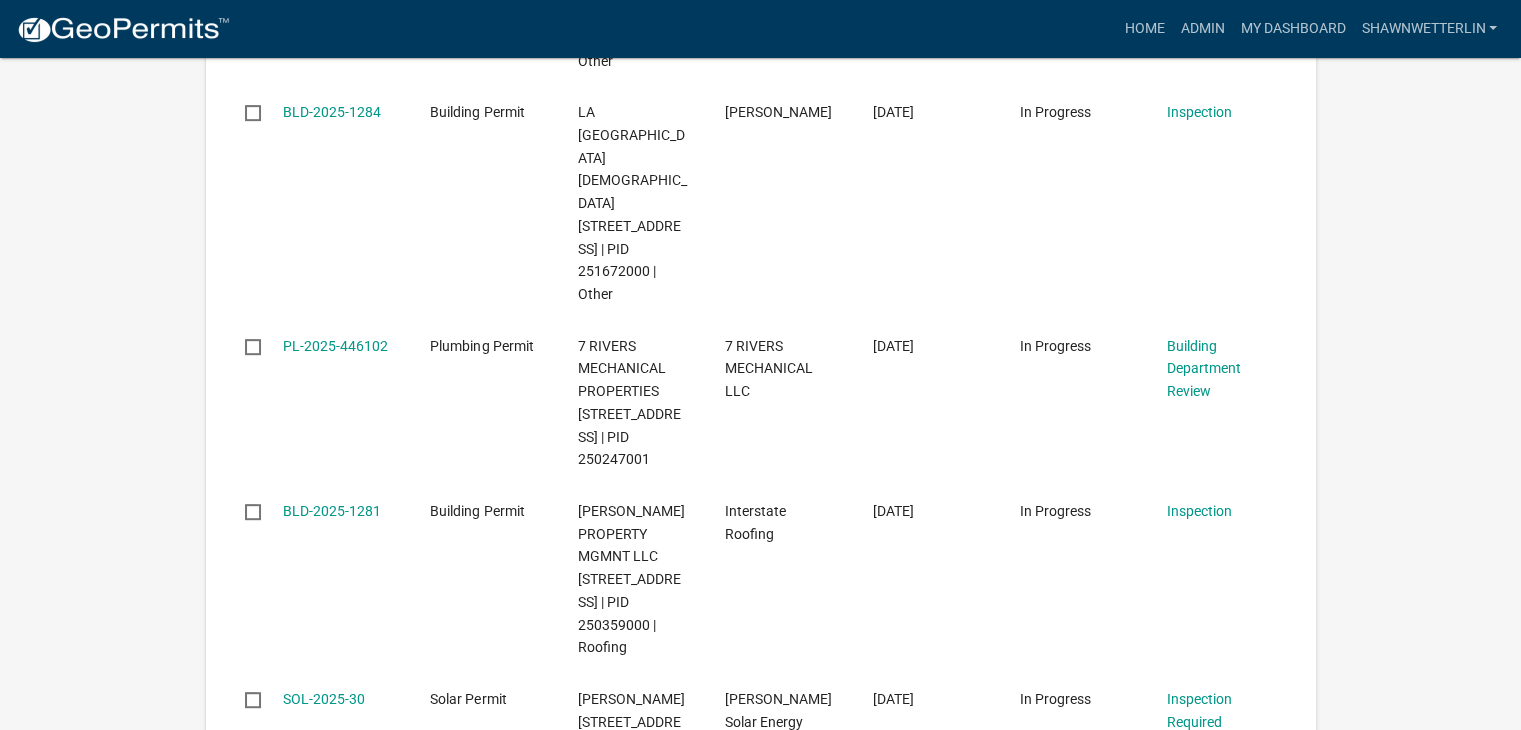 scroll, scrollTop: 900, scrollLeft: 0, axis: vertical 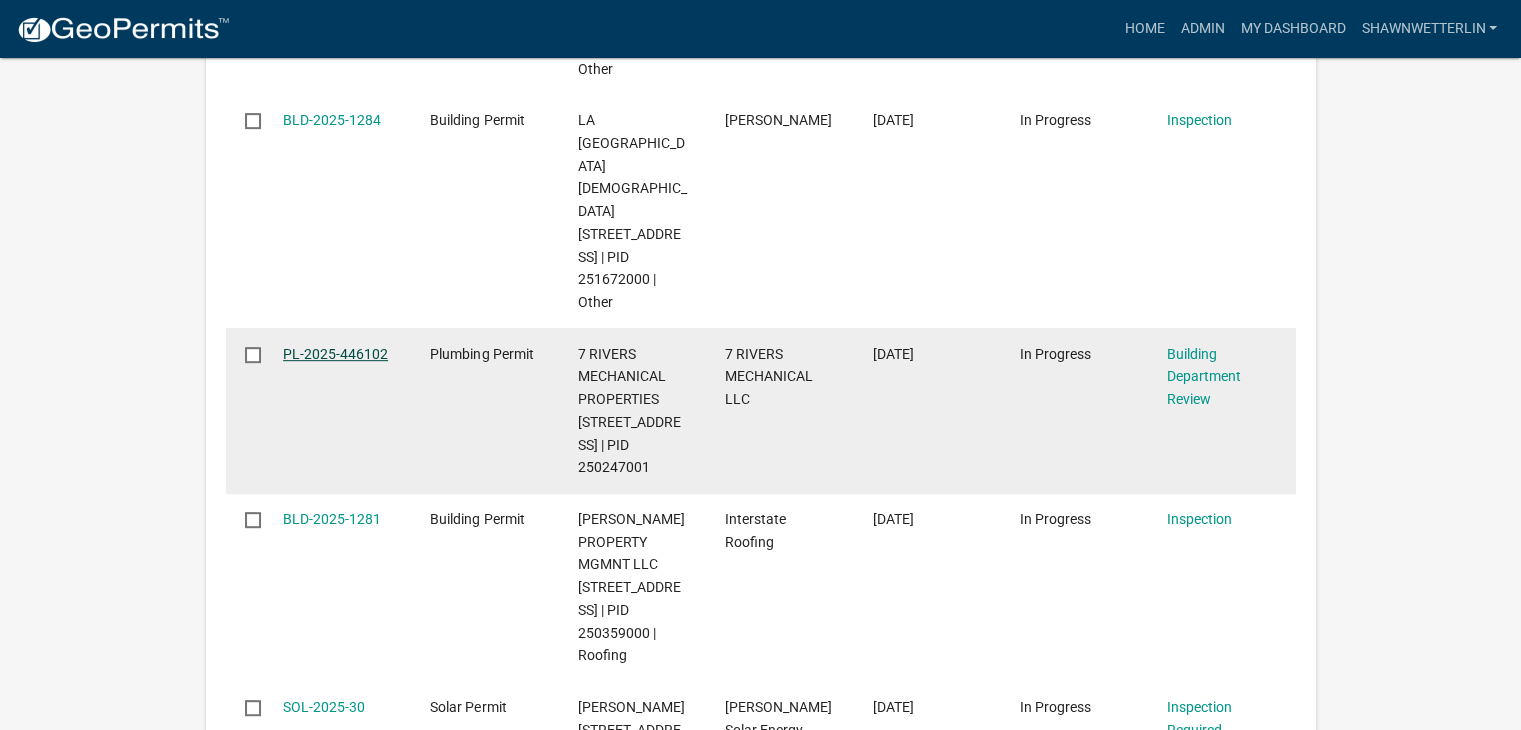 click on "PL-2025-446102" 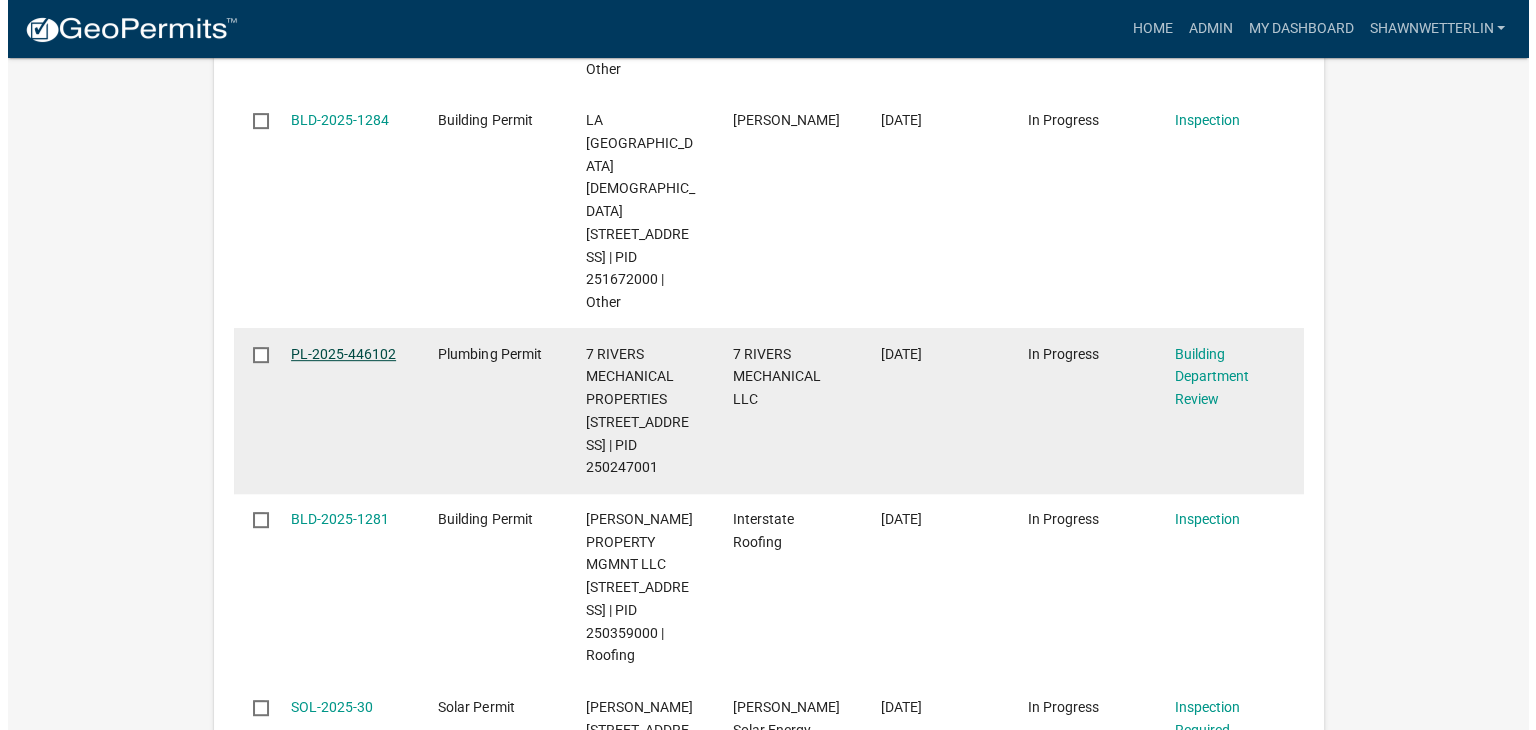 scroll, scrollTop: 0, scrollLeft: 0, axis: both 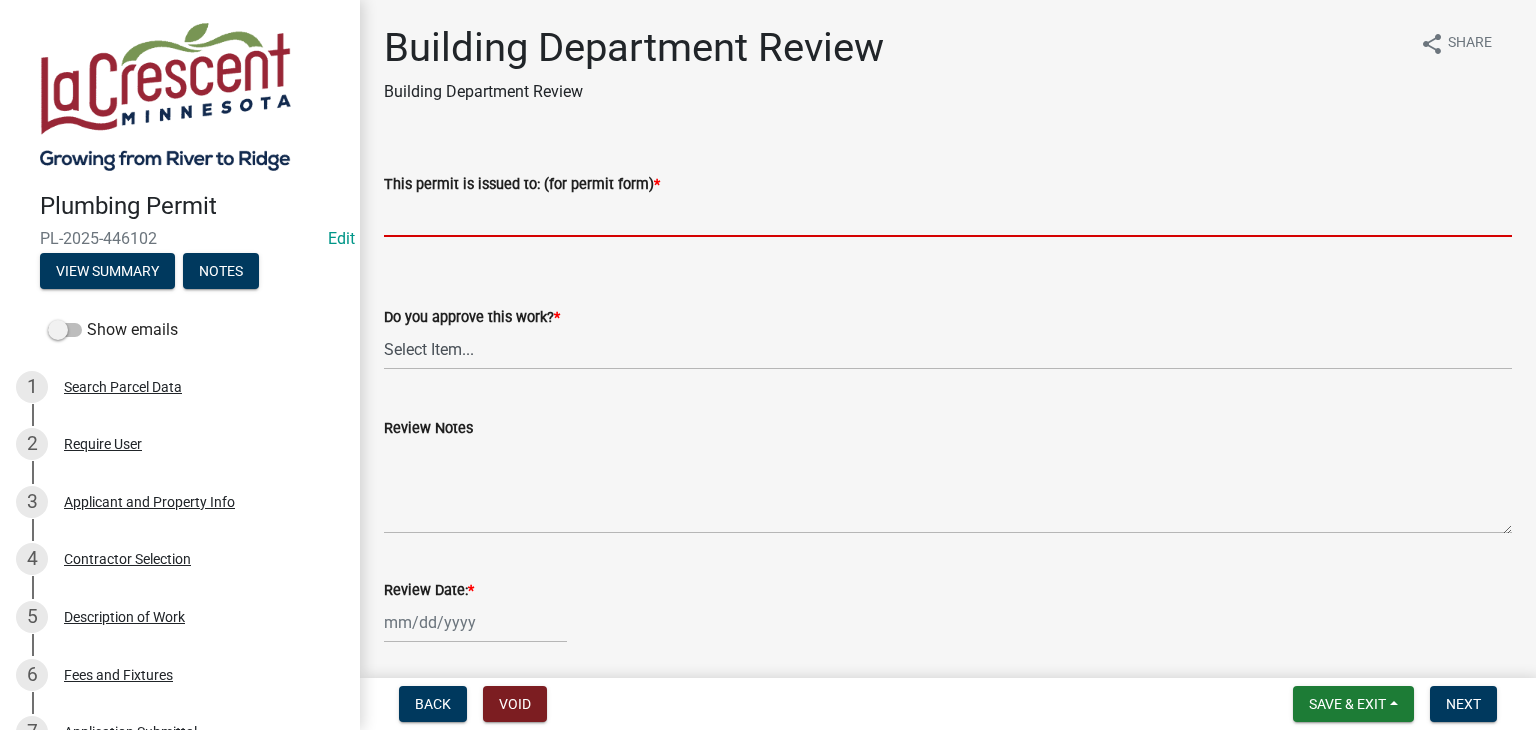 click on "This permit is issued to: (for permit form)  *" at bounding box center [948, 216] 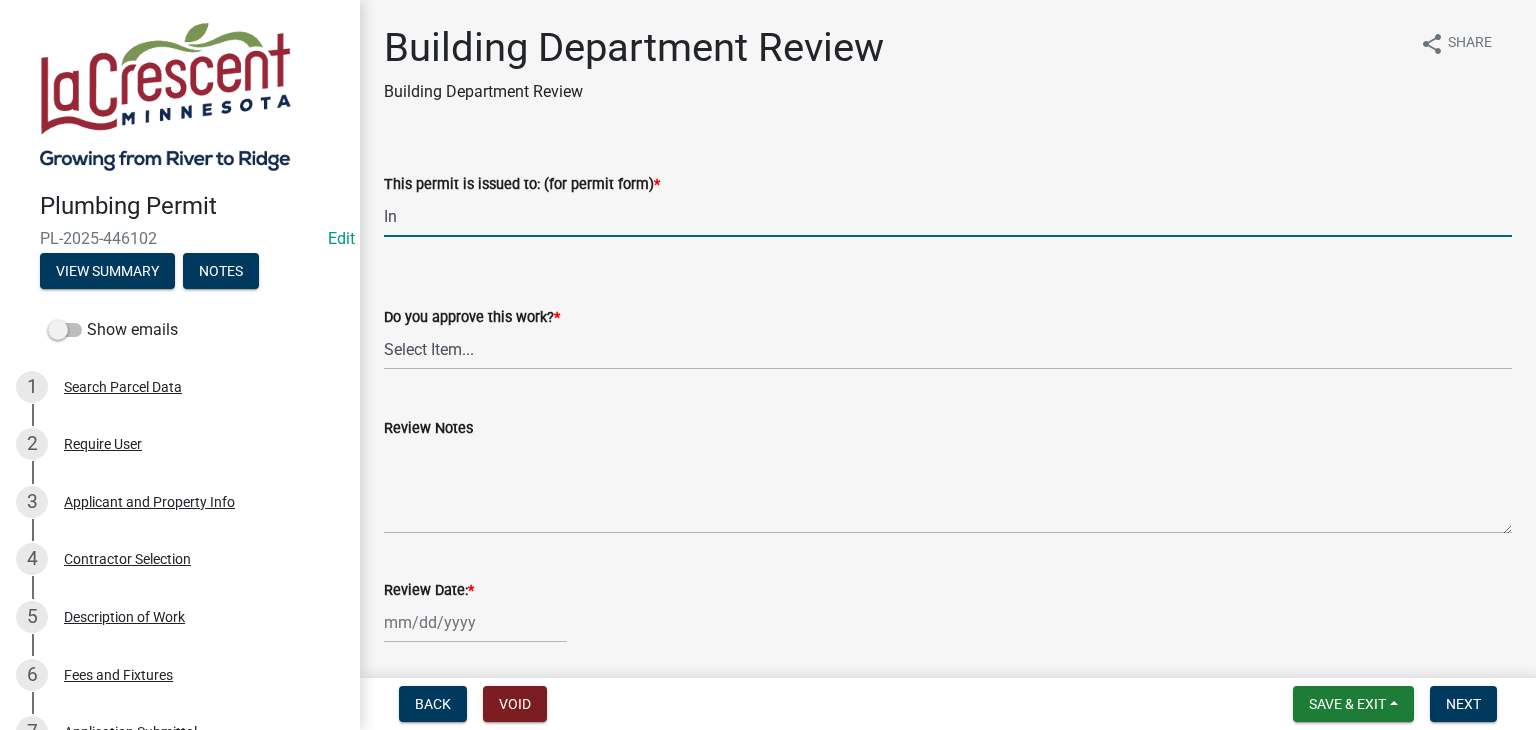 type on "I" 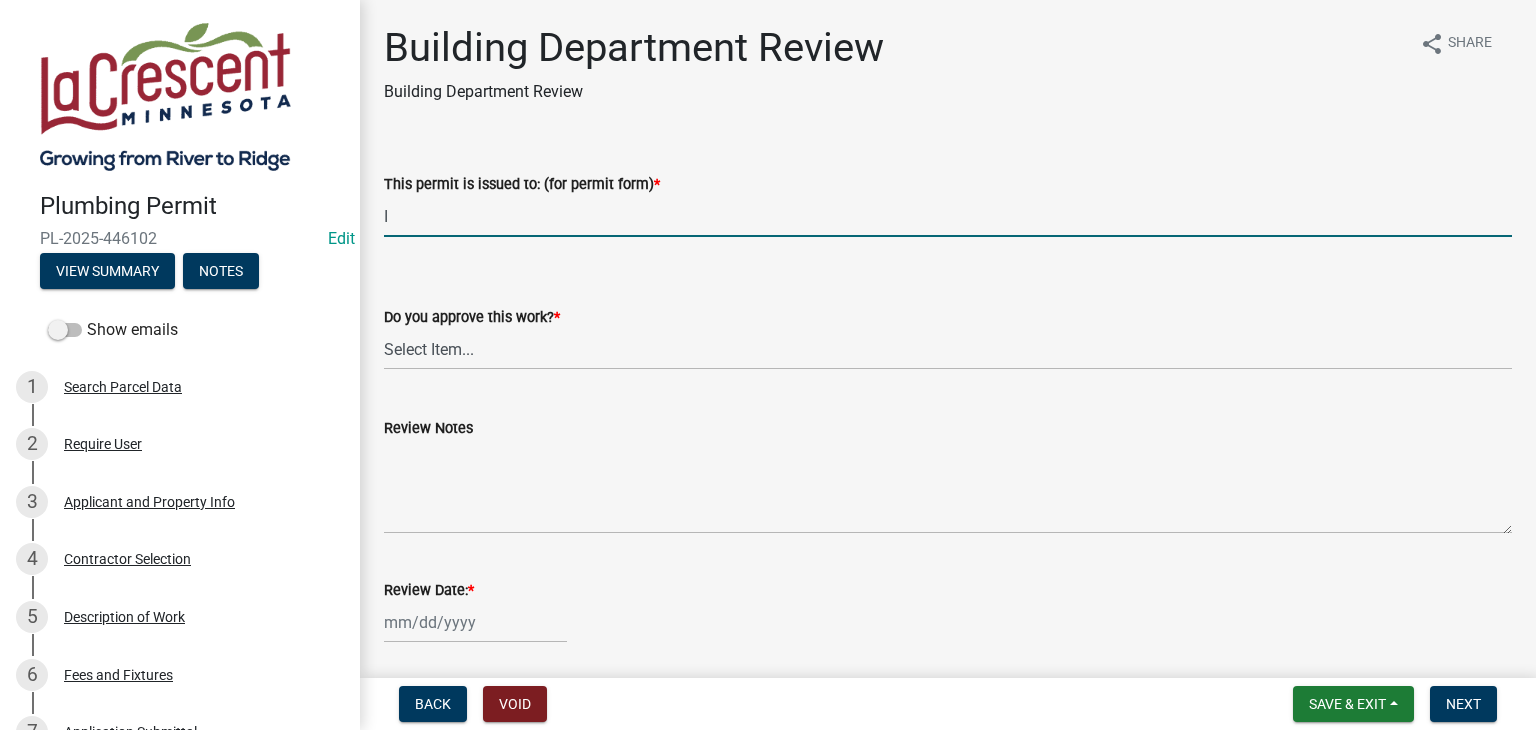 type 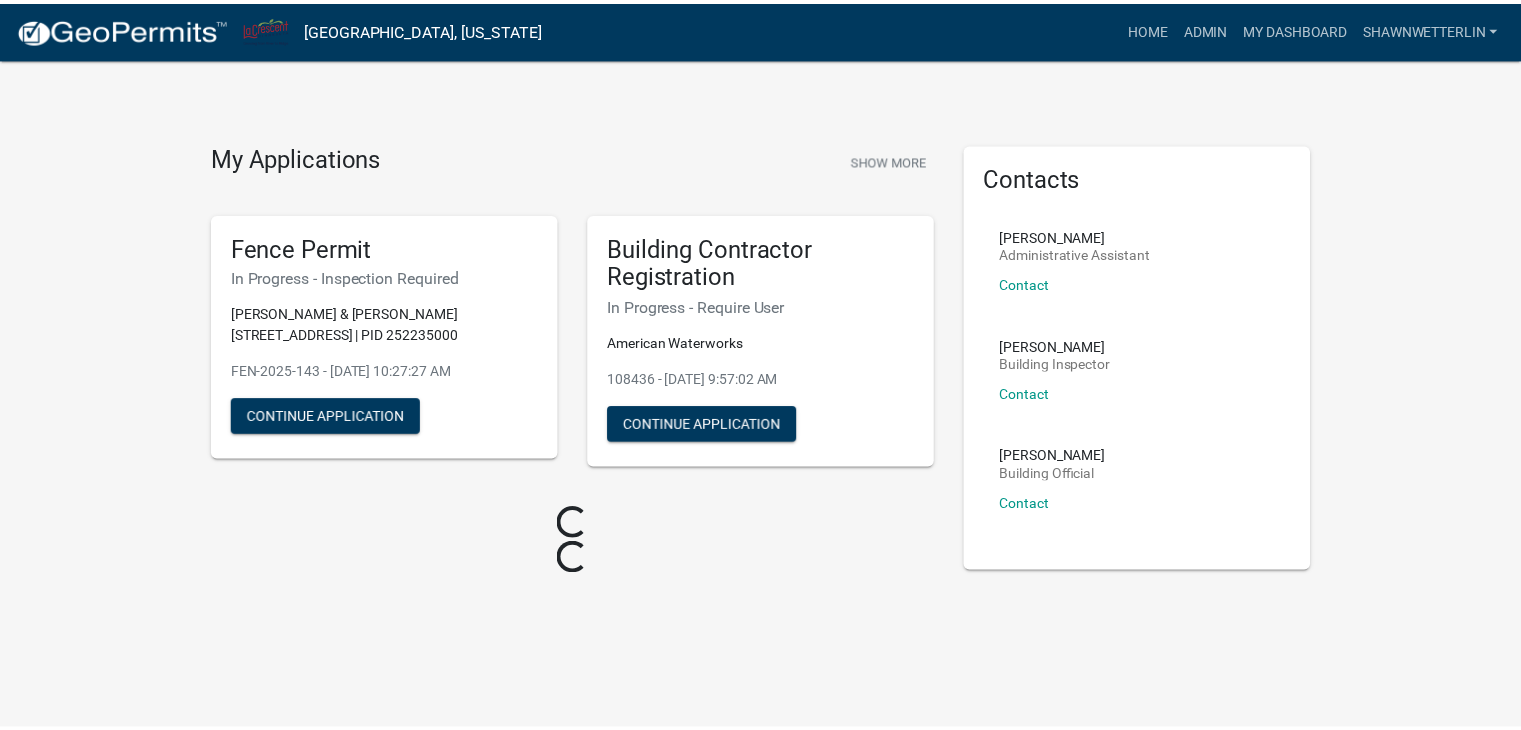 scroll, scrollTop: 0, scrollLeft: 0, axis: both 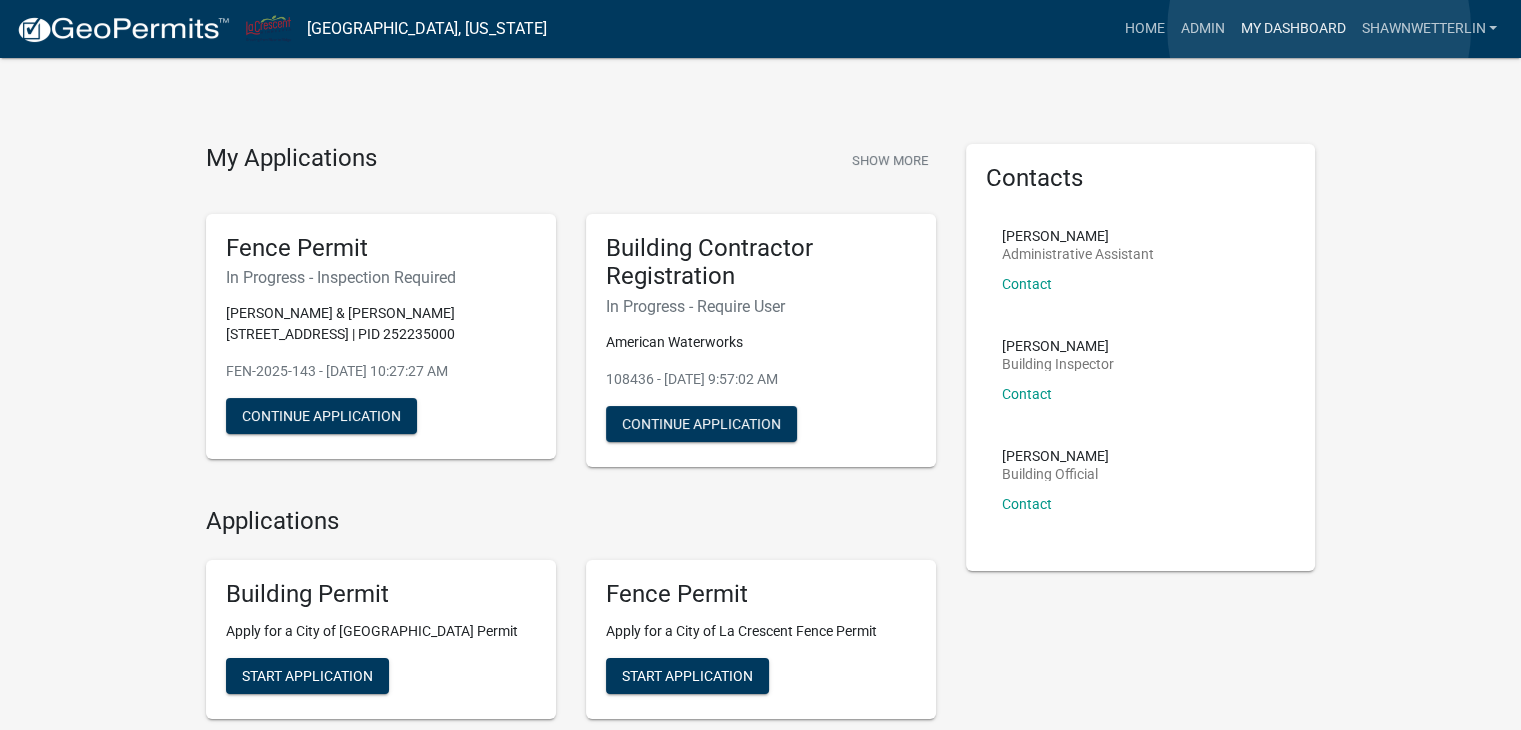 click on "My Dashboard" at bounding box center (1292, 29) 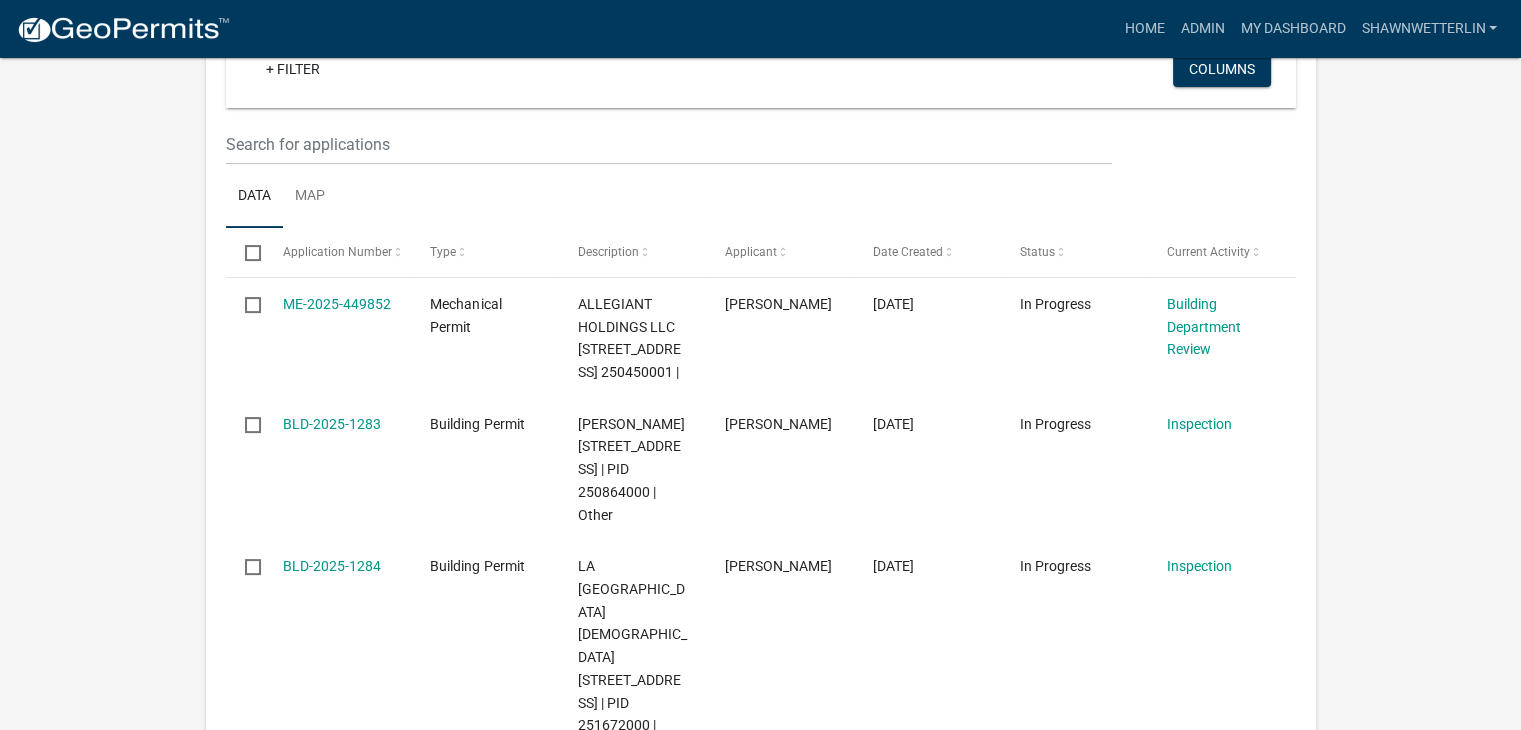 scroll, scrollTop: 500, scrollLeft: 0, axis: vertical 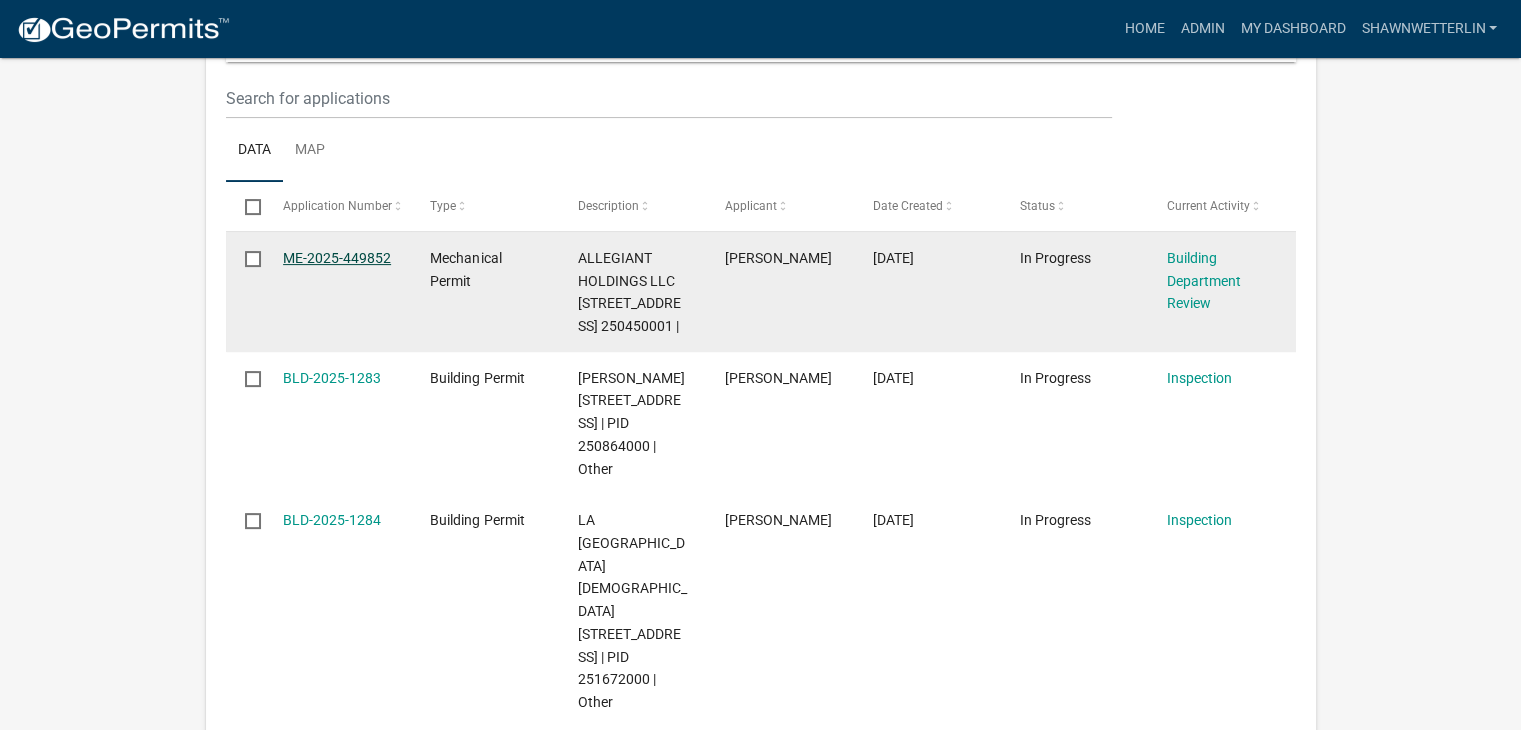 click on "ME-2025-449852" 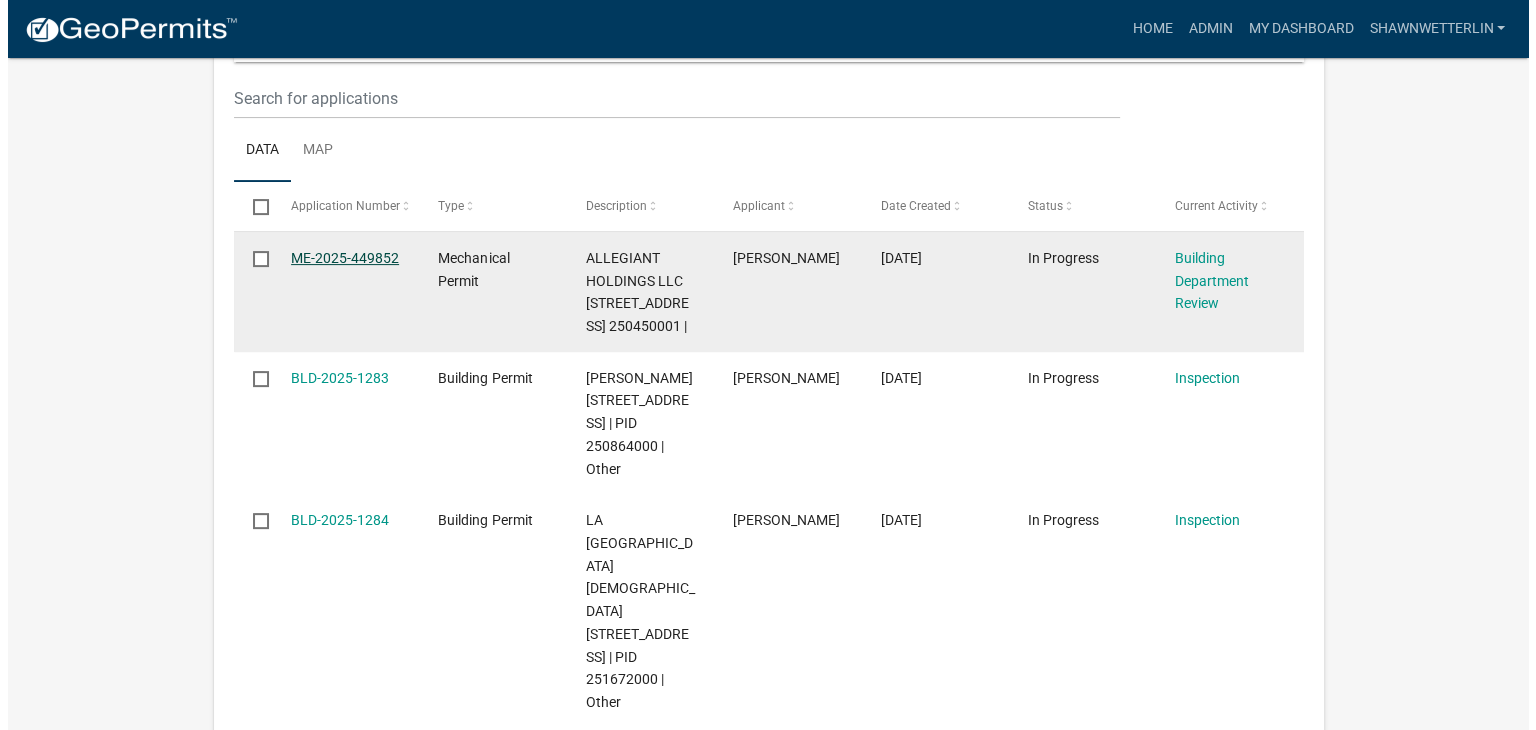 scroll, scrollTop: 0, scrollLeft: 0, axis: both 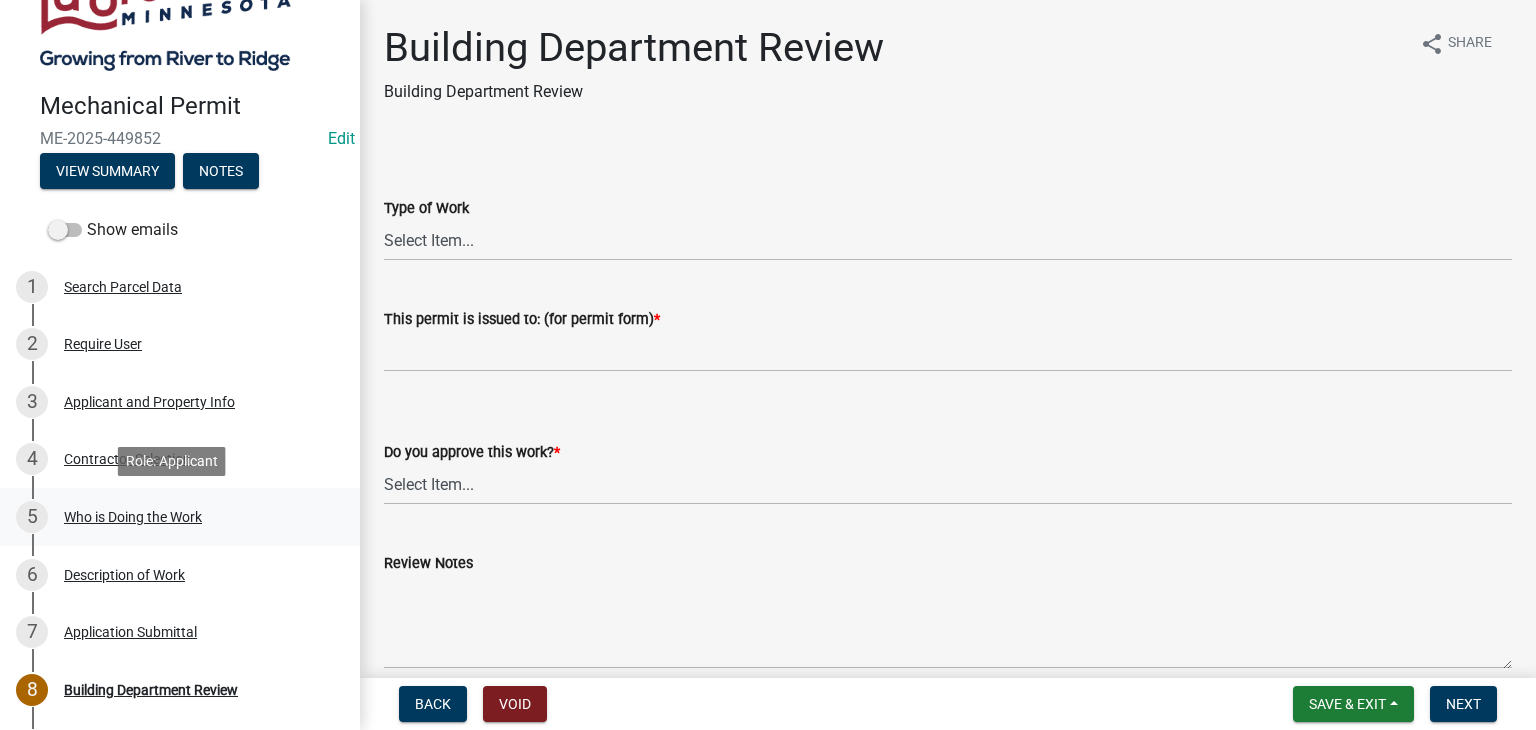 click on "5     Who is Doing the Work" at bounding box center [172, 517] 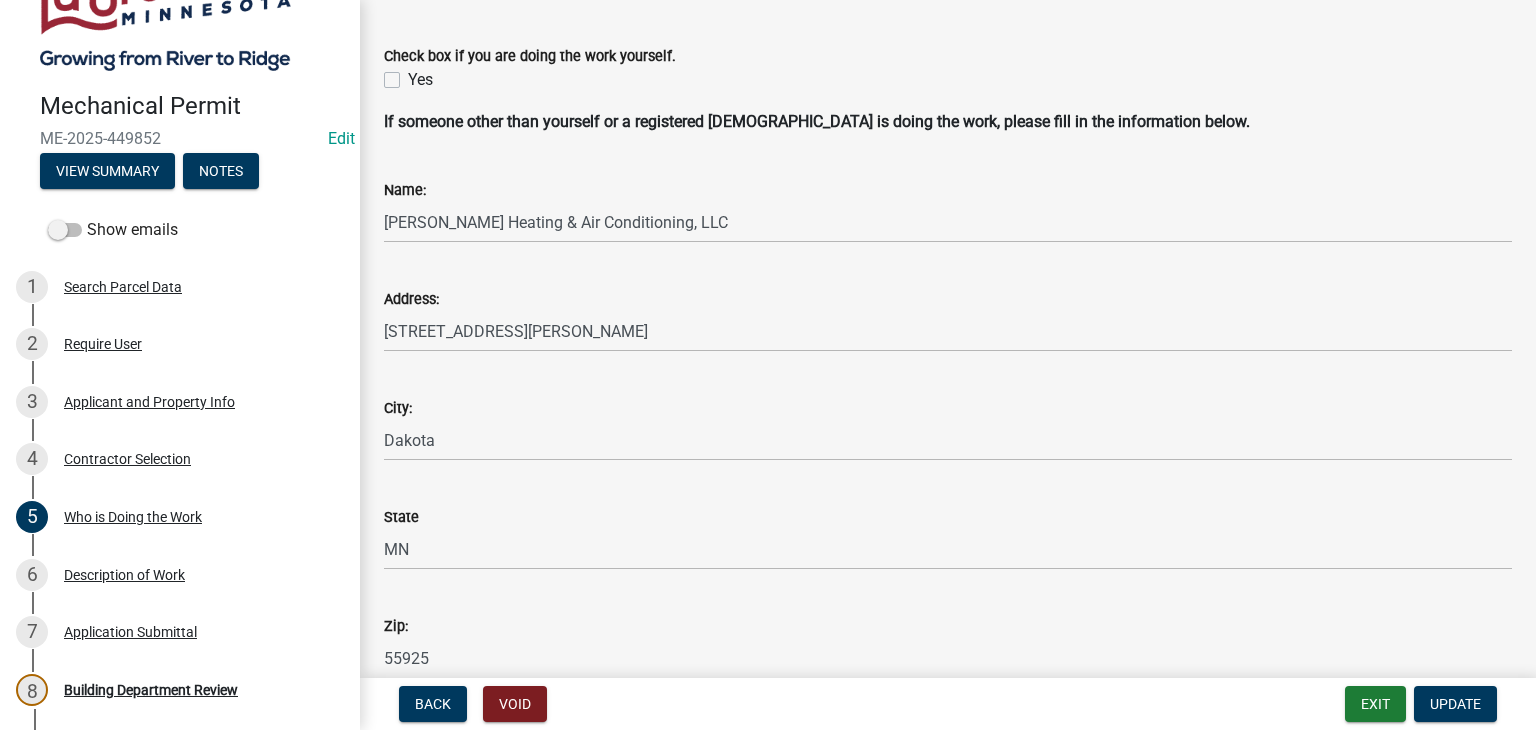 scroll, scrollTop: 200, scrollLeft: 0, axis: vertical 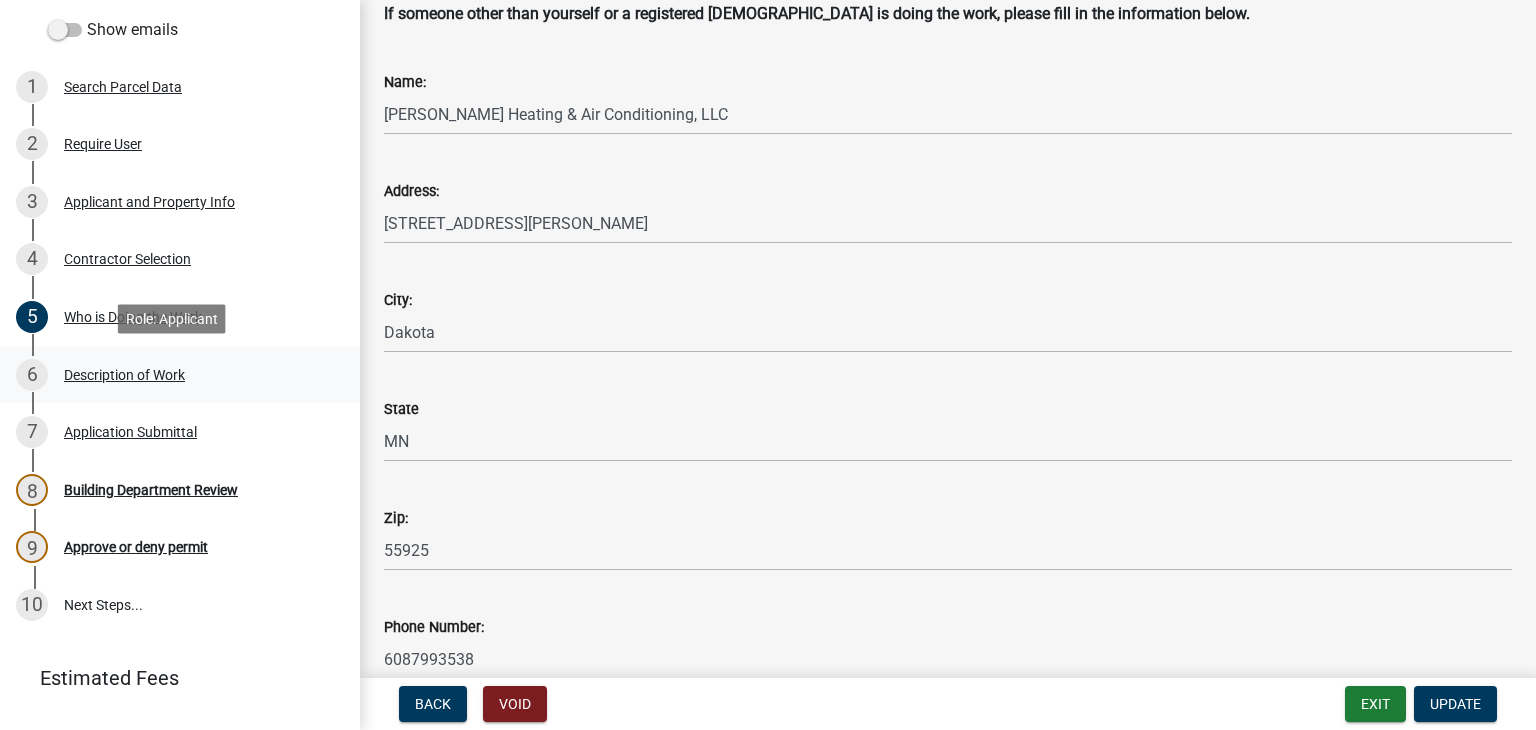 click on "6     Description of Work" at bounding box center [172, 375] 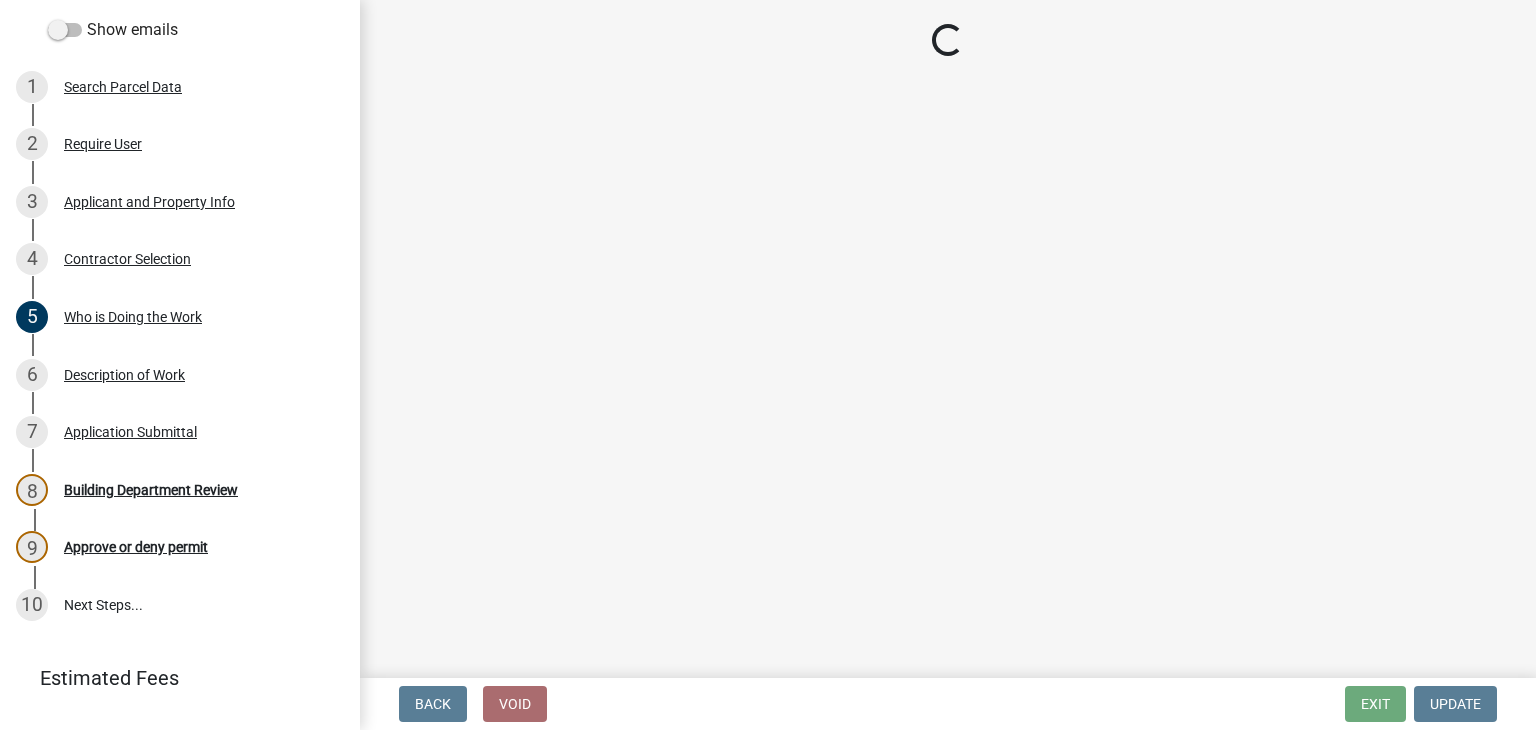 select on "d6b80a15-1e2c-4026-8d48-e494371bea65" 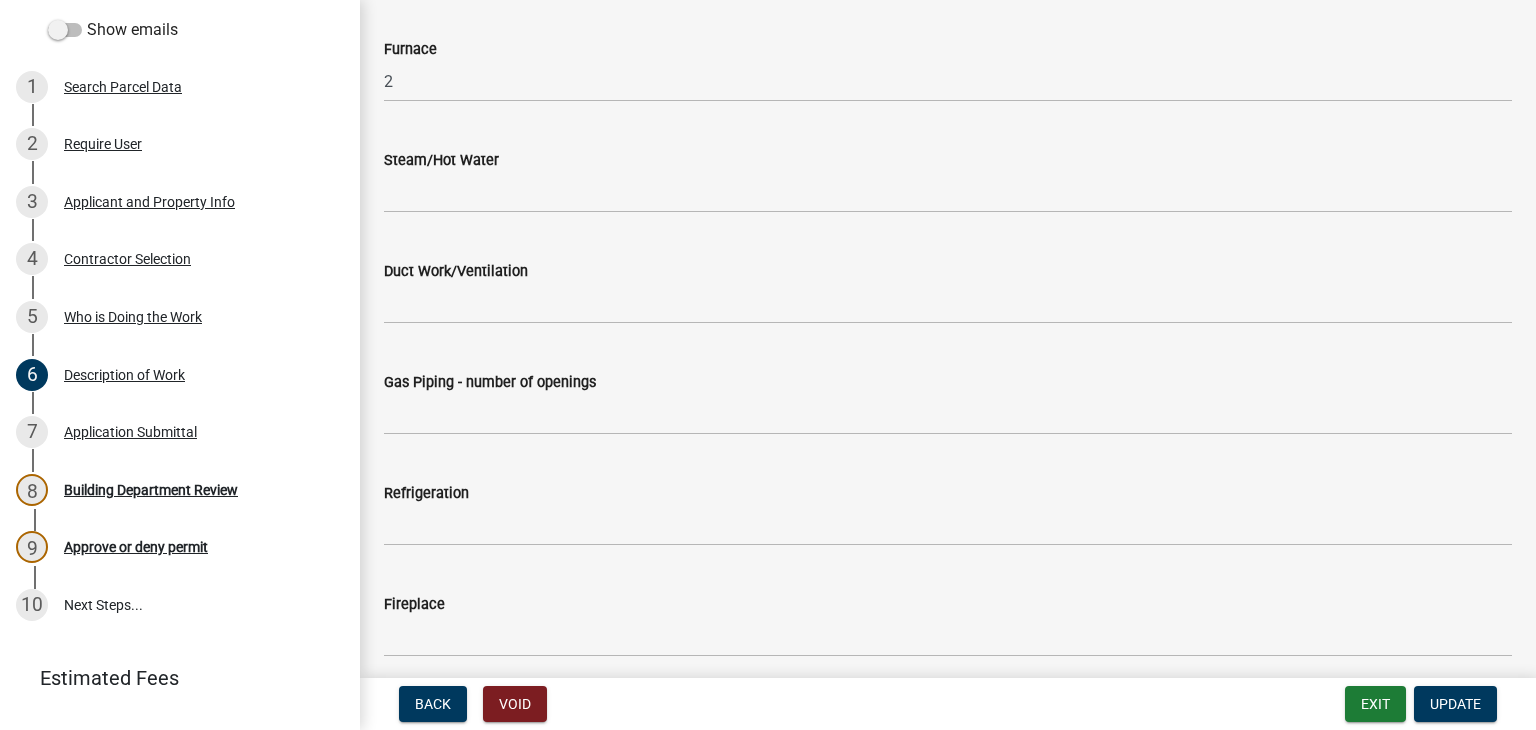 scroll, scrollTop: 1300, scrollLeft: 0, axis: vertical 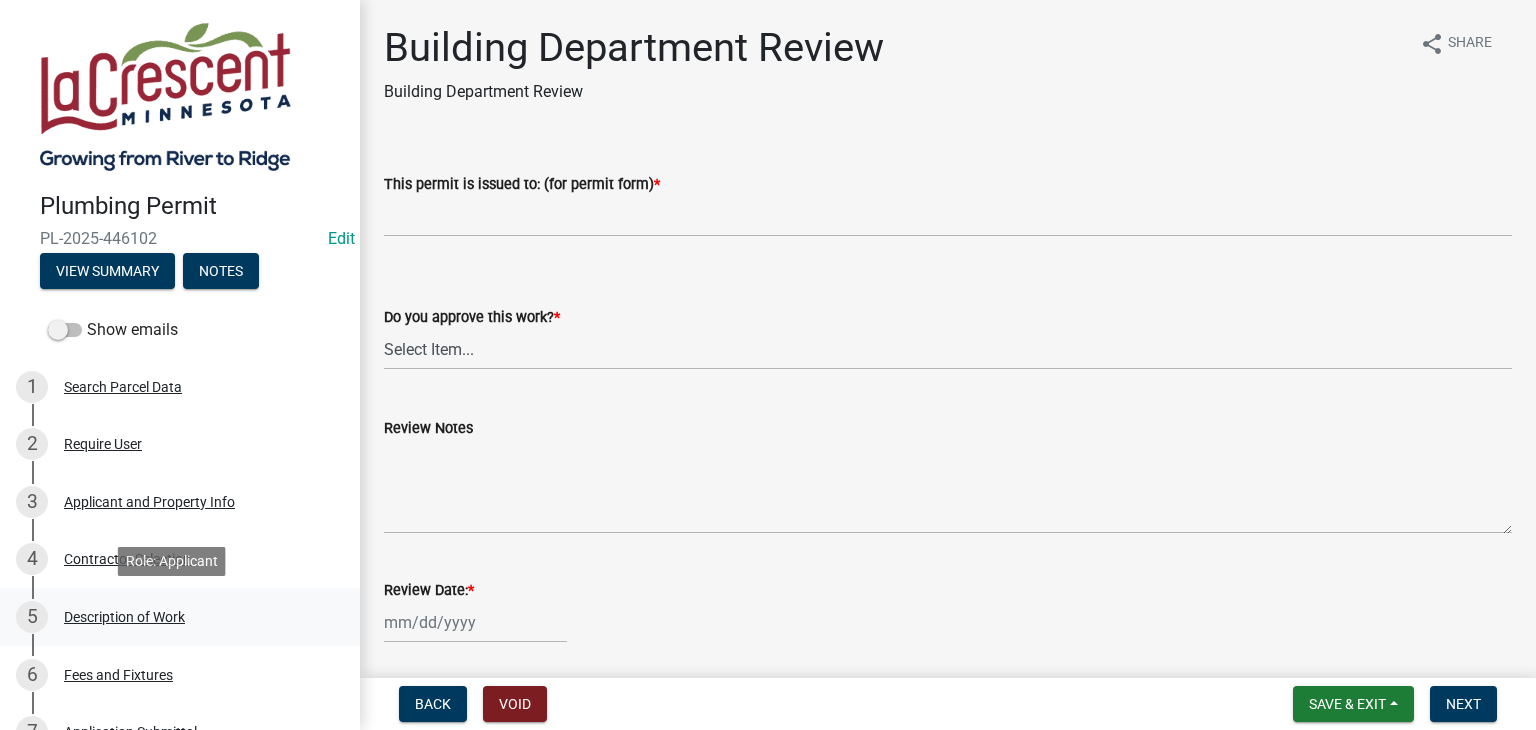 click on "Description of Work" at bounding box center (124, 617) 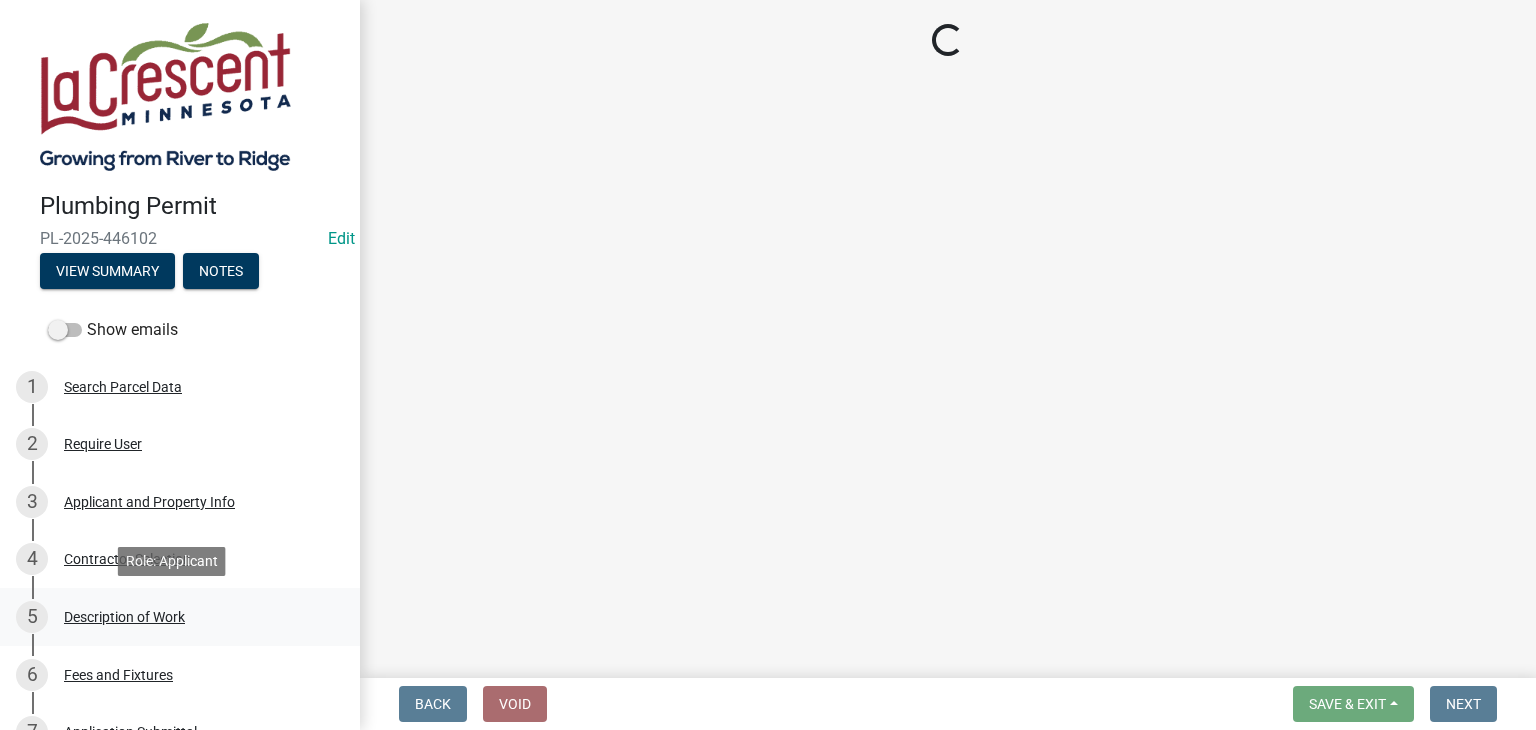 select on "59bf33d4-9d5c-4e7c-8b9a-7c1b13f00426" 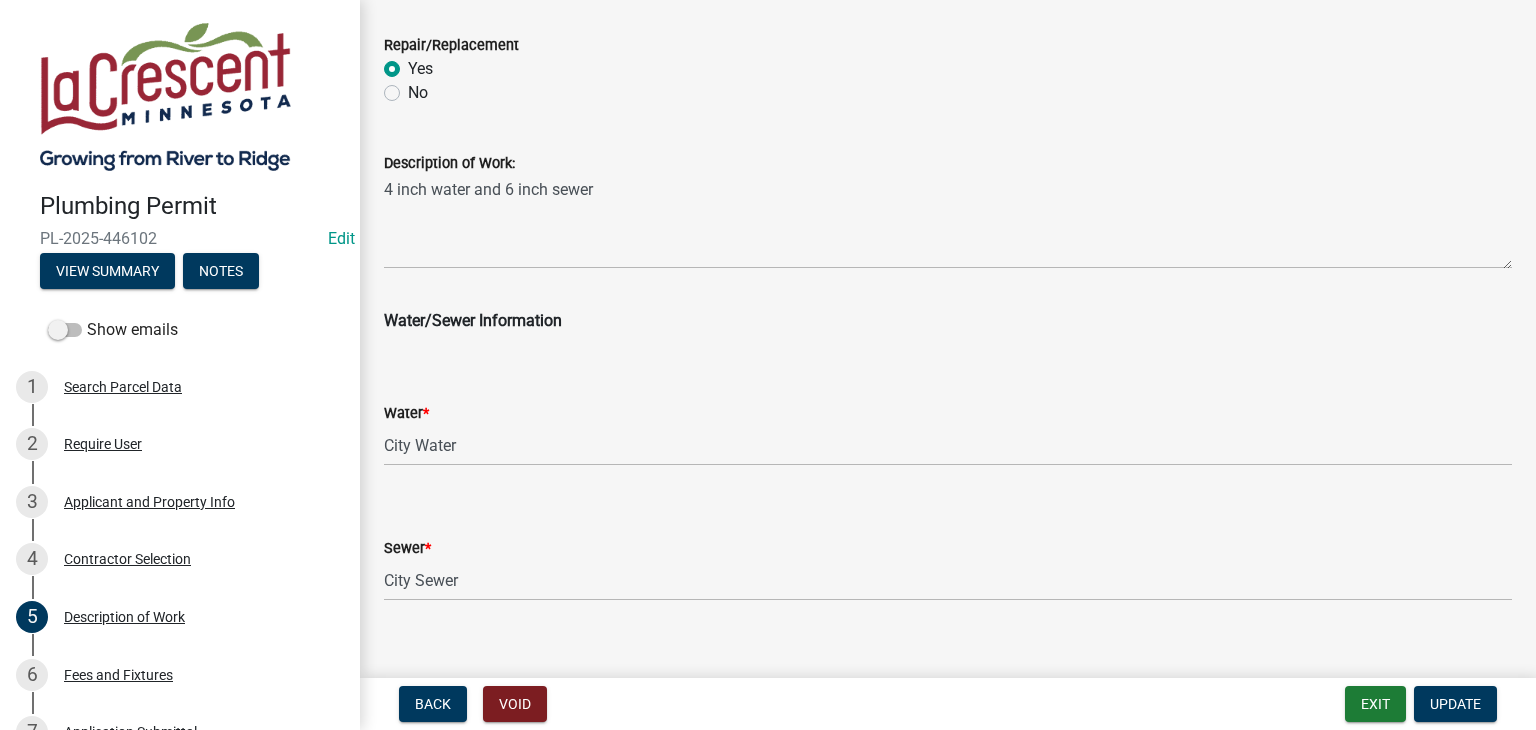 scroll, scrollTop: 995, scrollLeft: 0, axis: vertical 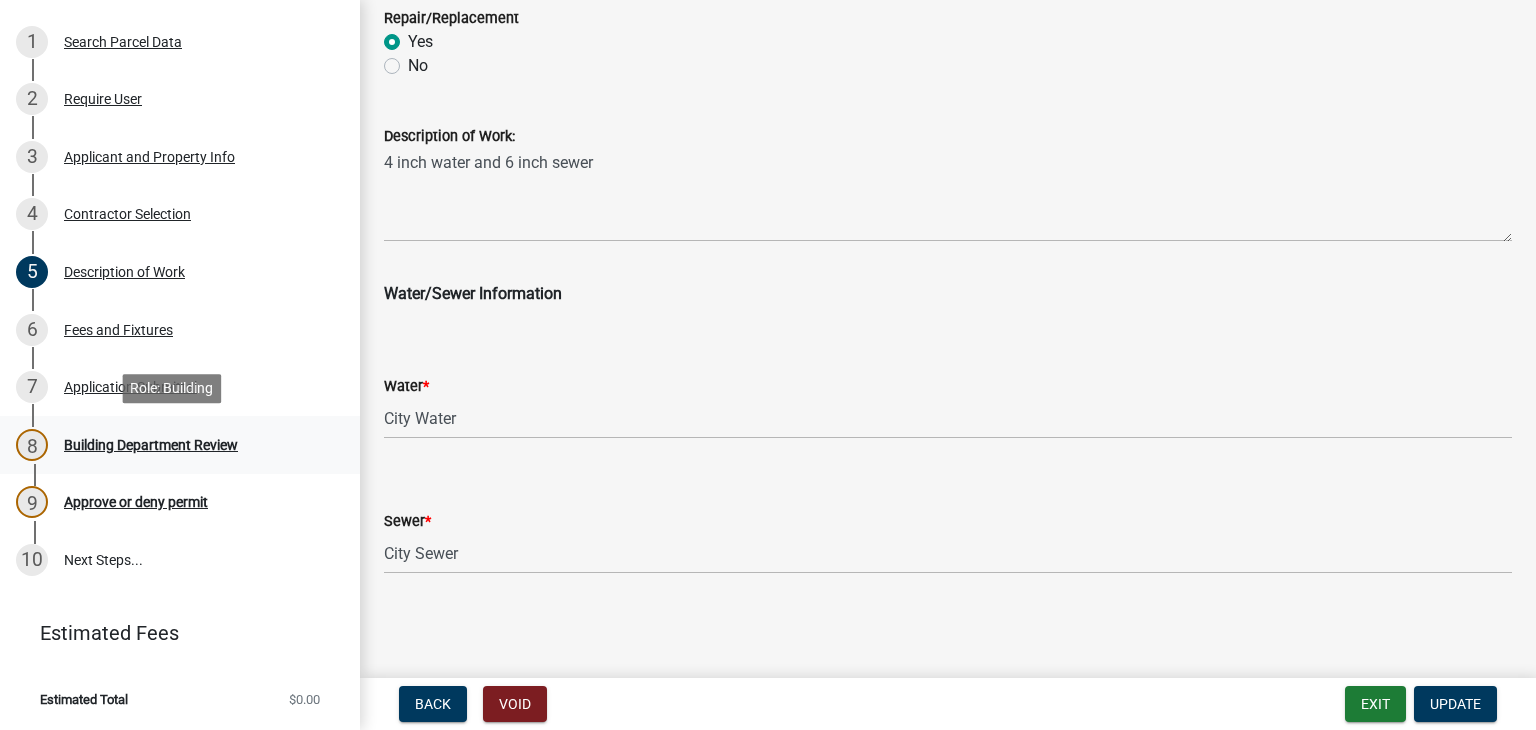 click on "Building Department Review" at bounding box center (151, 445) 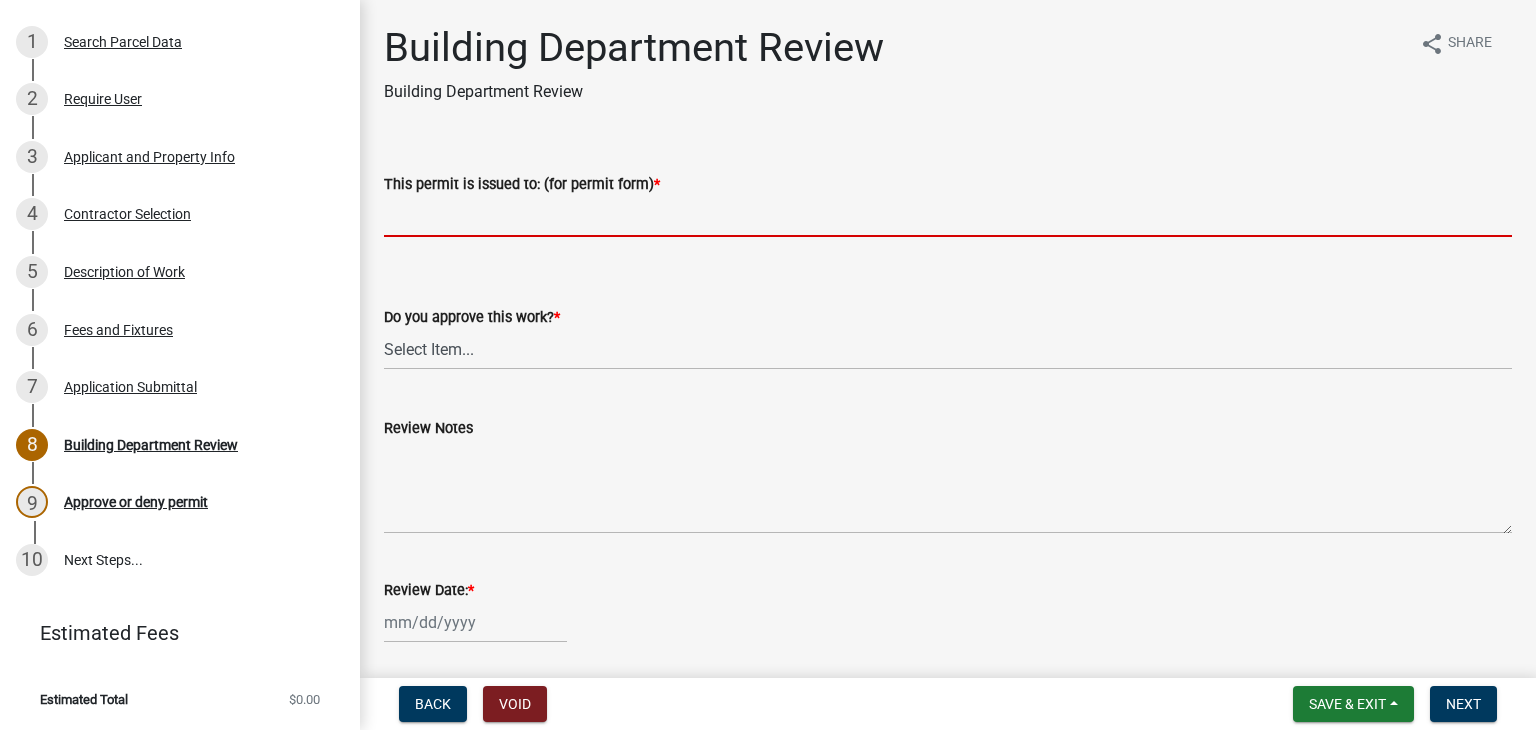 click on "This permit is issued to: (for permit form)  *" at bounding box center [948, 216] 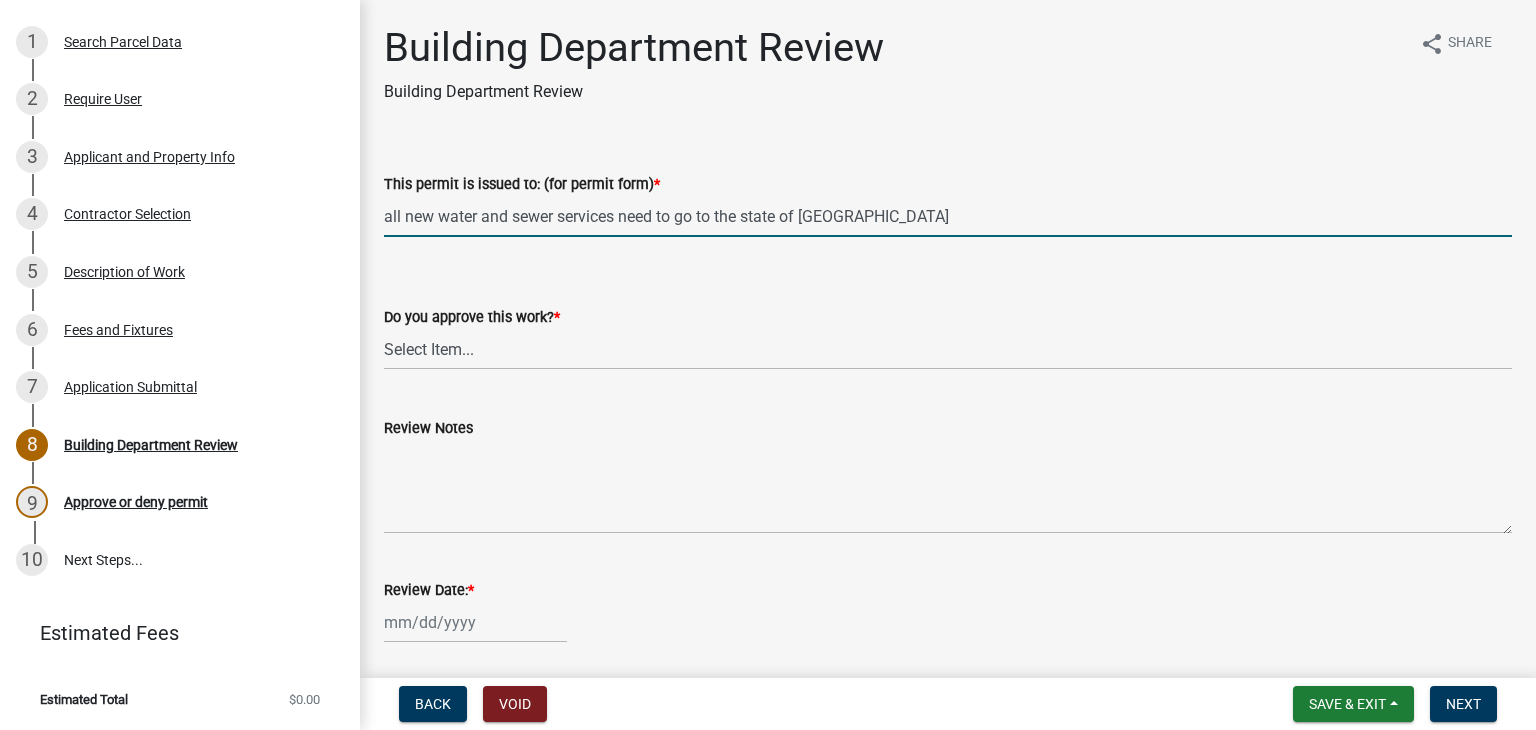 click on "all new water and sewer services need to go to the state of MN" at bounding box center (948, 216) 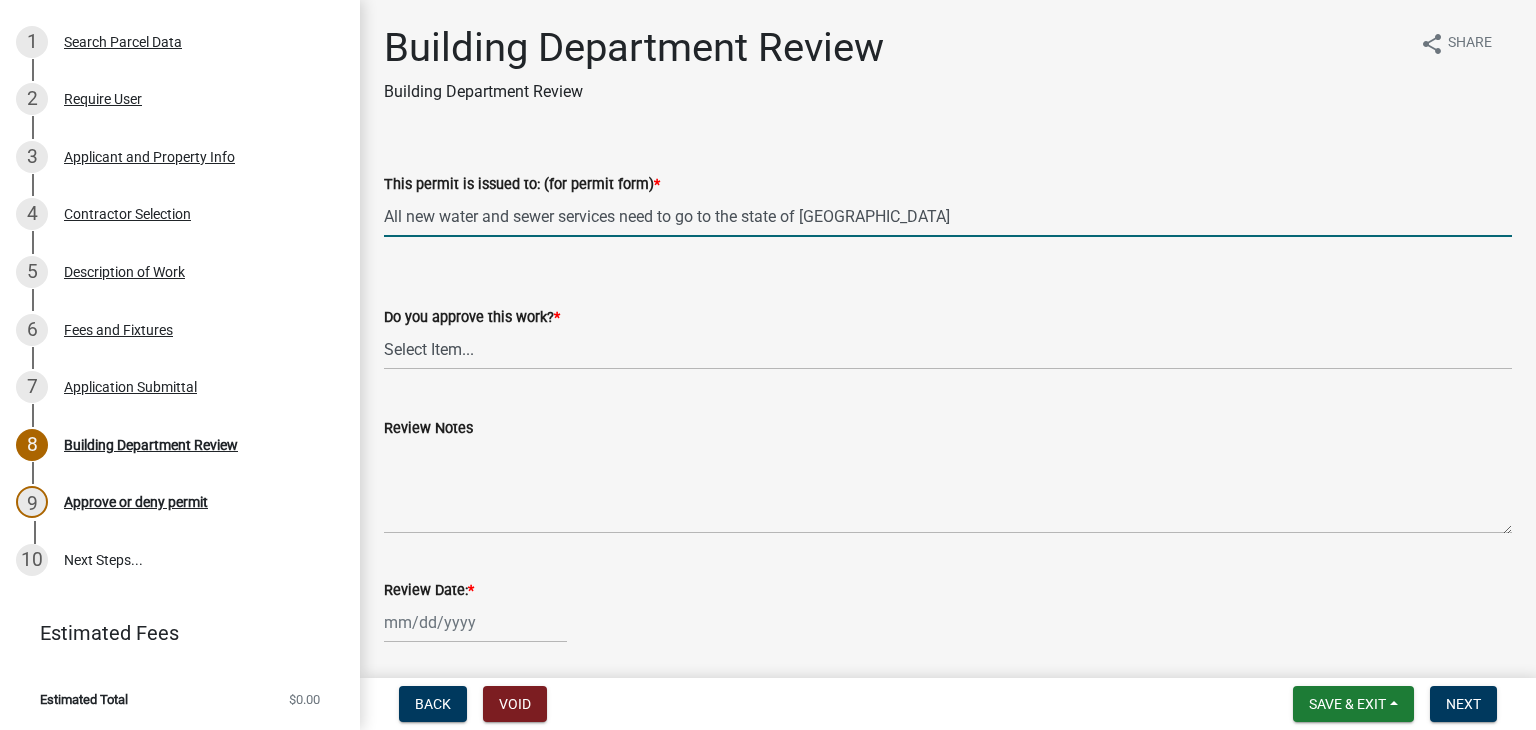 type on "All new water and sewer services need to go to the state of MN" 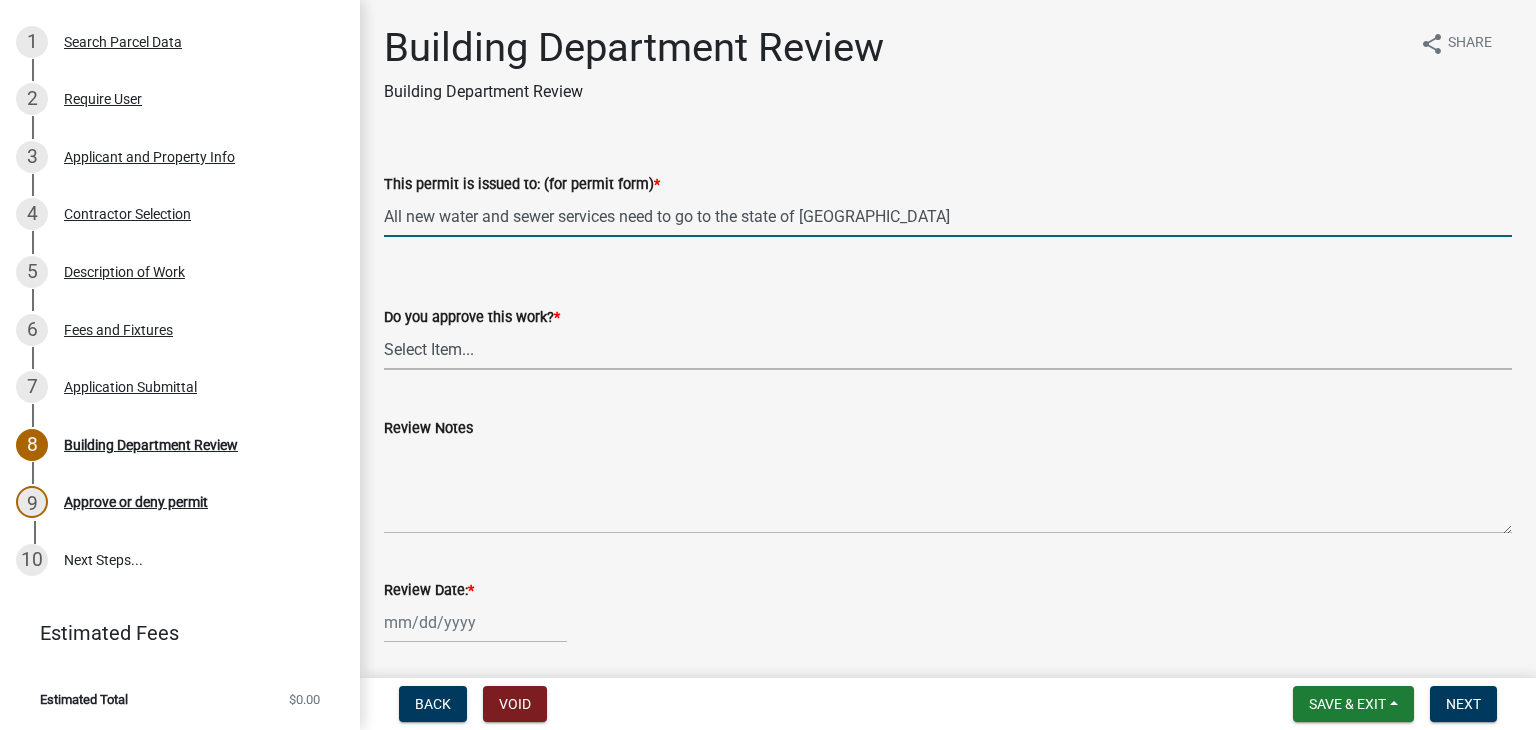 click on "Select Item...   Yes   No" at bounding box center (948, 349) 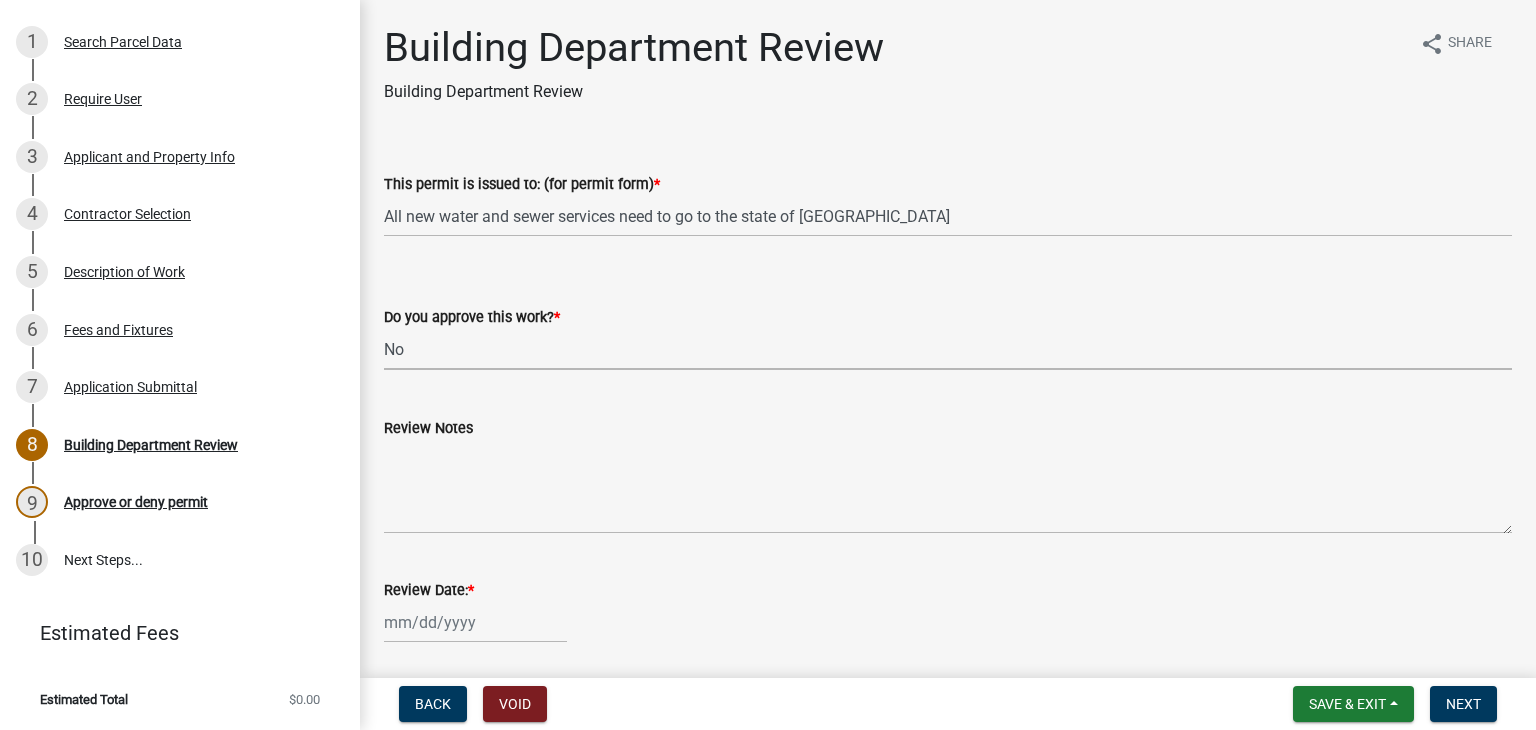 click on "Select Item...   Yes   No" at bounding box center [948, 349] 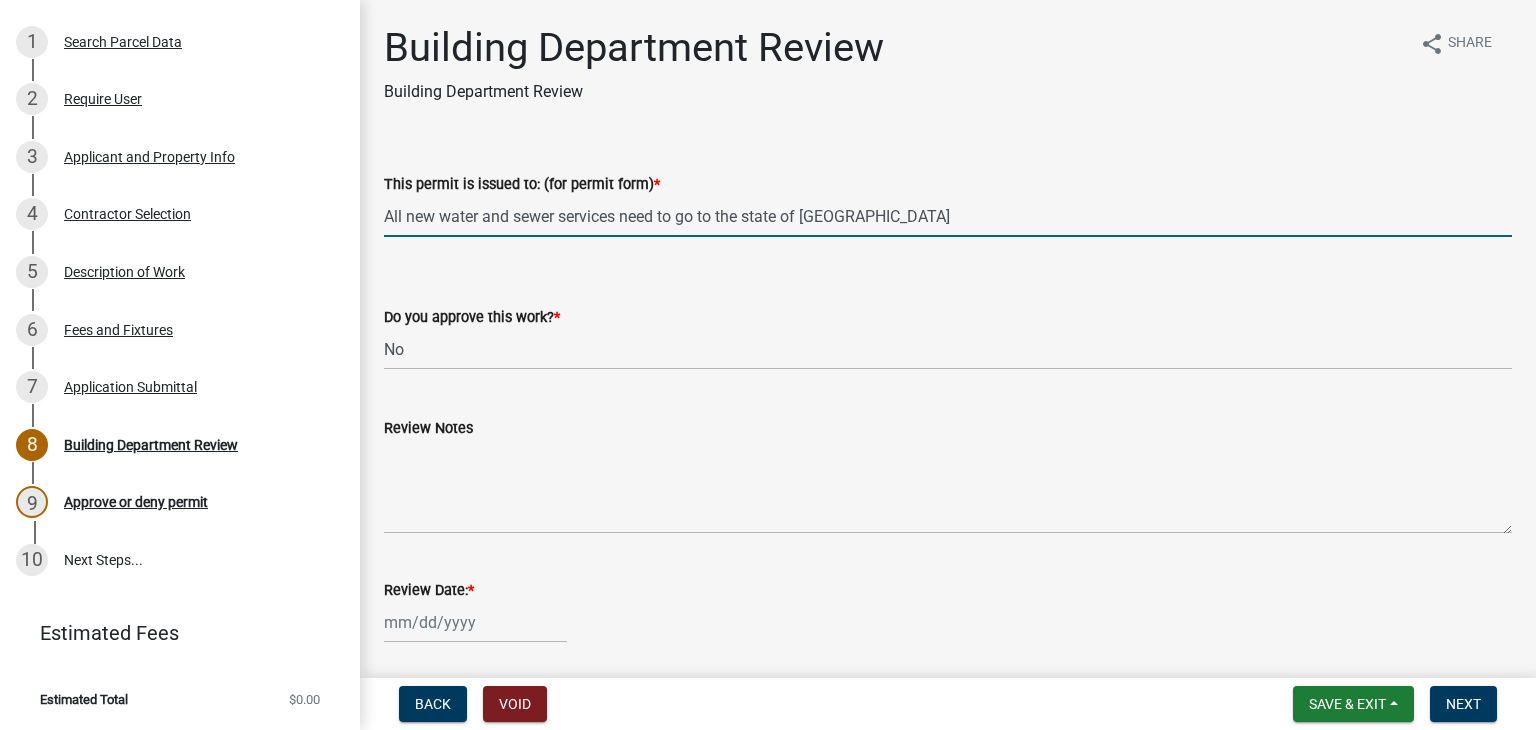 click on "All new water and sewer services need to go to the state of MN" at bounding box center [948, 216] 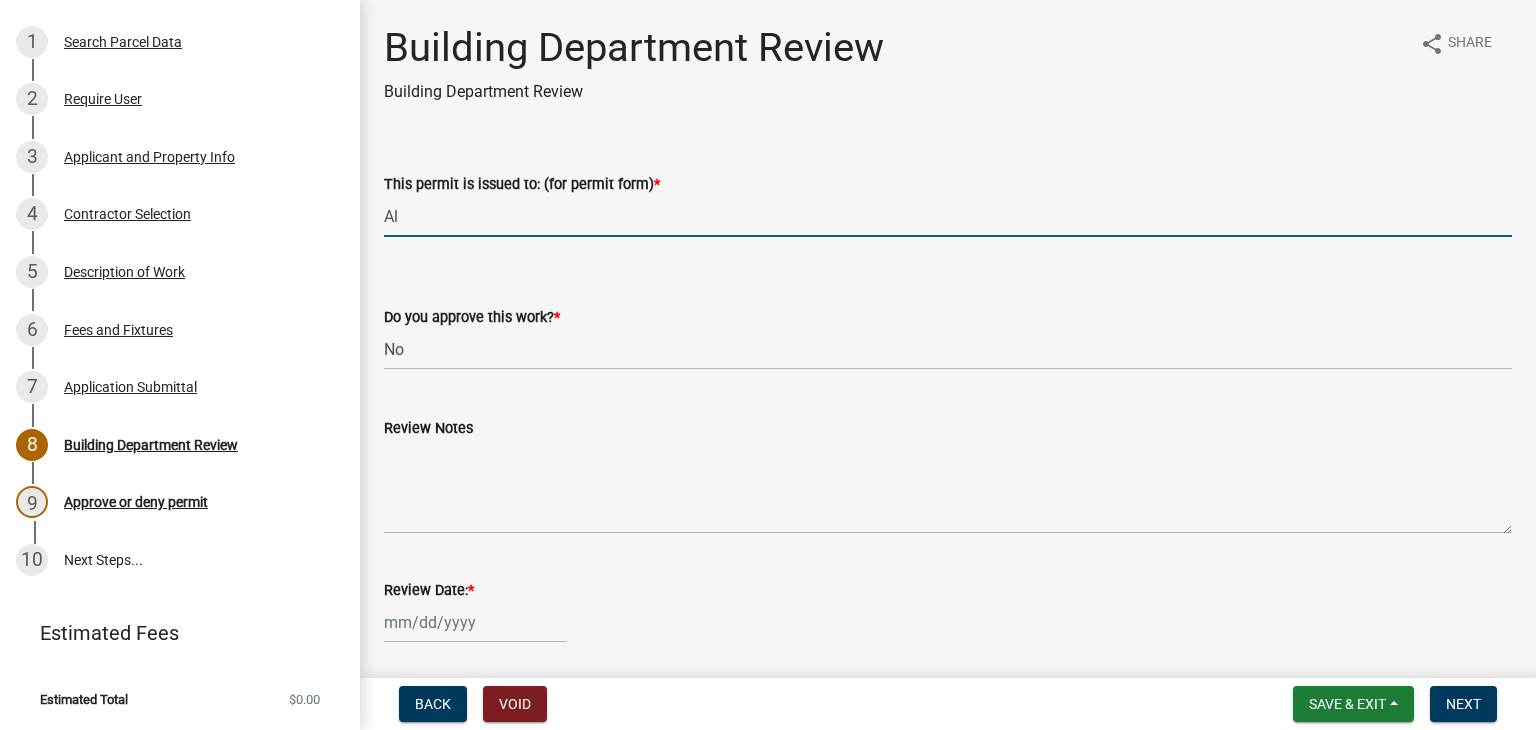 type on "A" 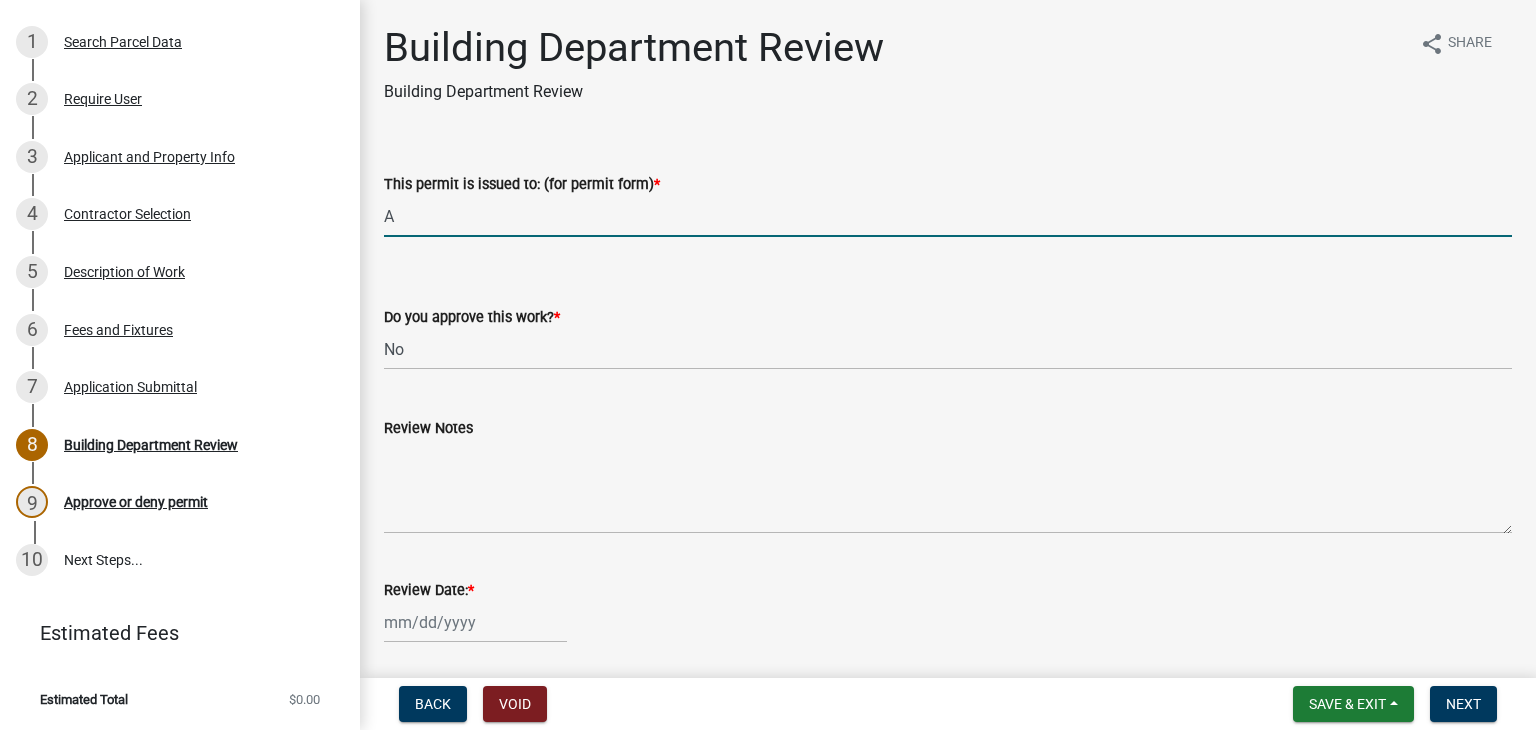 type 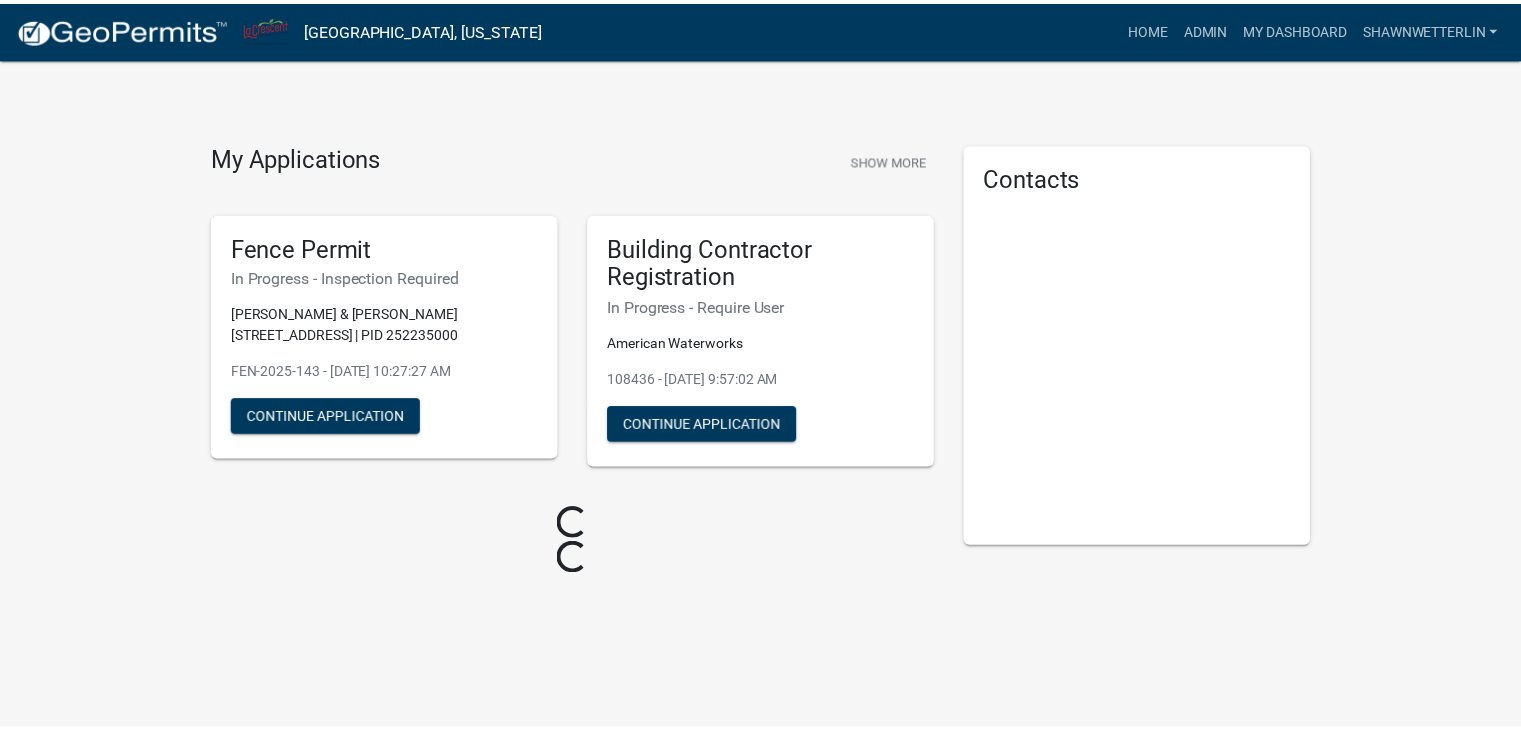 scroll, scrollTop: 0, scrollLeft: 0, axis: both 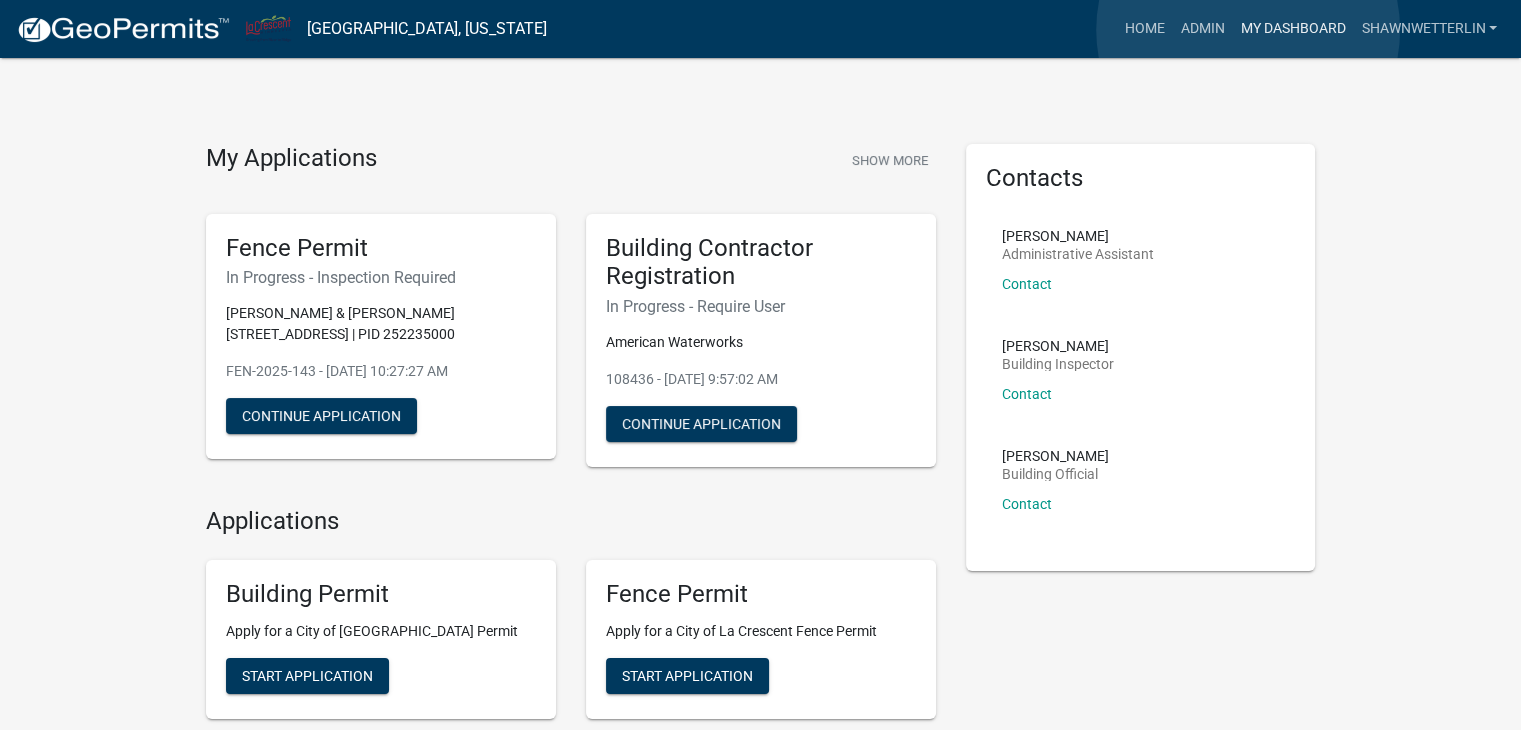 click on "My Dashboard" at bounding box center (1292, 29) 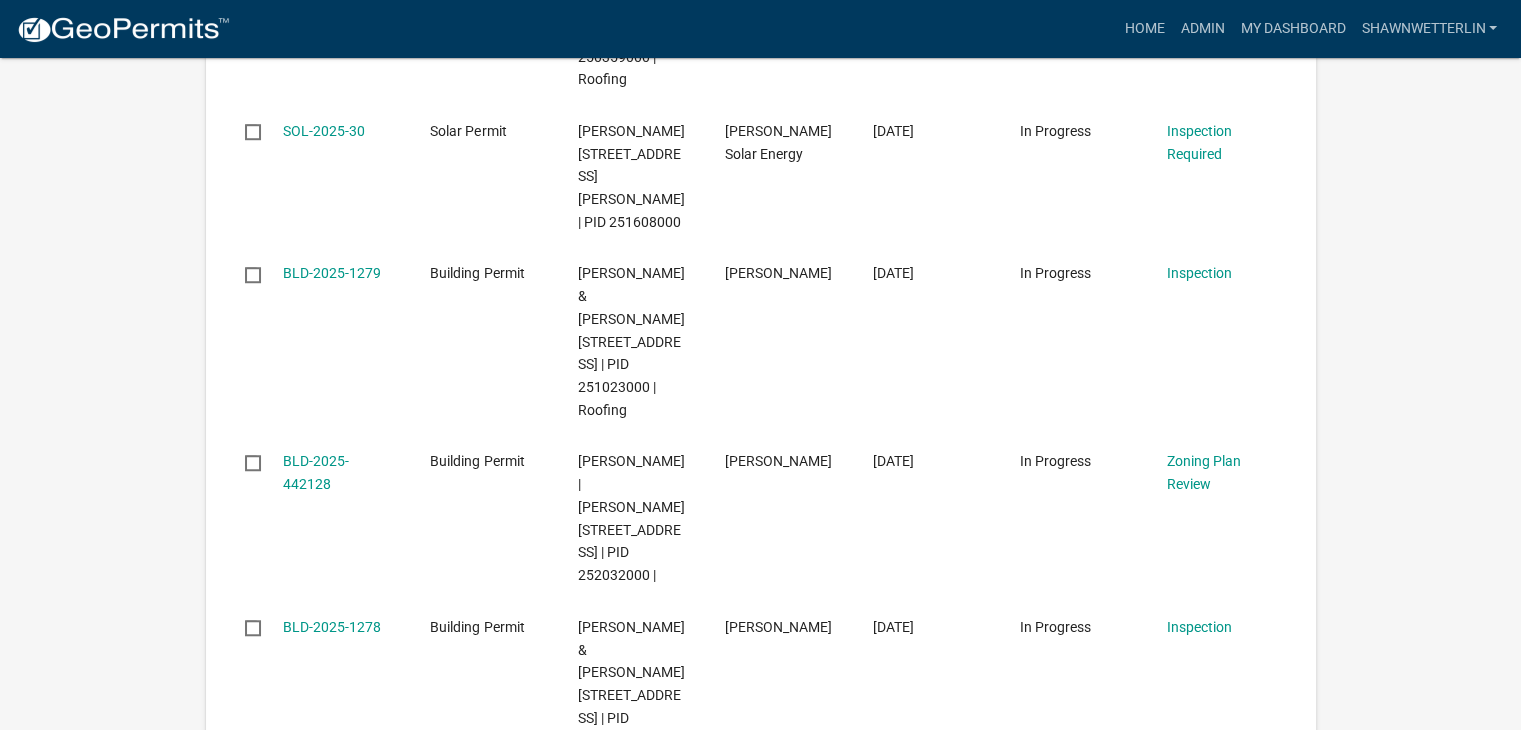 scroll, scrollTop: 1600, scrollLeft: 0, axis: vertical 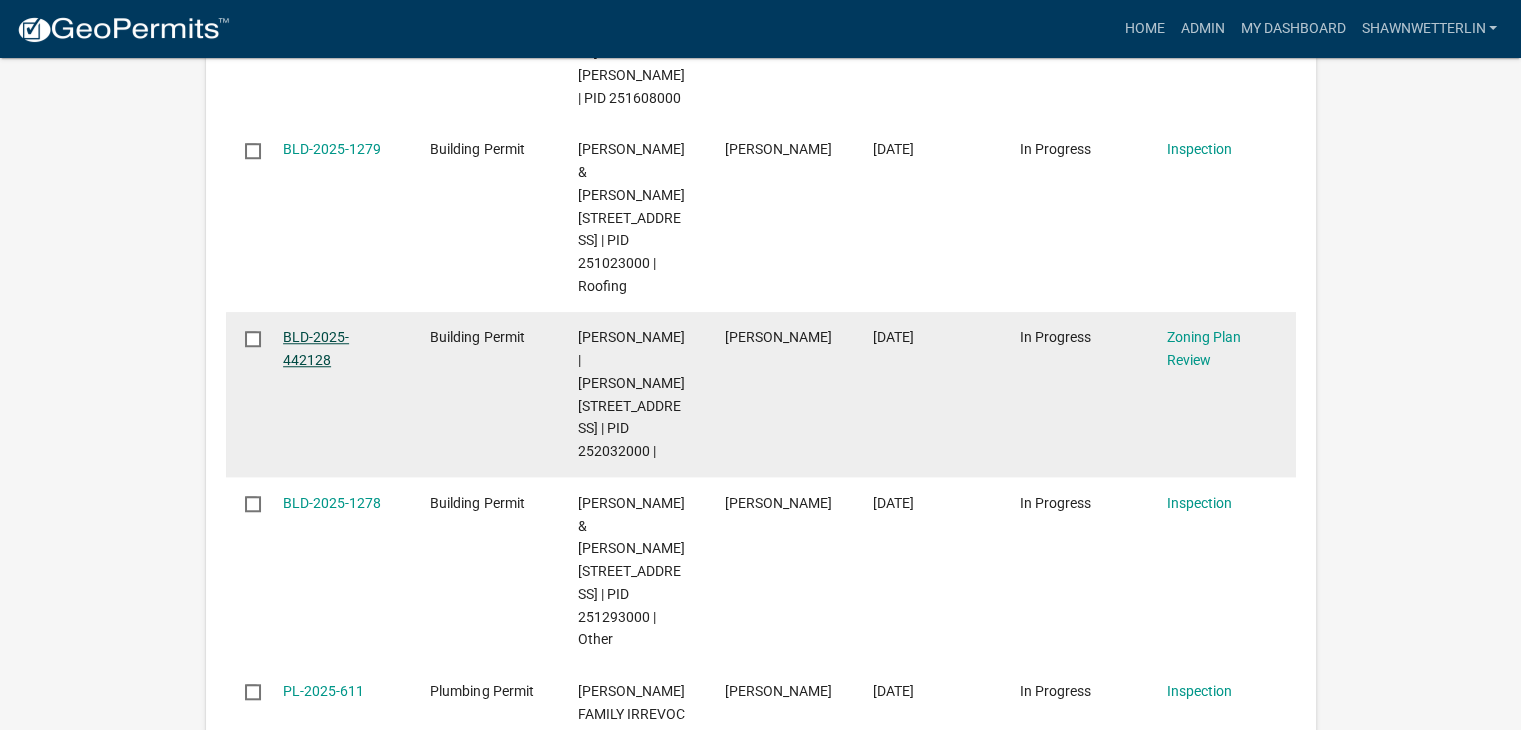 click on "BLD-2025-442128" 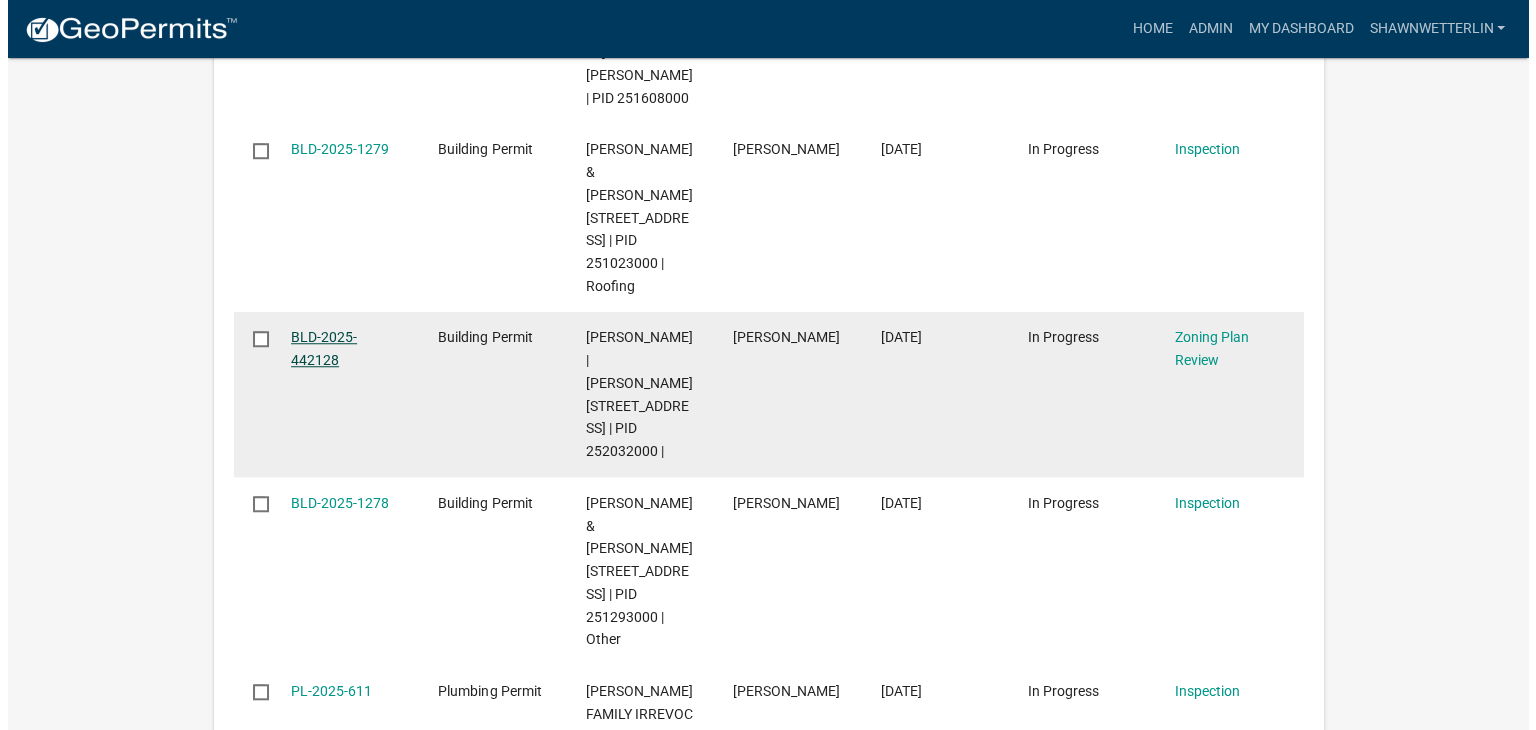 scroll, scrollTop: 0, scrollLeft: 0, axis: both 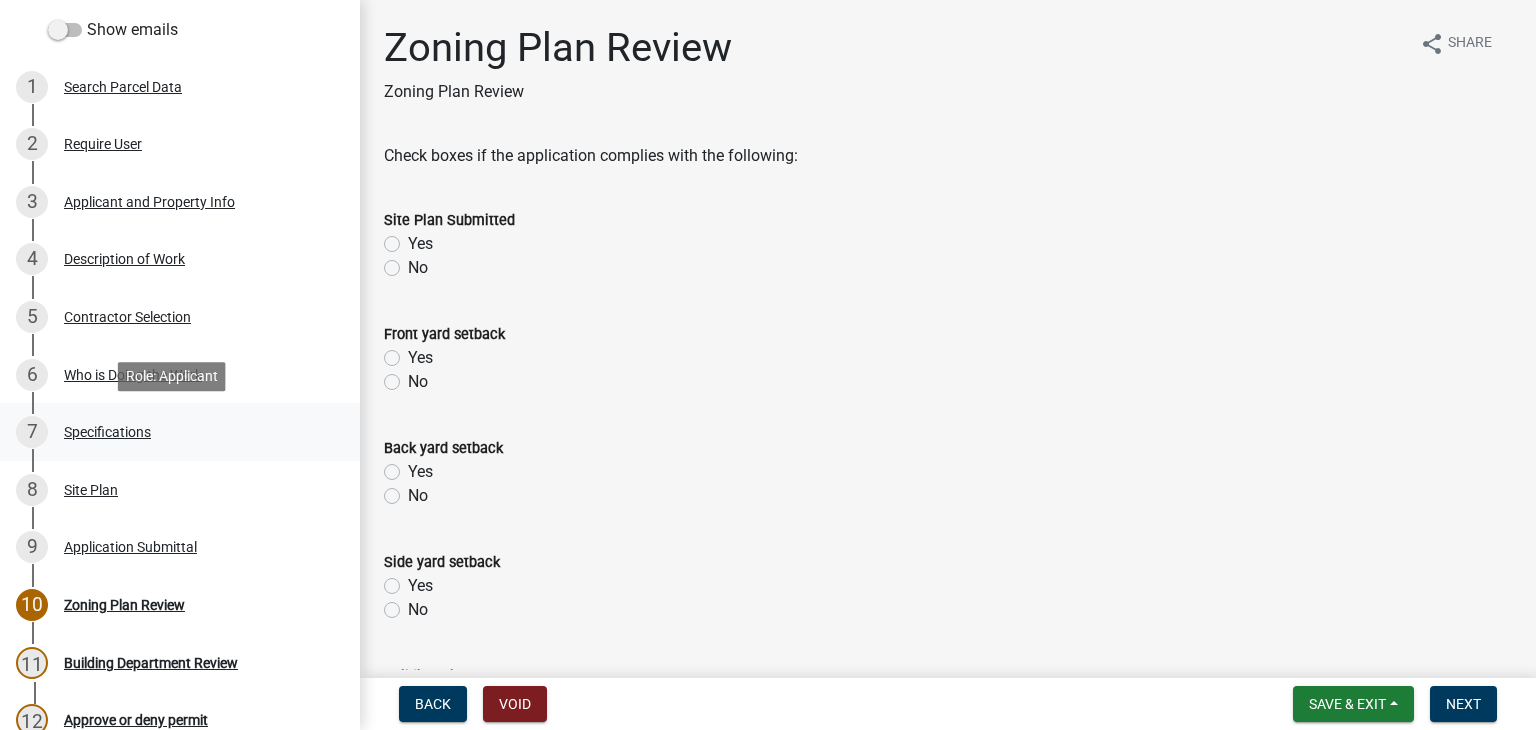 click on "Specifications" at bounding box center (107, 432) 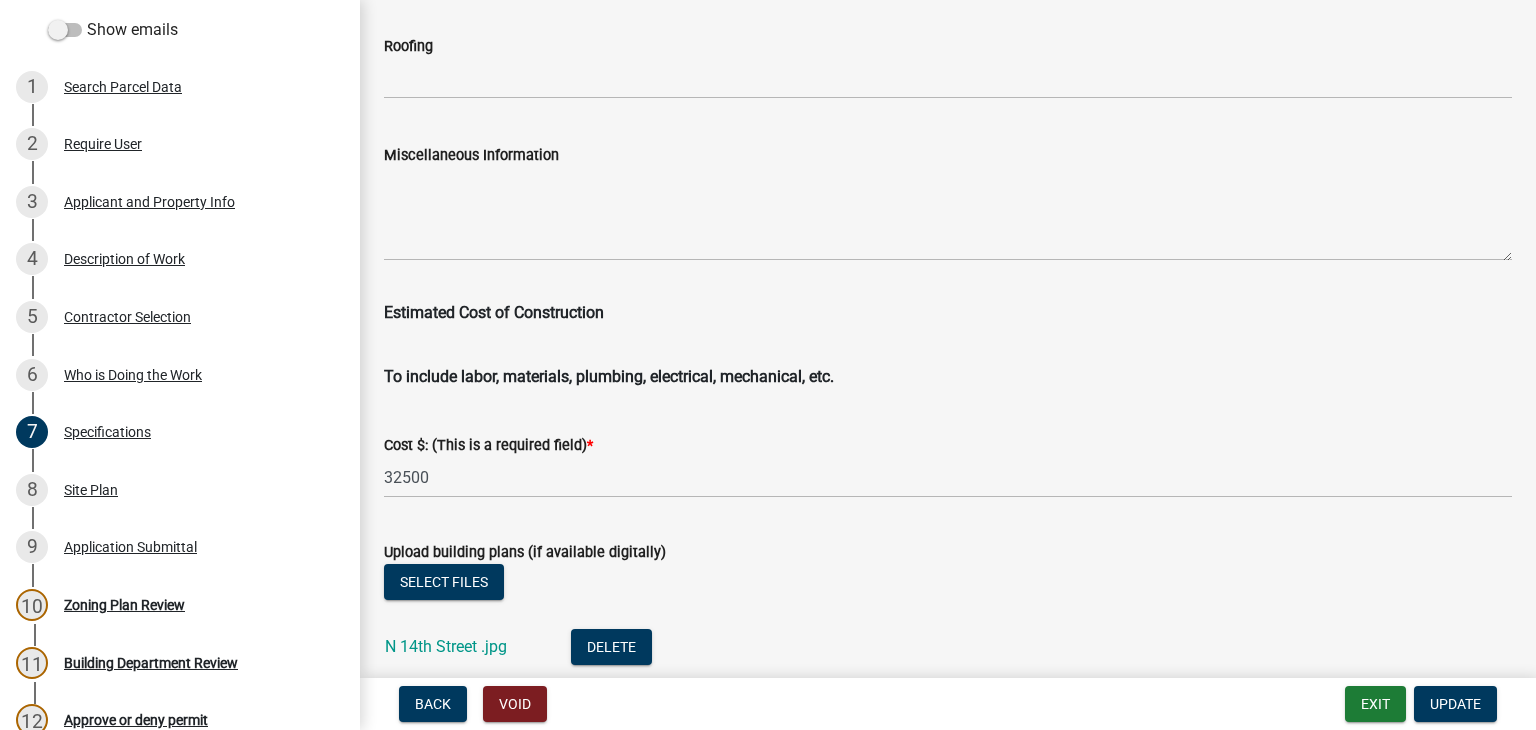 scroll, scrollTop: 3572, scrollLeft: 0, axis: vertical 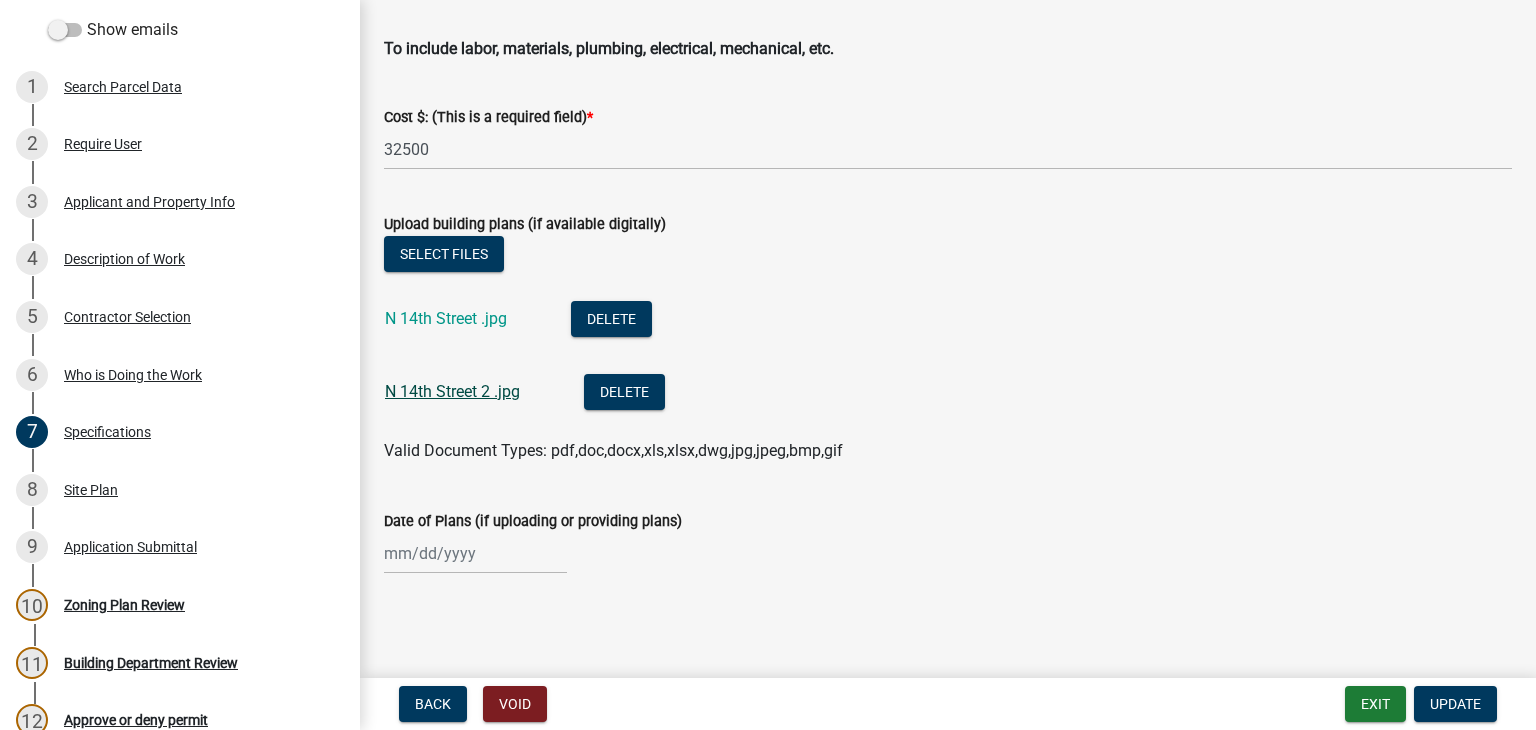 click on "N 14th Street 2 .jpg" 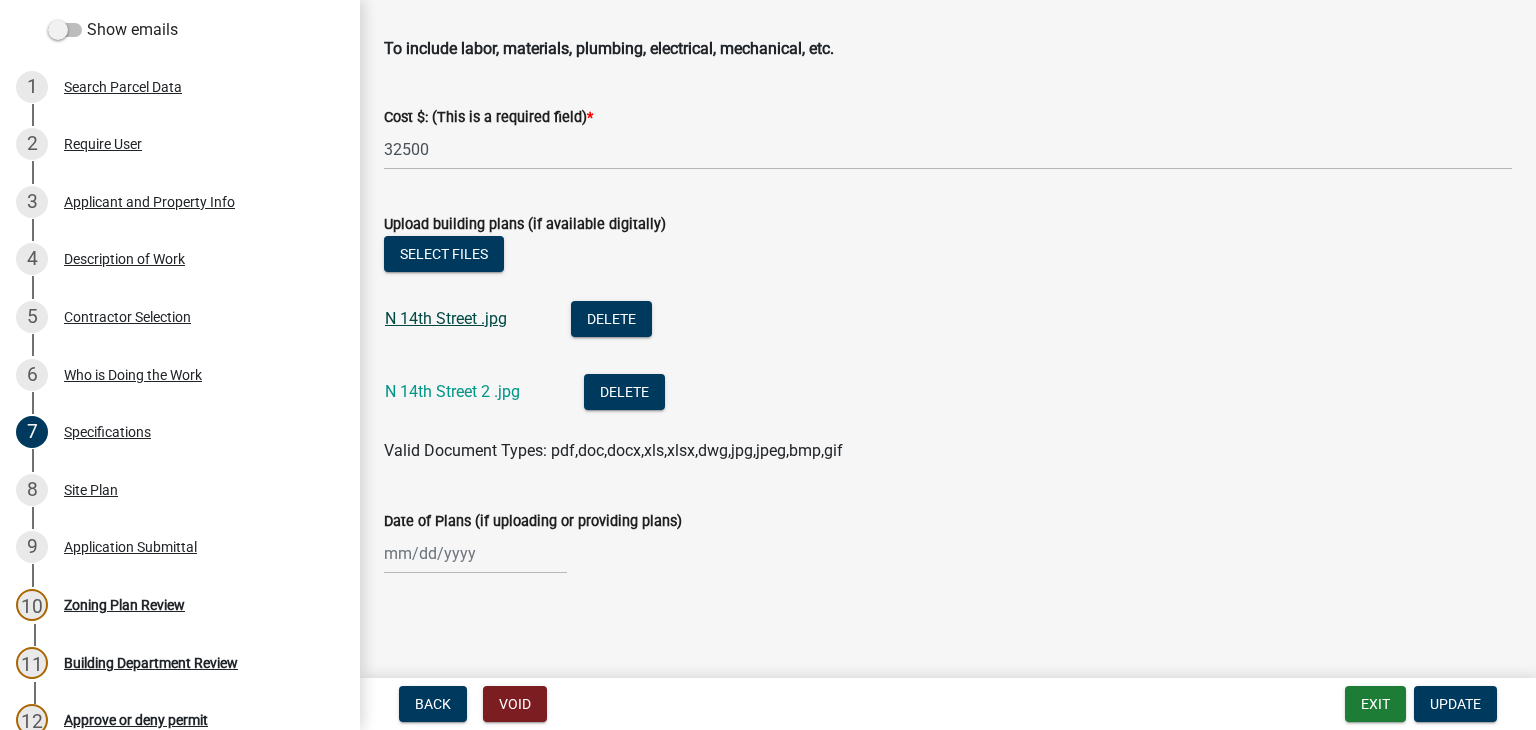 click on "N 14th Street .jpg" 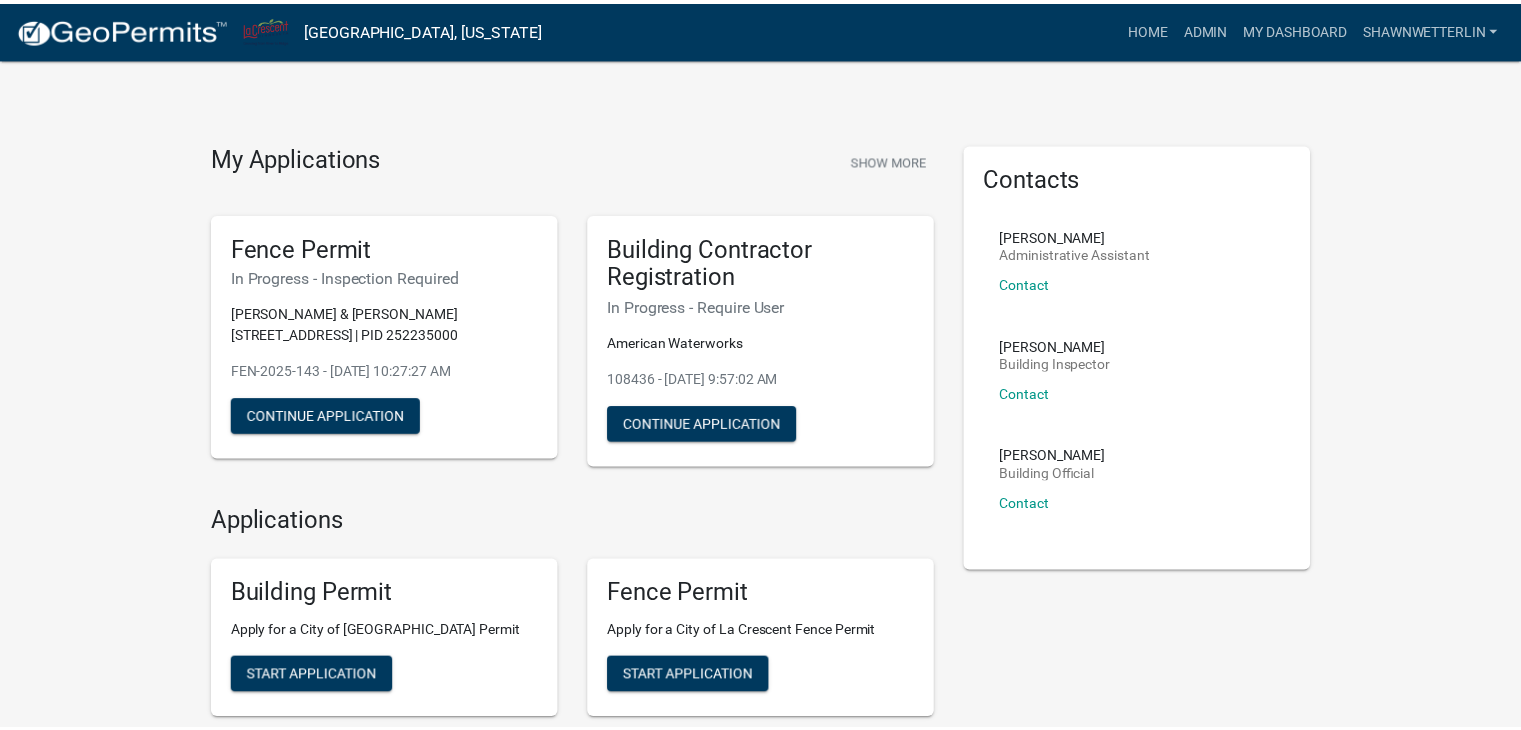 scroll, scrollTop: 0, scrollLeft: 0, axis: both 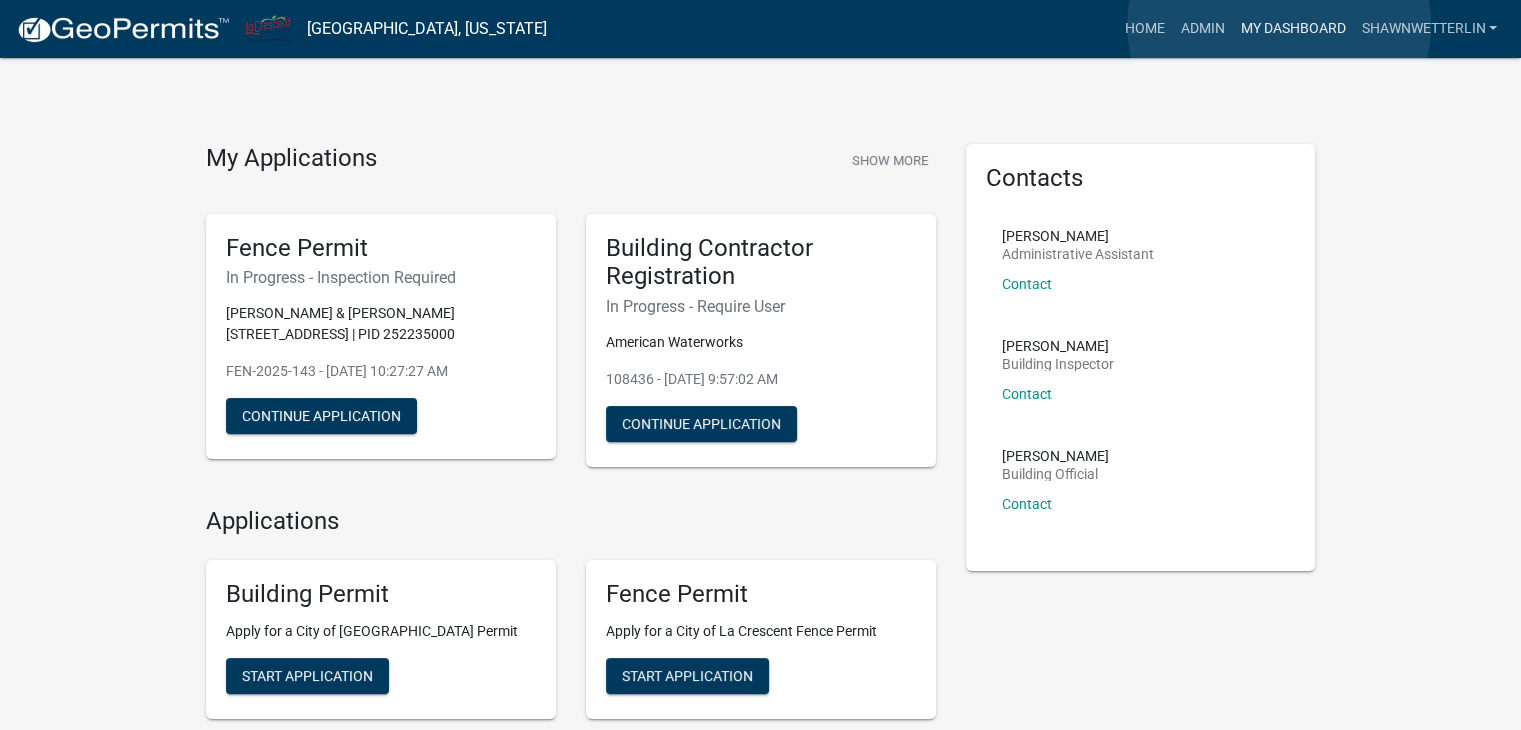 click on "My Dashboard" at bounding box center (1292, 29) 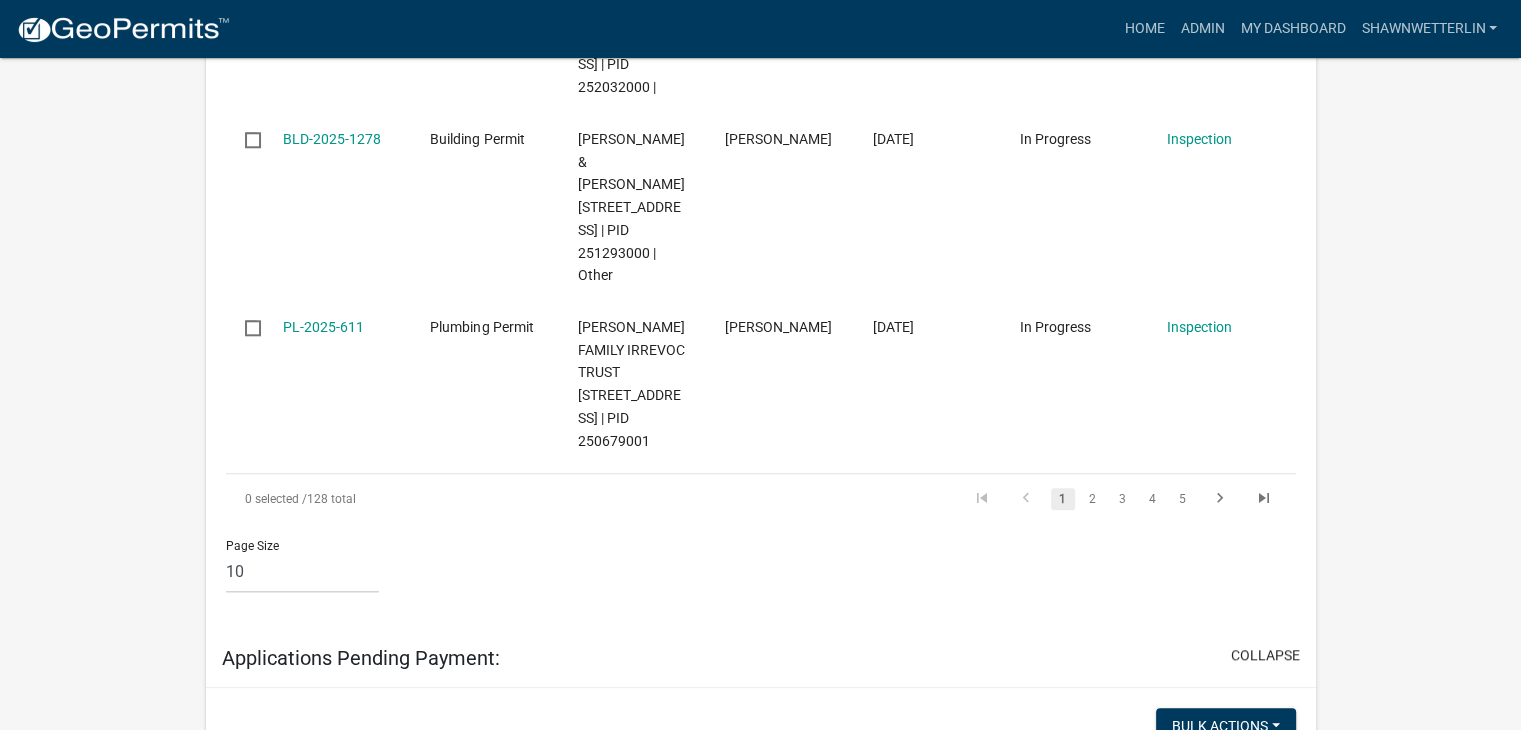 scroll, scrollTop: 2000, scrollLeft: 0, axis: vertical 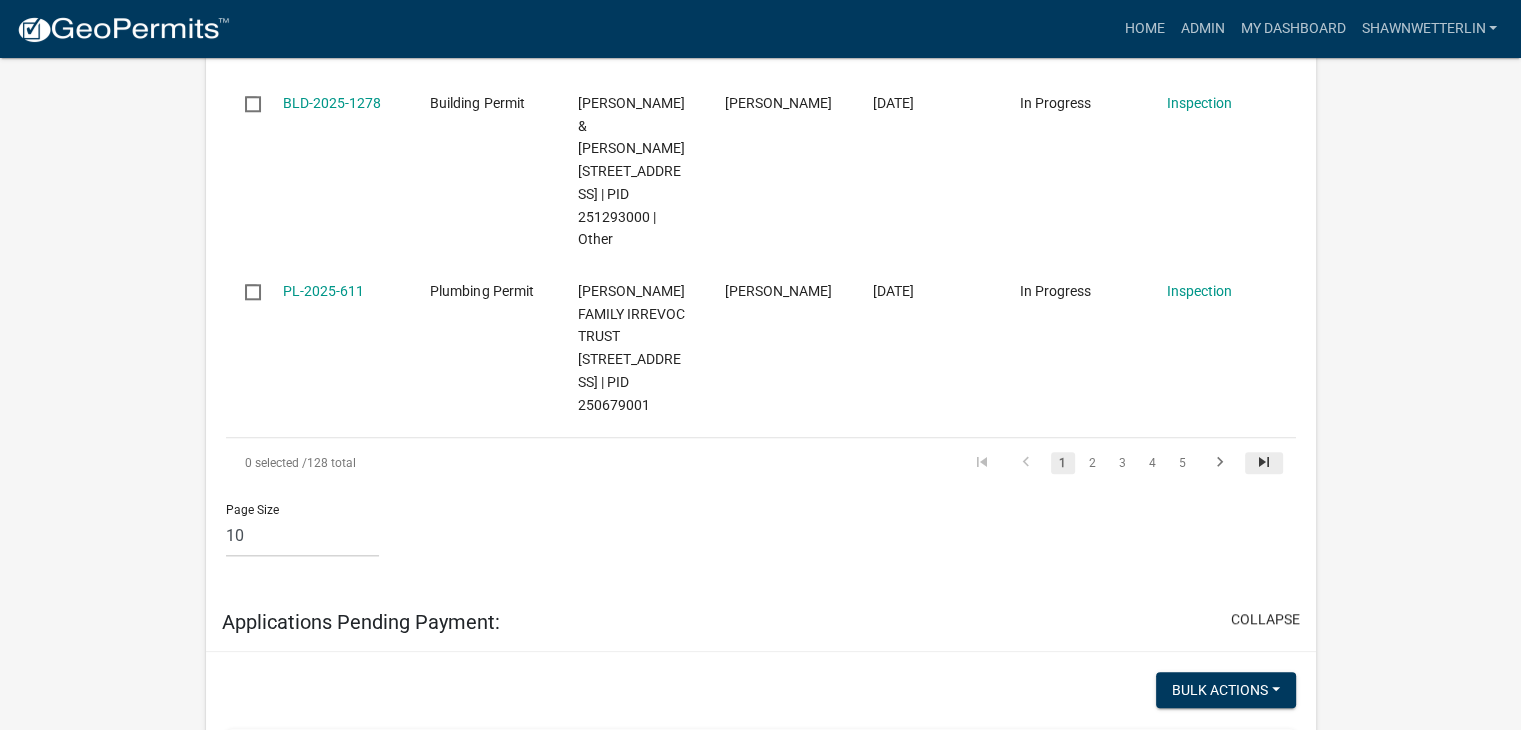 click 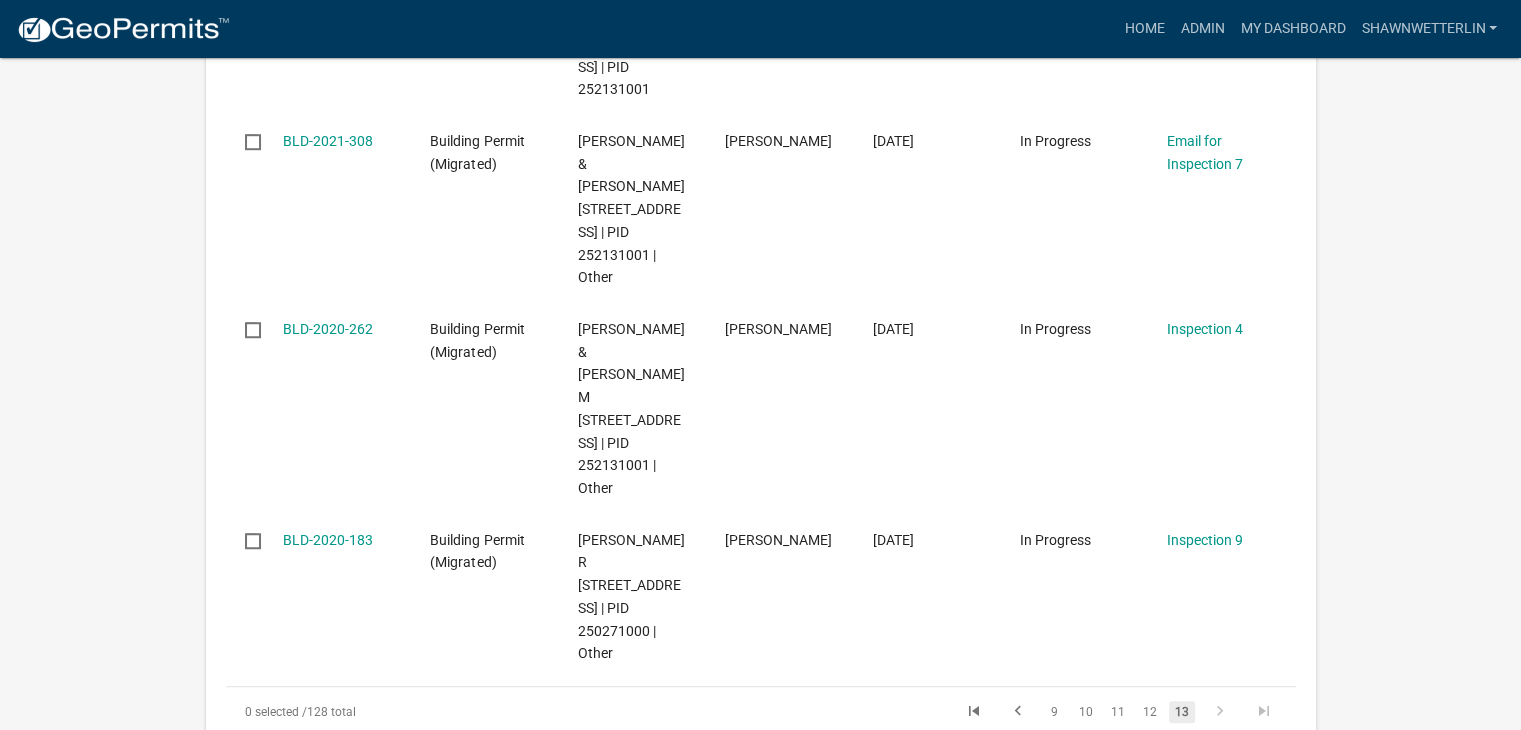 scroll, scrollTop: 1611, scrollLeft: 0, axis: vertical 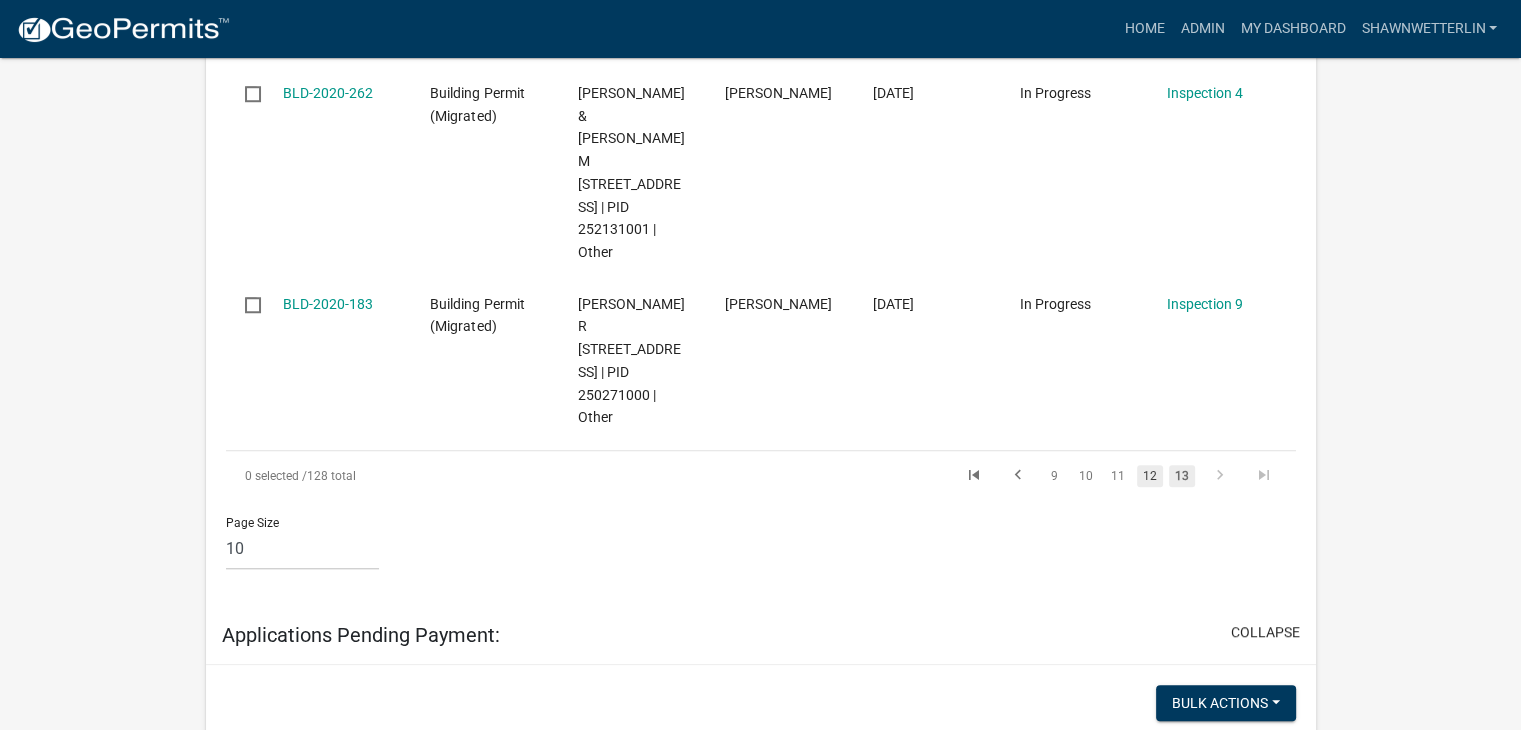 click on "12" 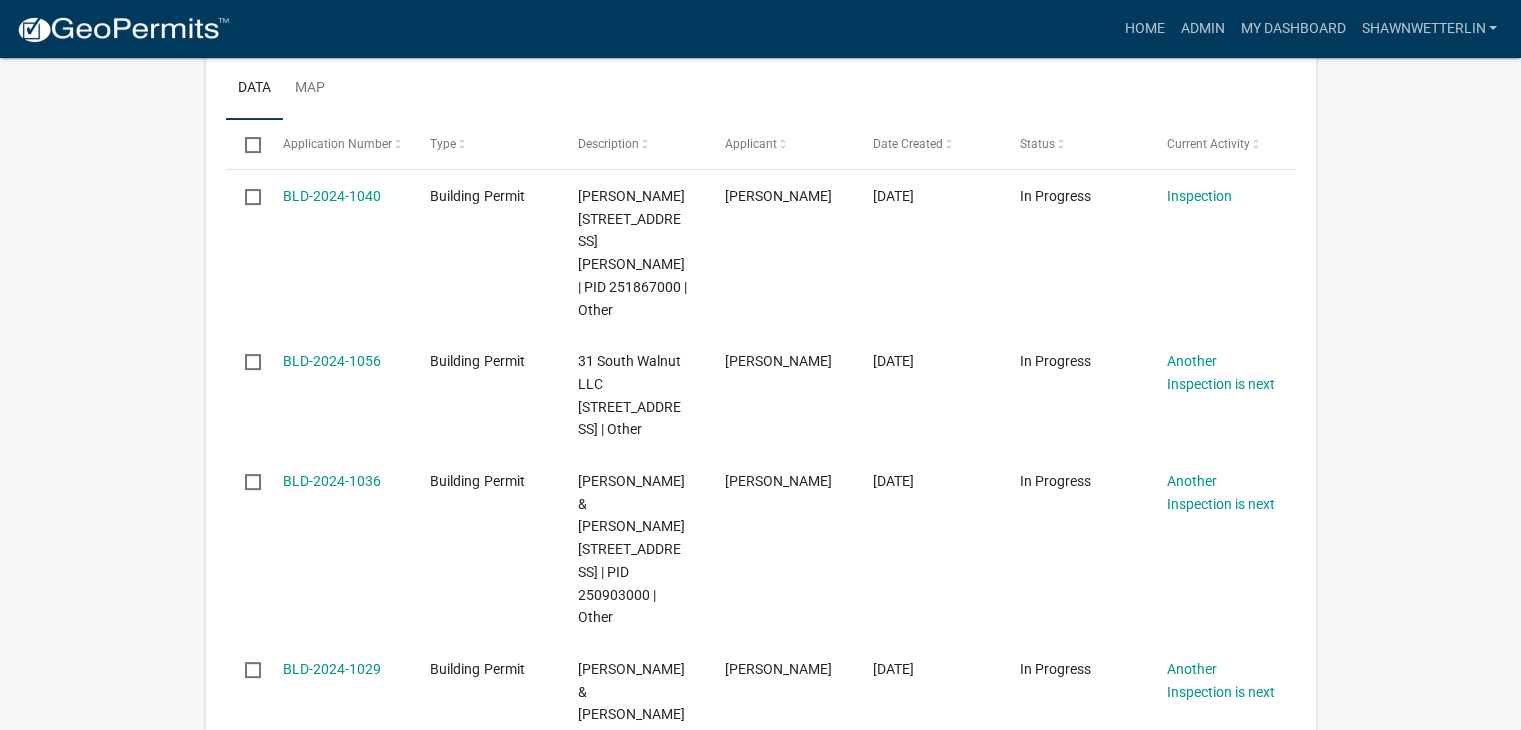 scroll, scrollTop: 556, scrollLeft: 0, axis: vertical 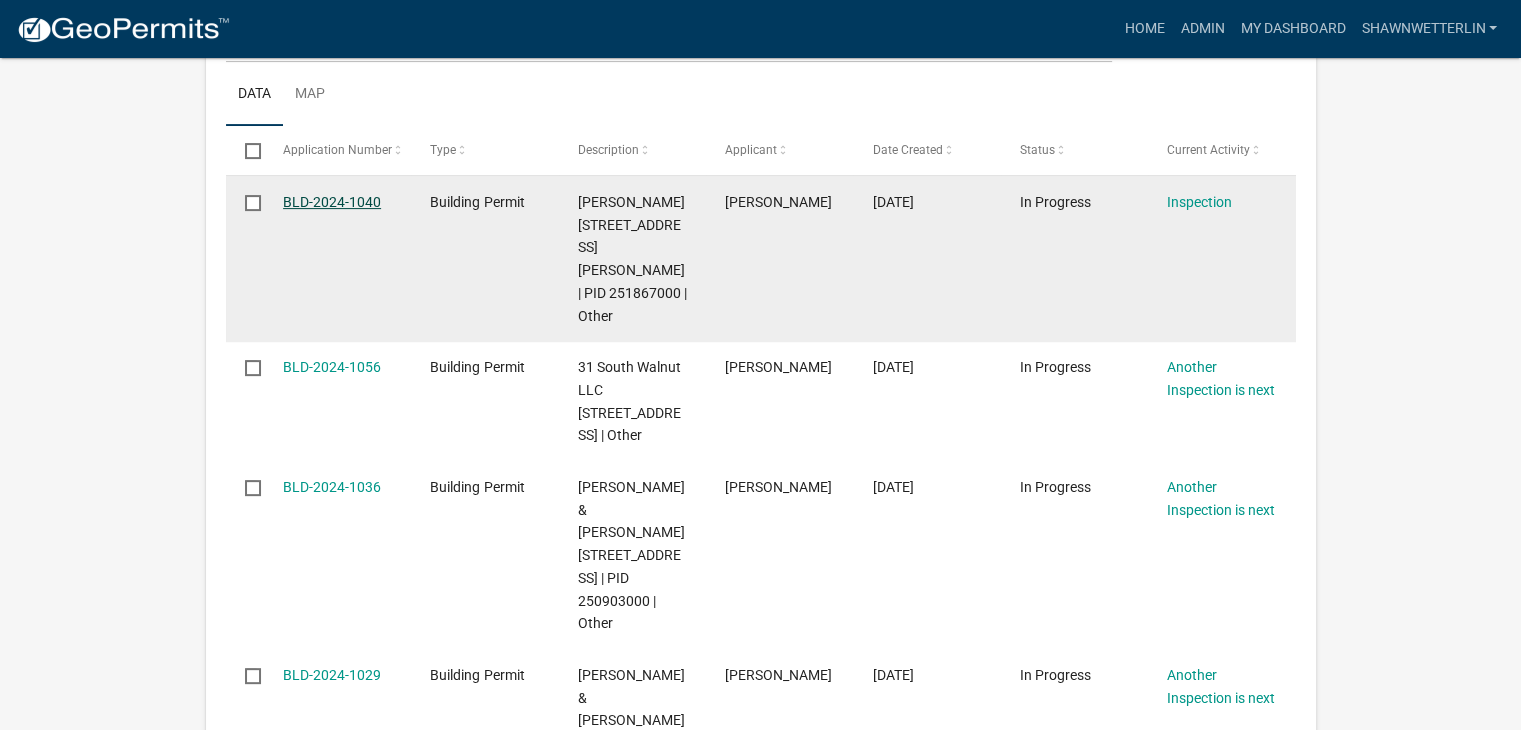 click on "BLD-2024-1040" 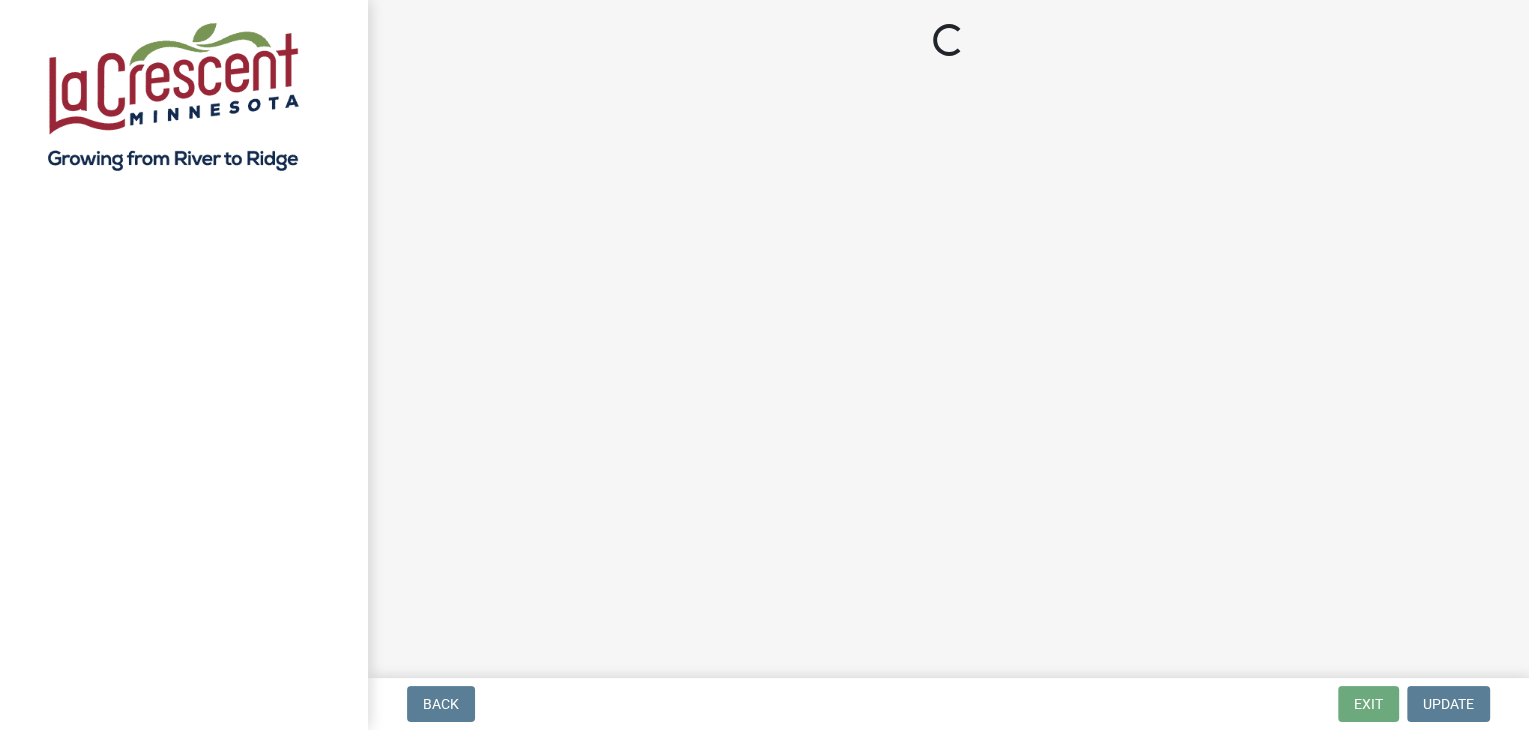 scroll, scrollTop: 0, scrollLeft: 0, axis: both 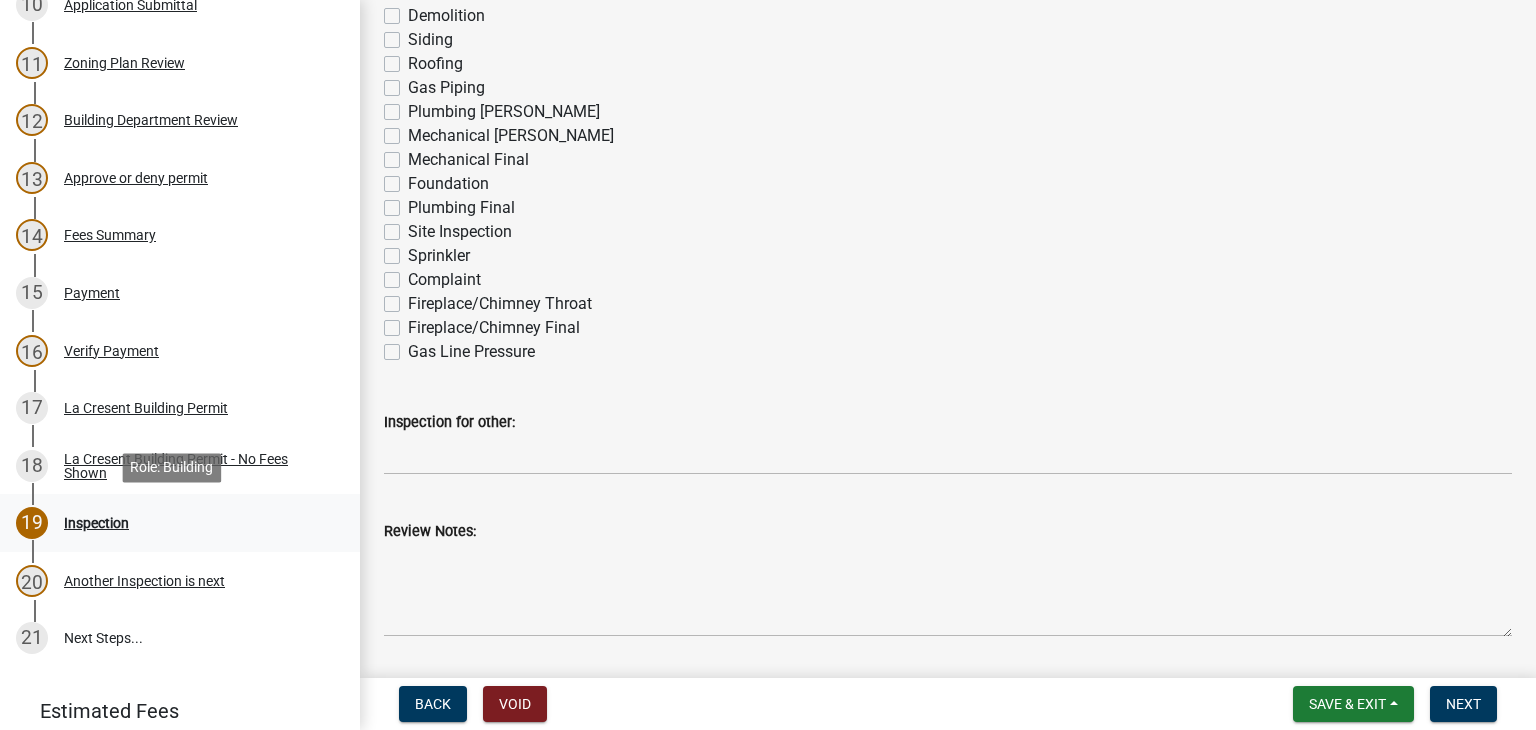 click on "Inspection" at bounding box center [96, 523] 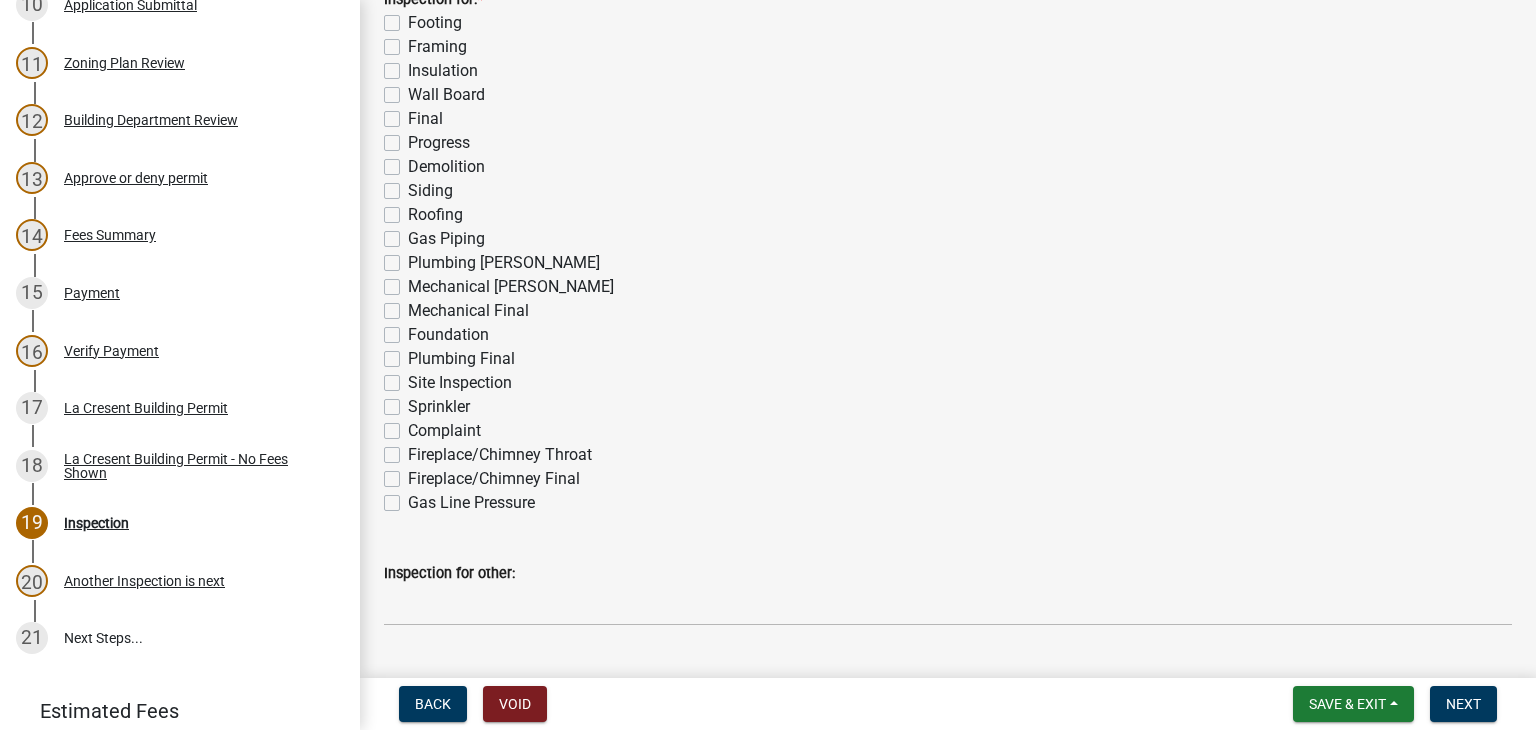 scroll, scrollTop: 200, scrollLeft: 0, axis: vertical 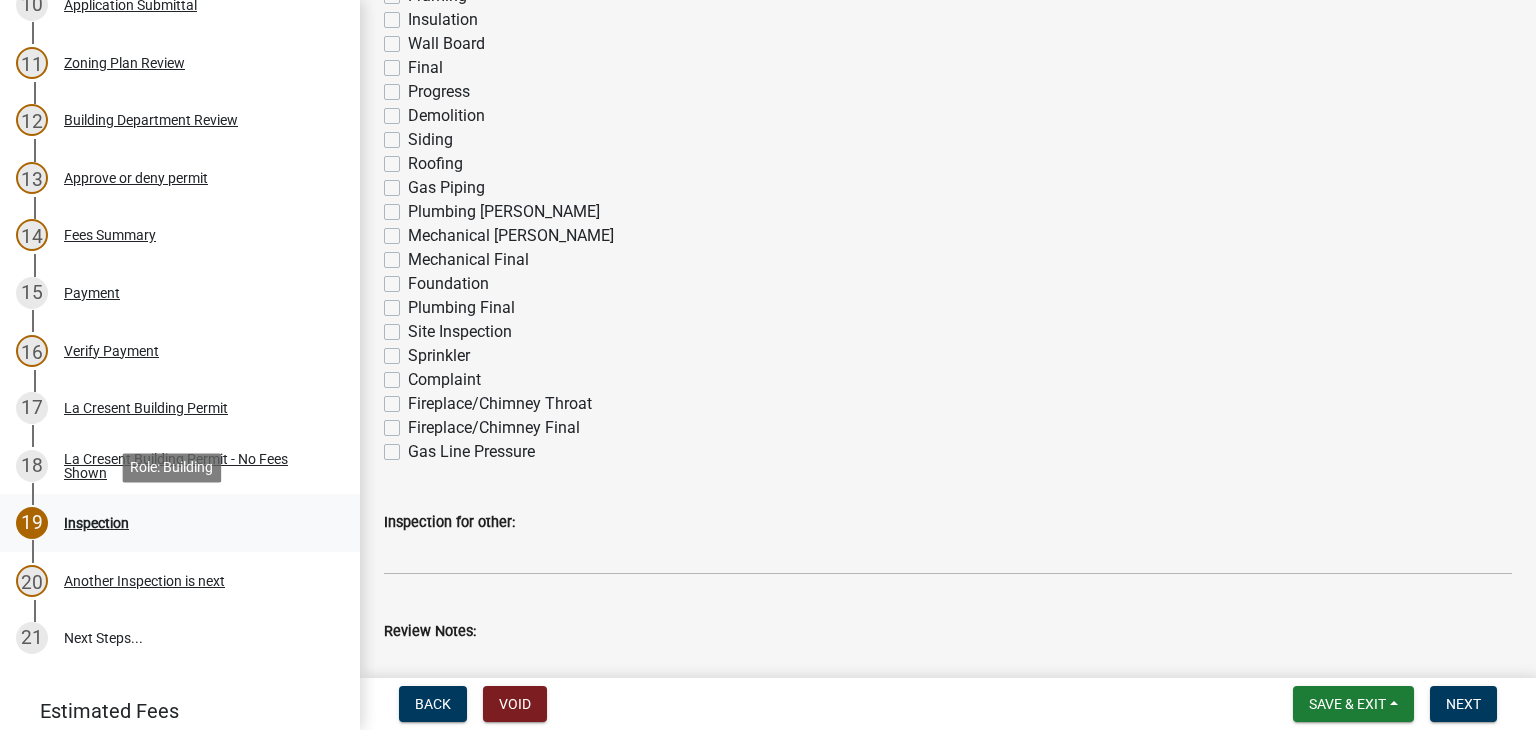 click on "Inspection" at bounding box center [96, 523] 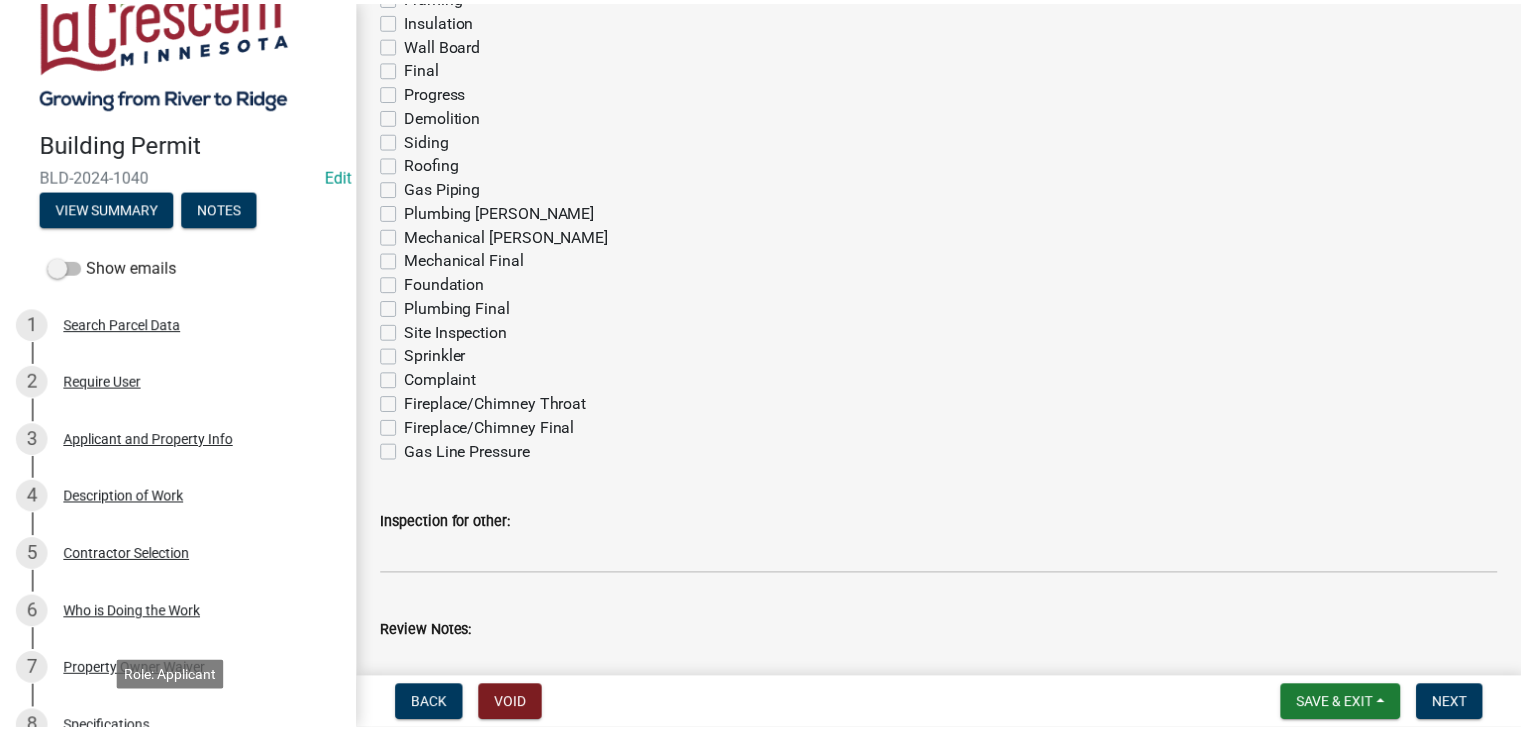 scroll, scrollTop: 0, scrollLeft: 0, axis: both 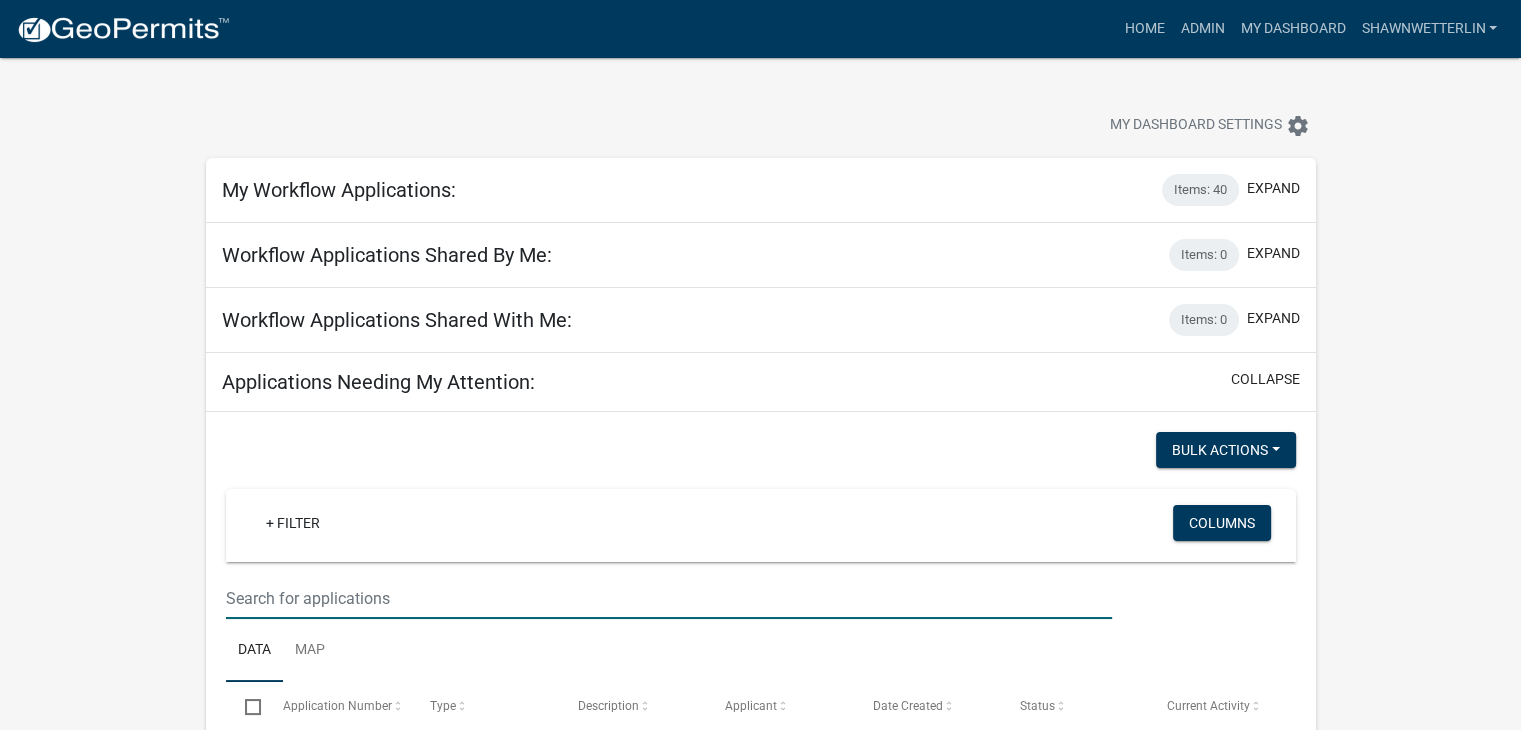 click at bounding box center (669, 598) 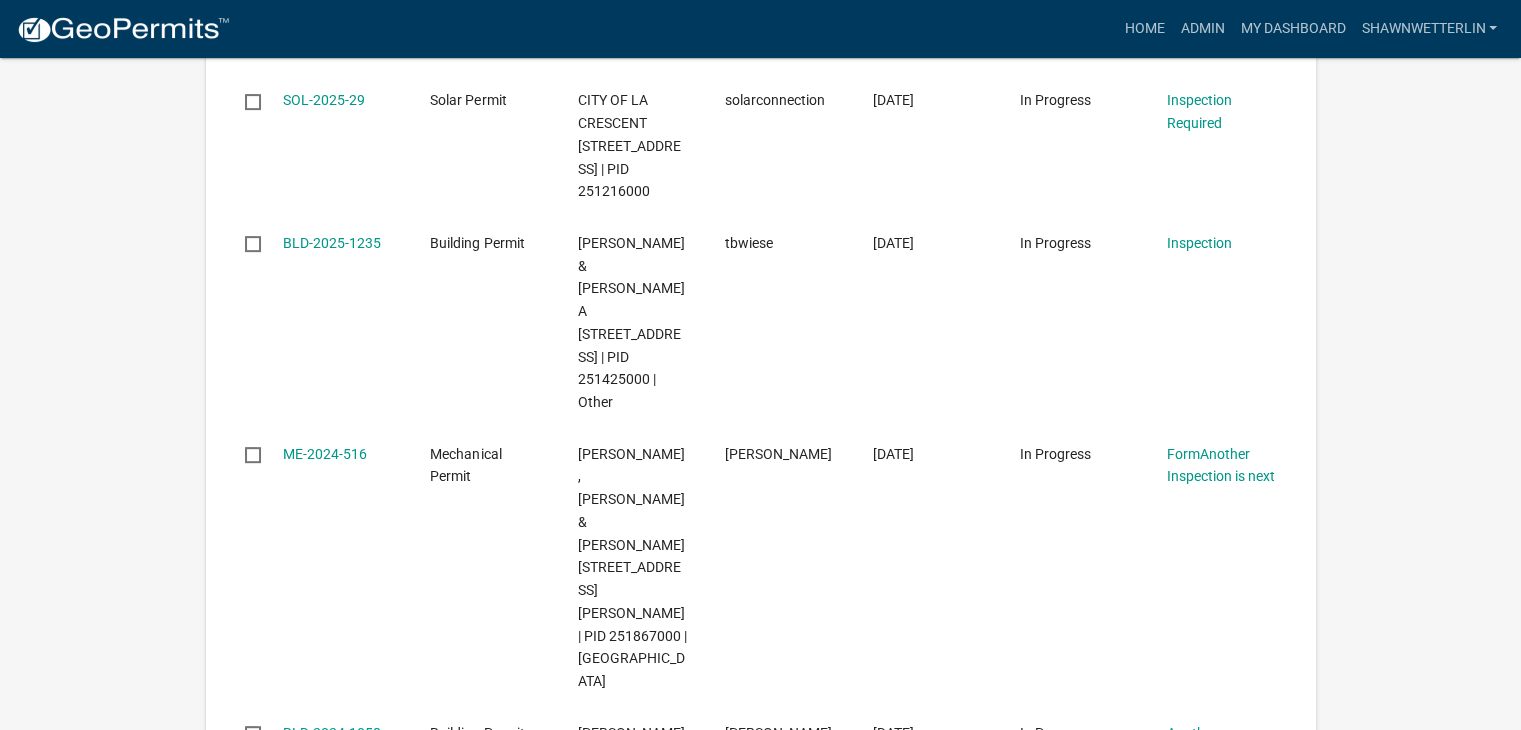 scroll, scrollTop: 100, scrollLeft: 0, axis: vertical 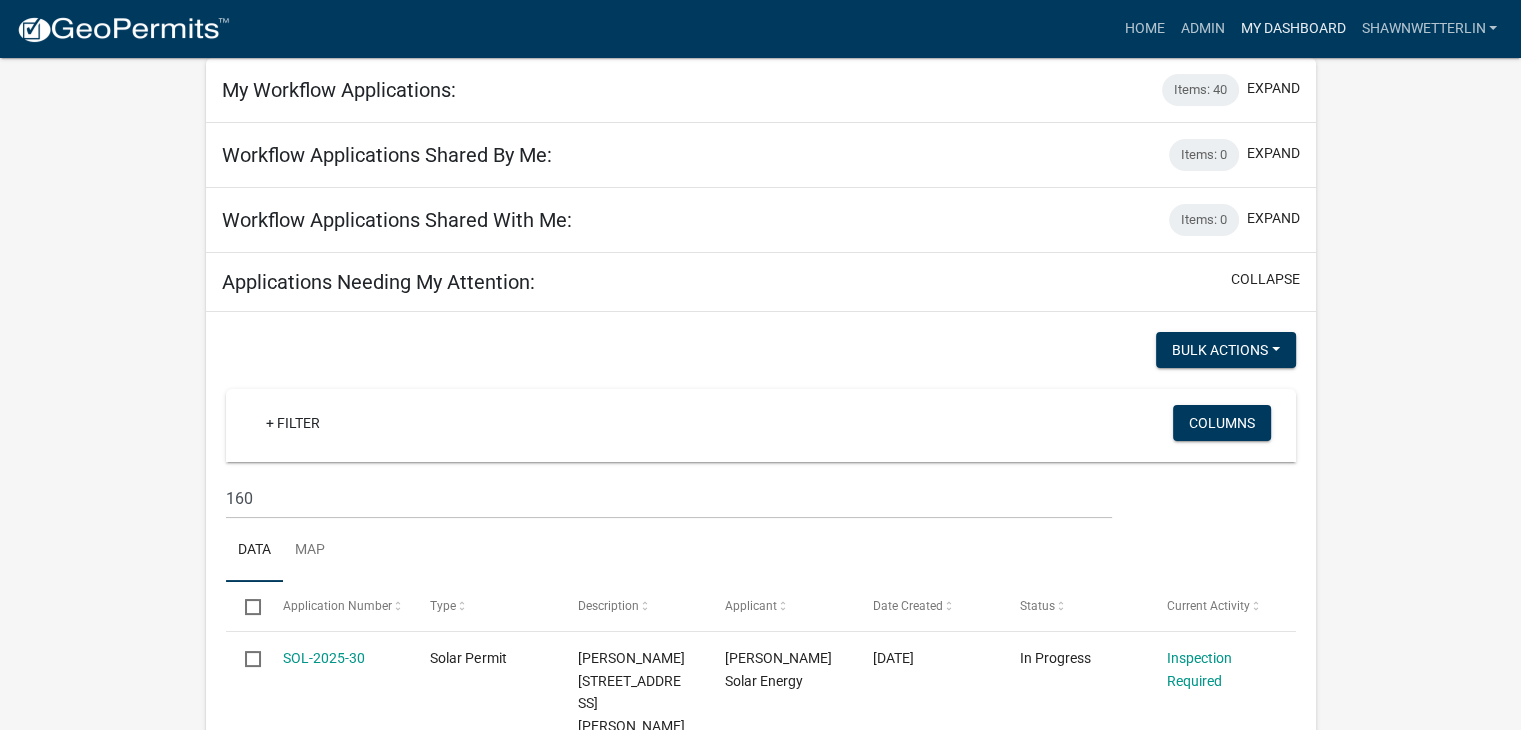 click on "My Dashboard" at bounding box center [1292, 29] 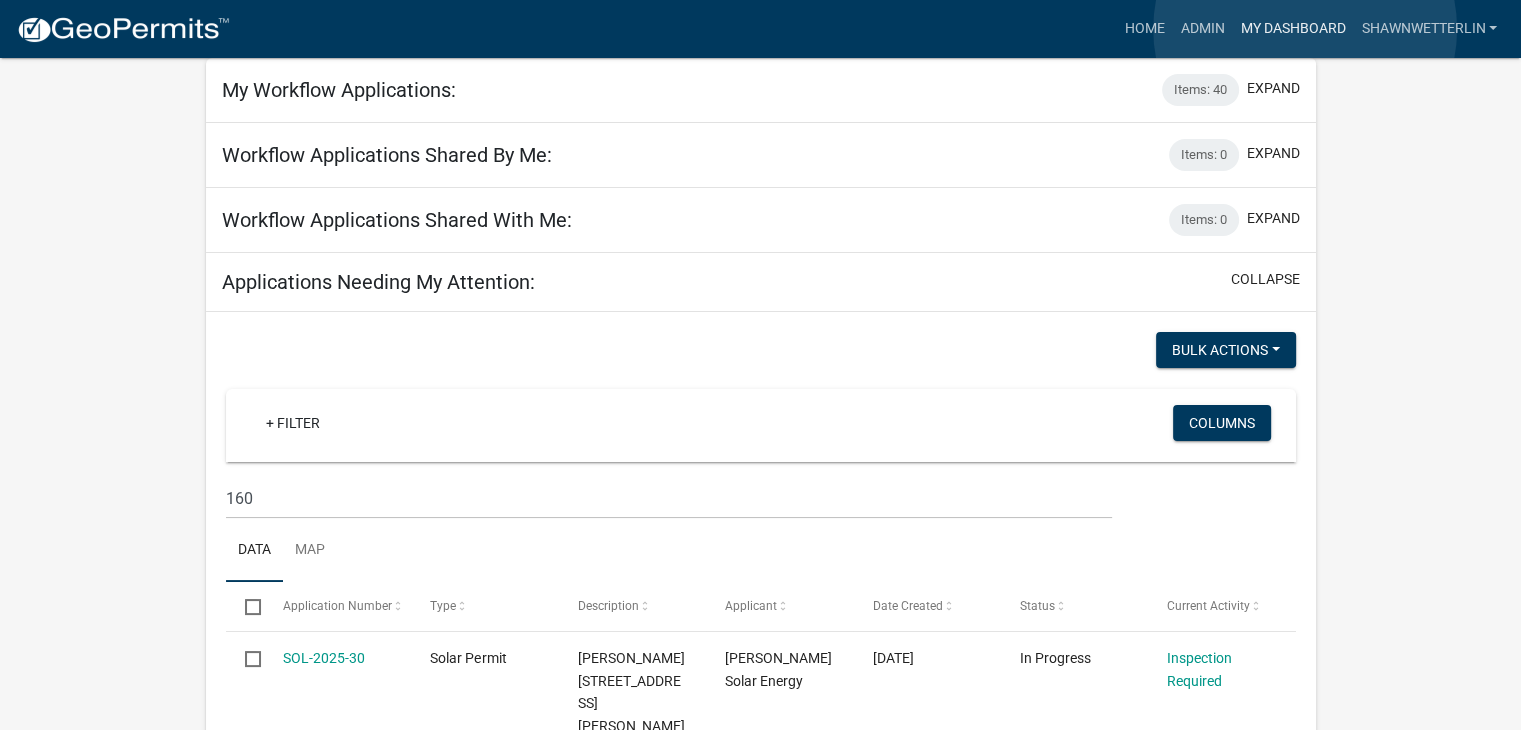 click on "My Dashboard" at bounding box center [1292, 29] 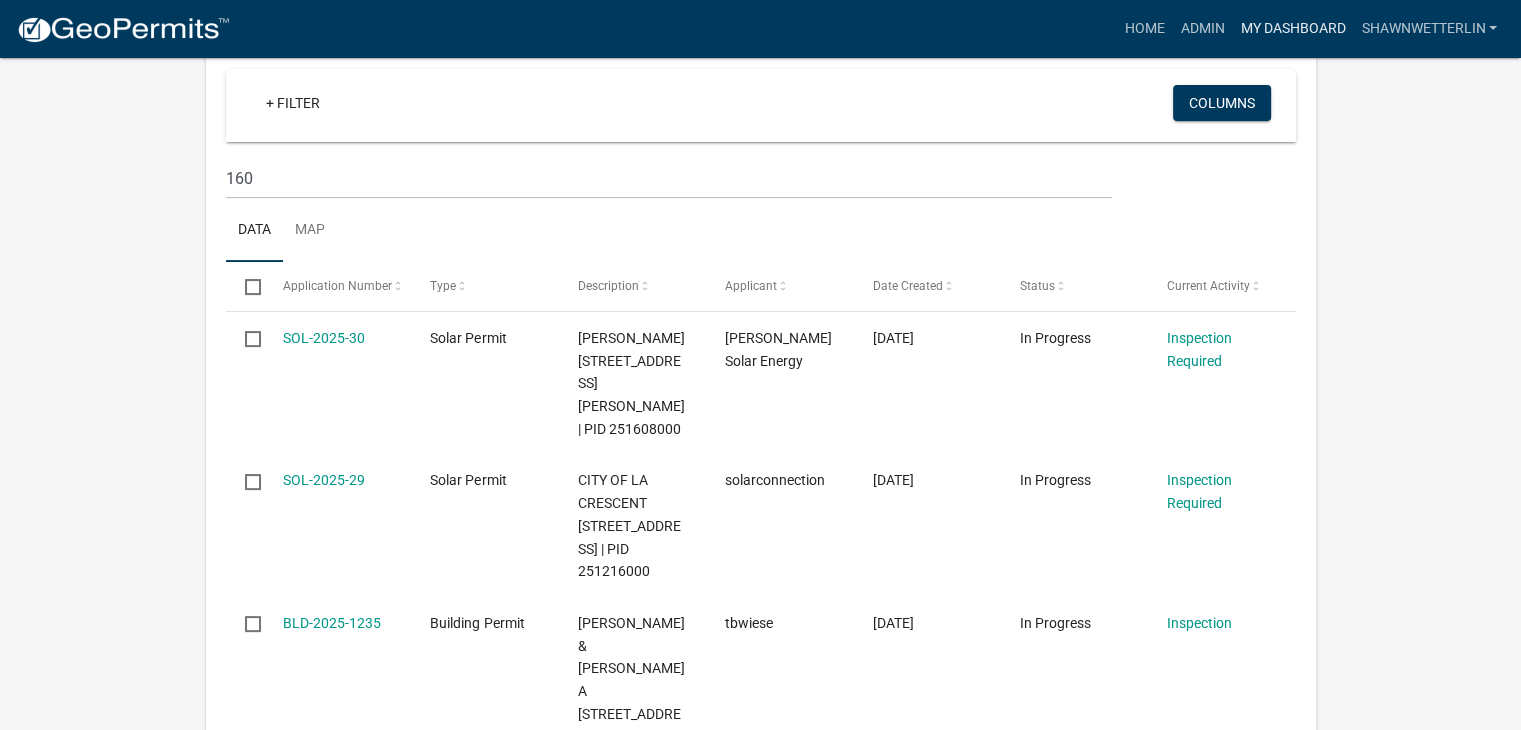 scroll, scrollTop: 300, scrollLeft: 0, axis: vertical 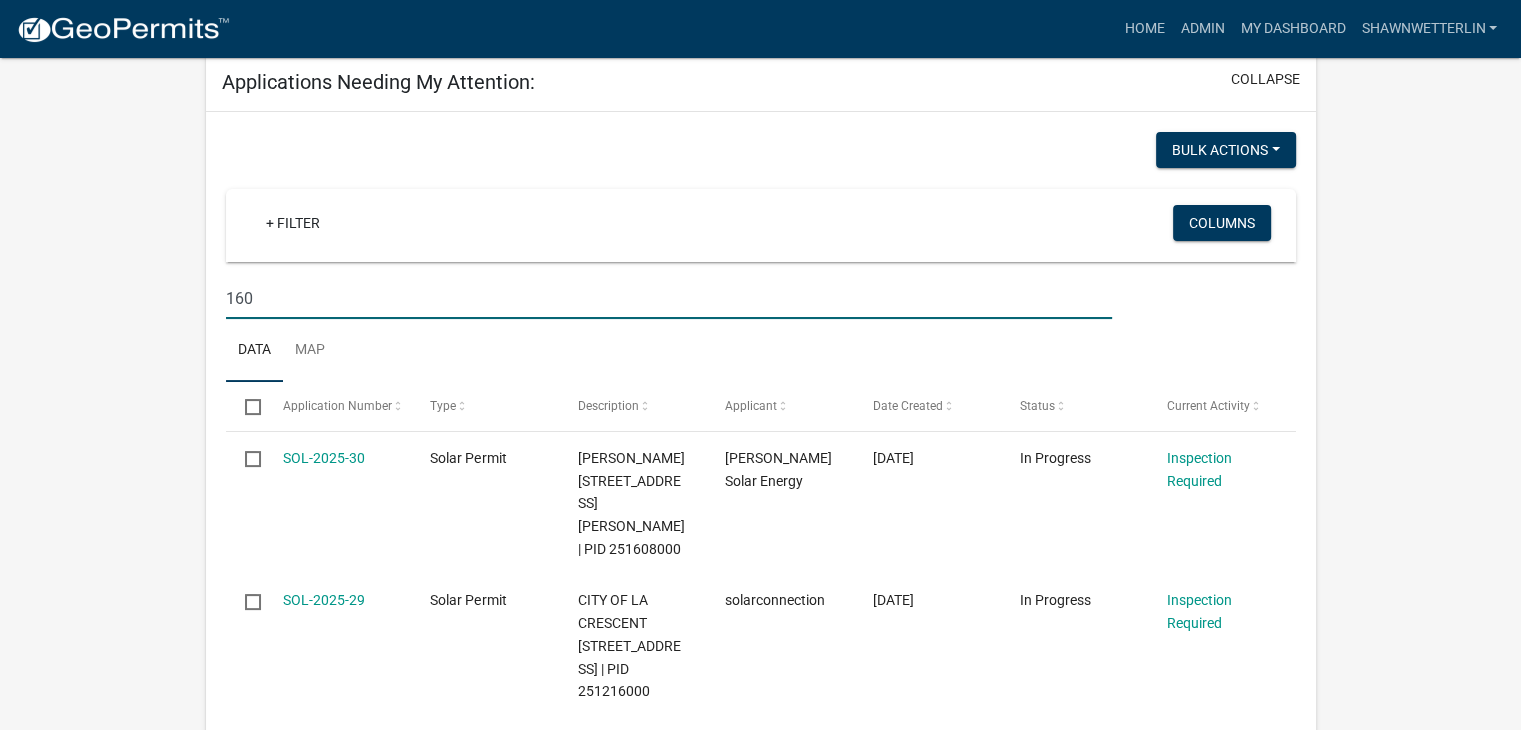 click on "160" at bounding box center [669, 298] 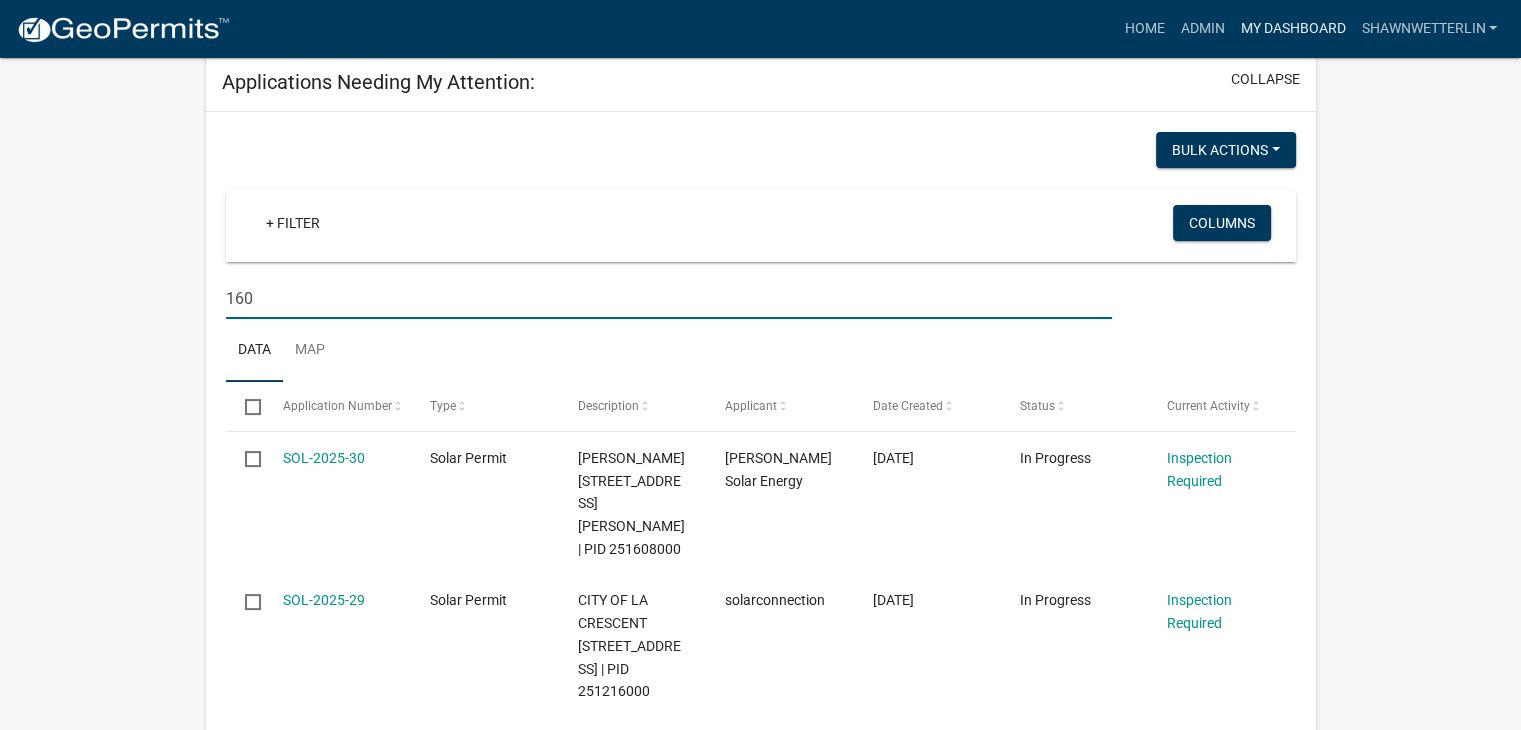 click on "My Dashboard" at bounding box center [1292, 29] 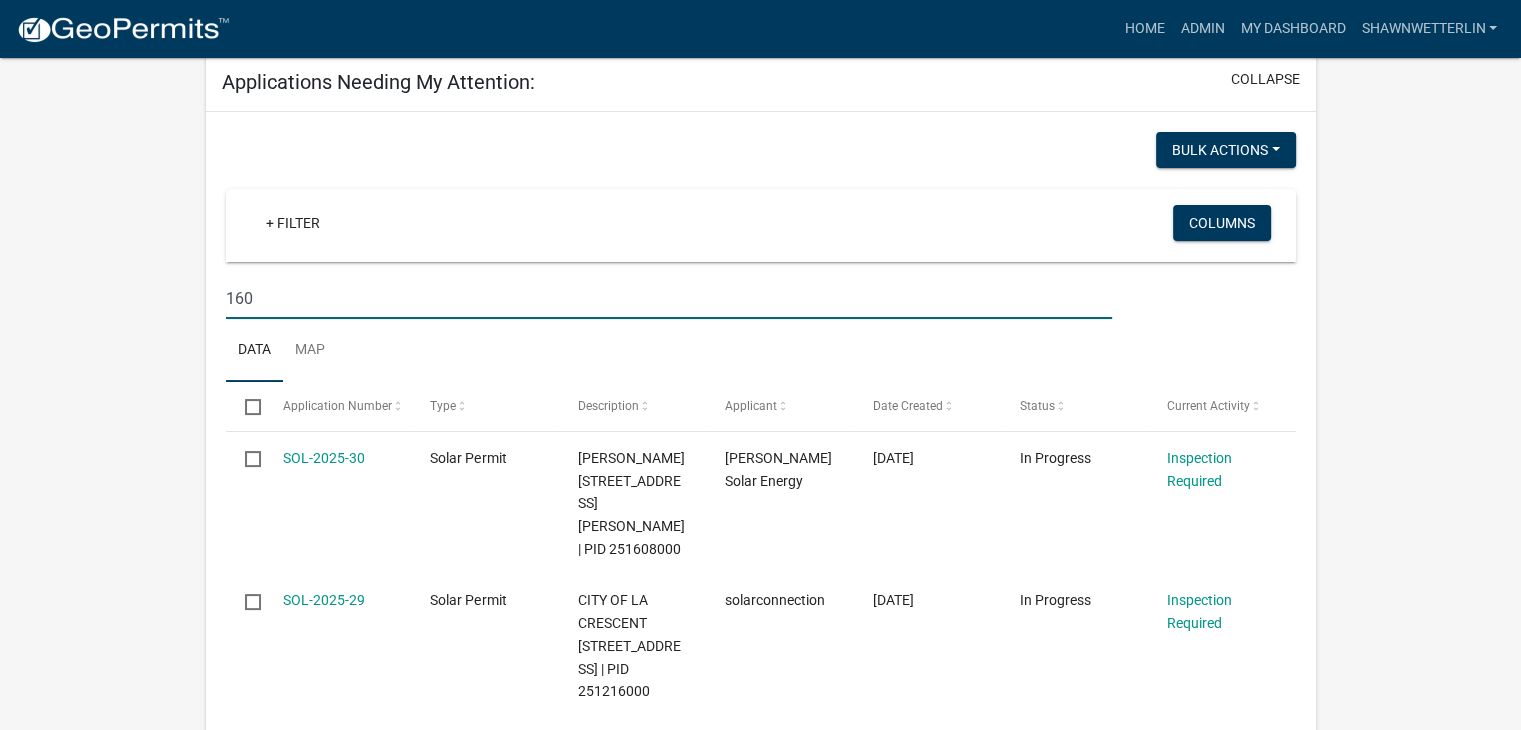 click on "160" at bounding box center [669, 298] 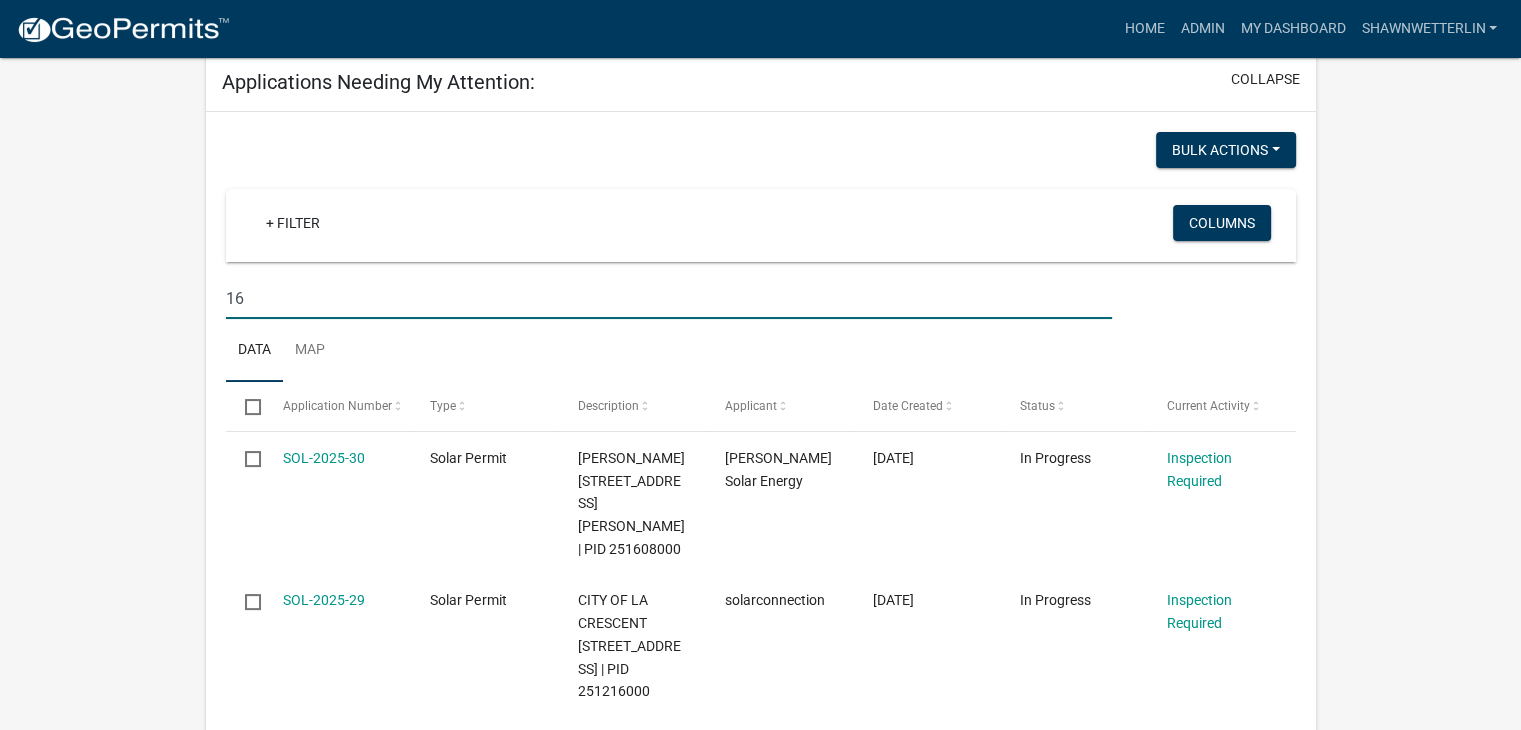 type on "1" 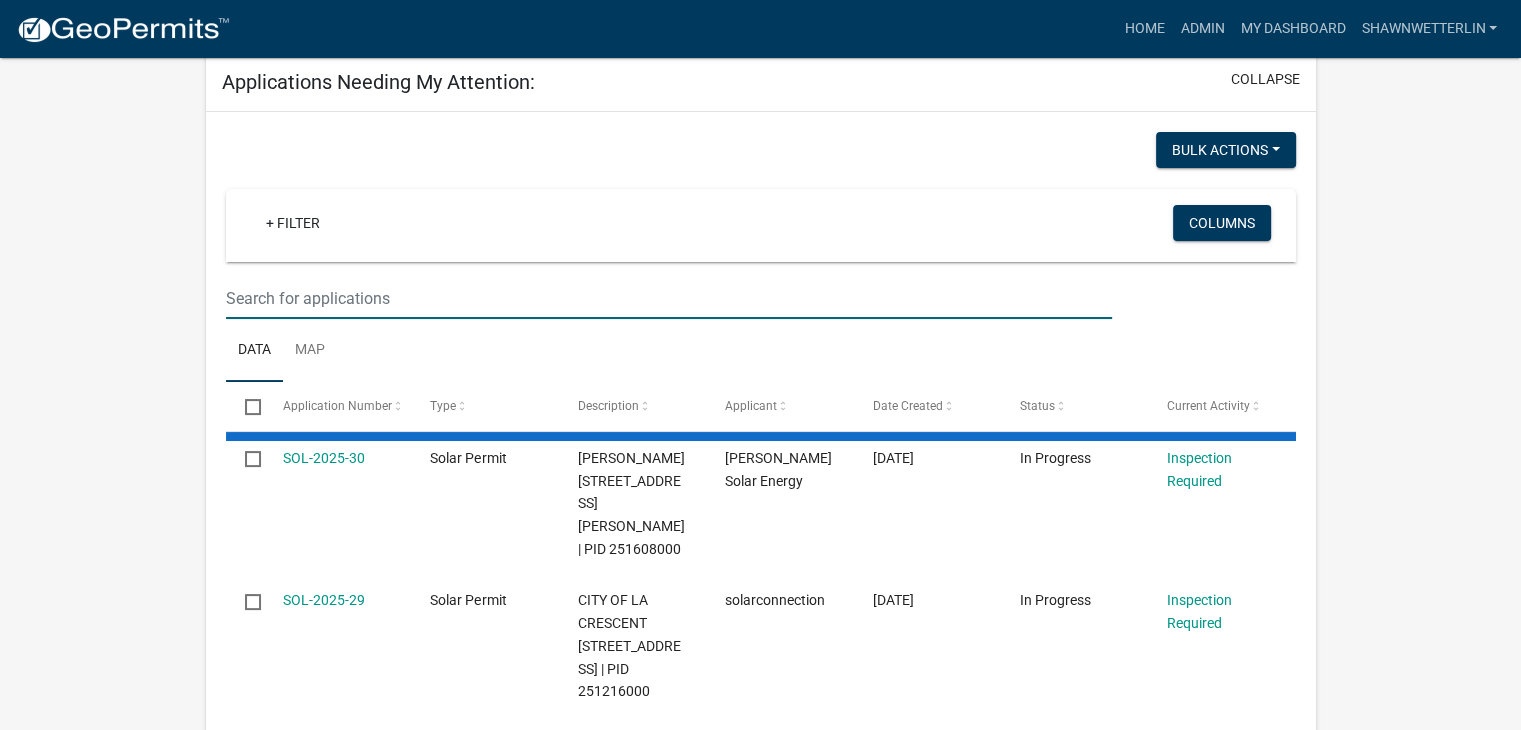 type 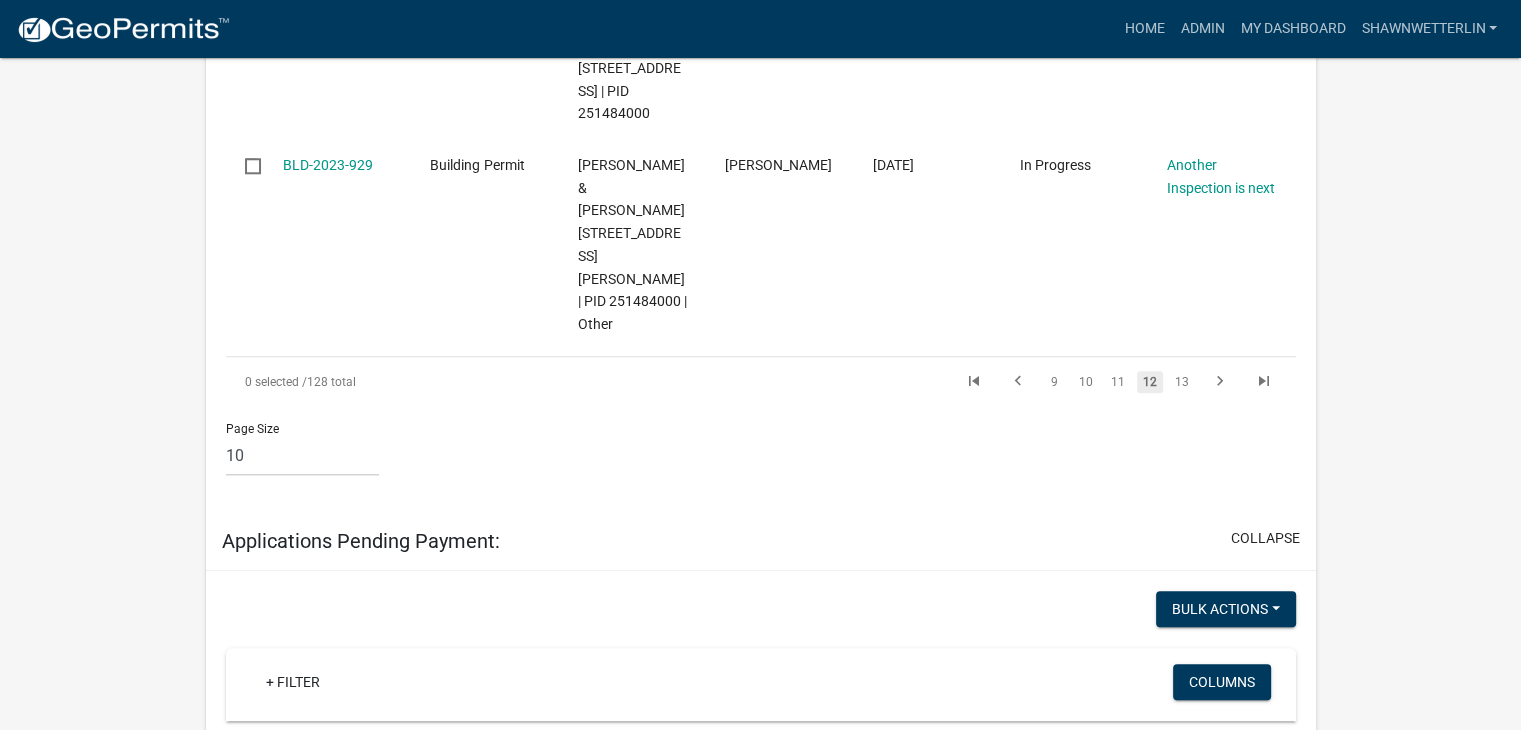scroll, scrollTop: 2000, scrollLeft: 0, axis: vertical 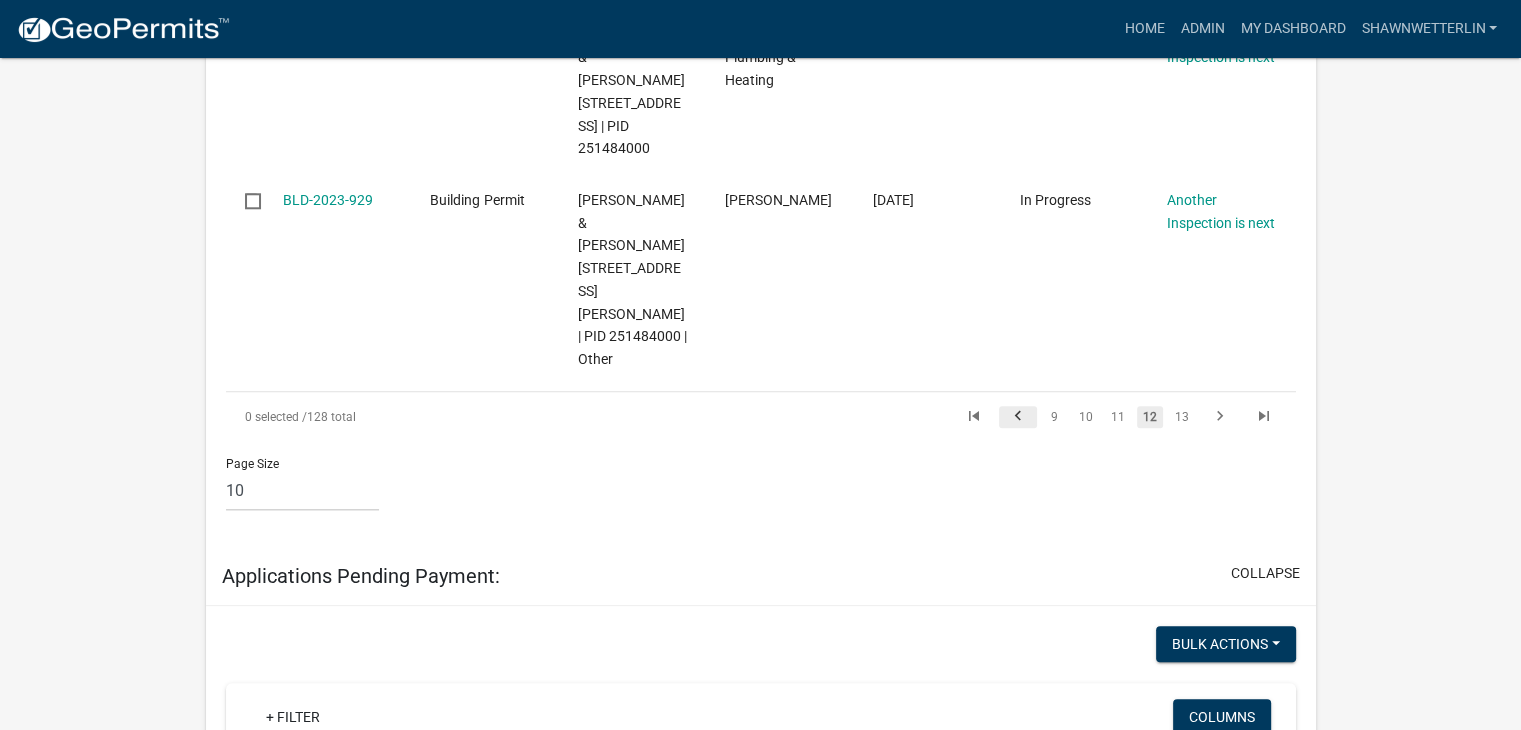 click 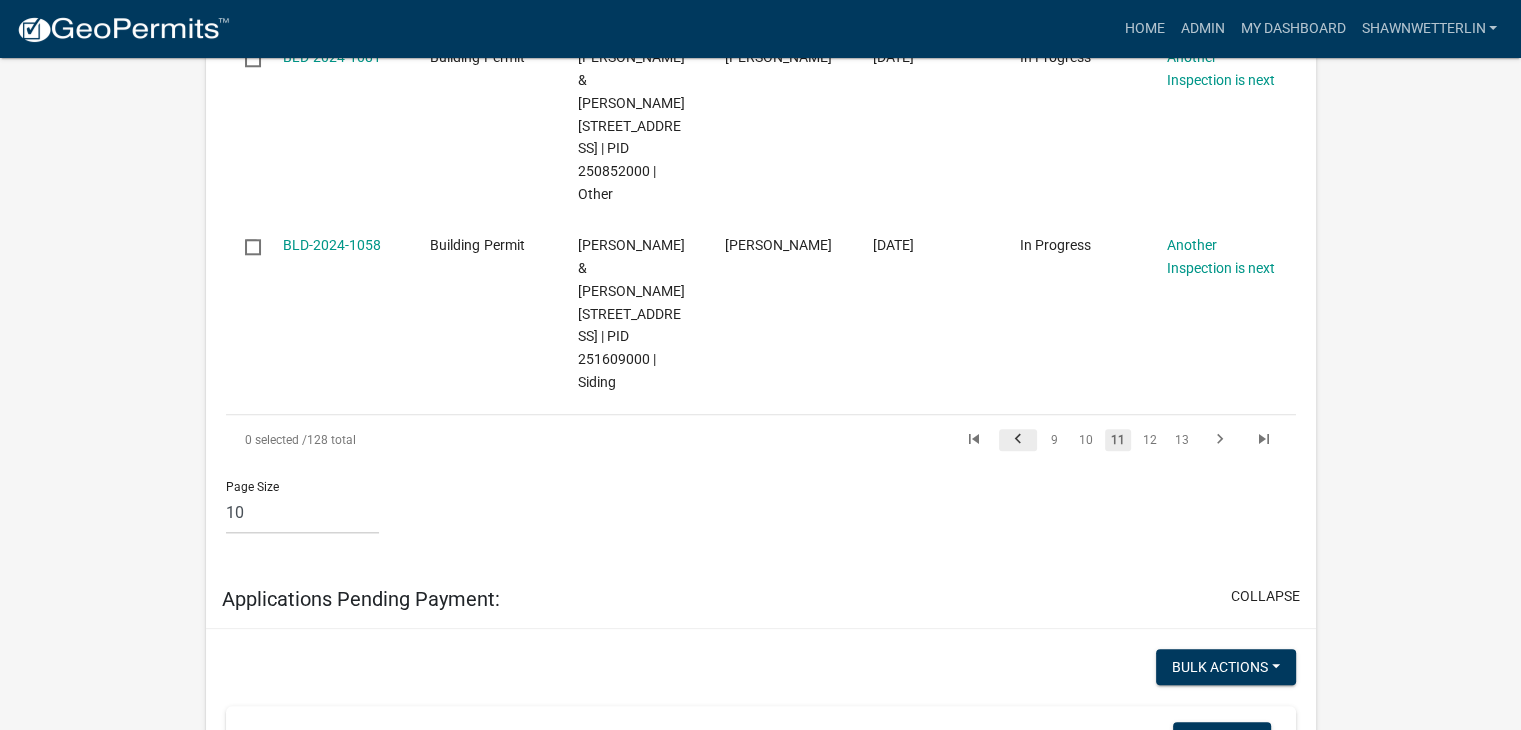 scroll, scrollTop: 2023, scrollLeft: 0, axis: vertical 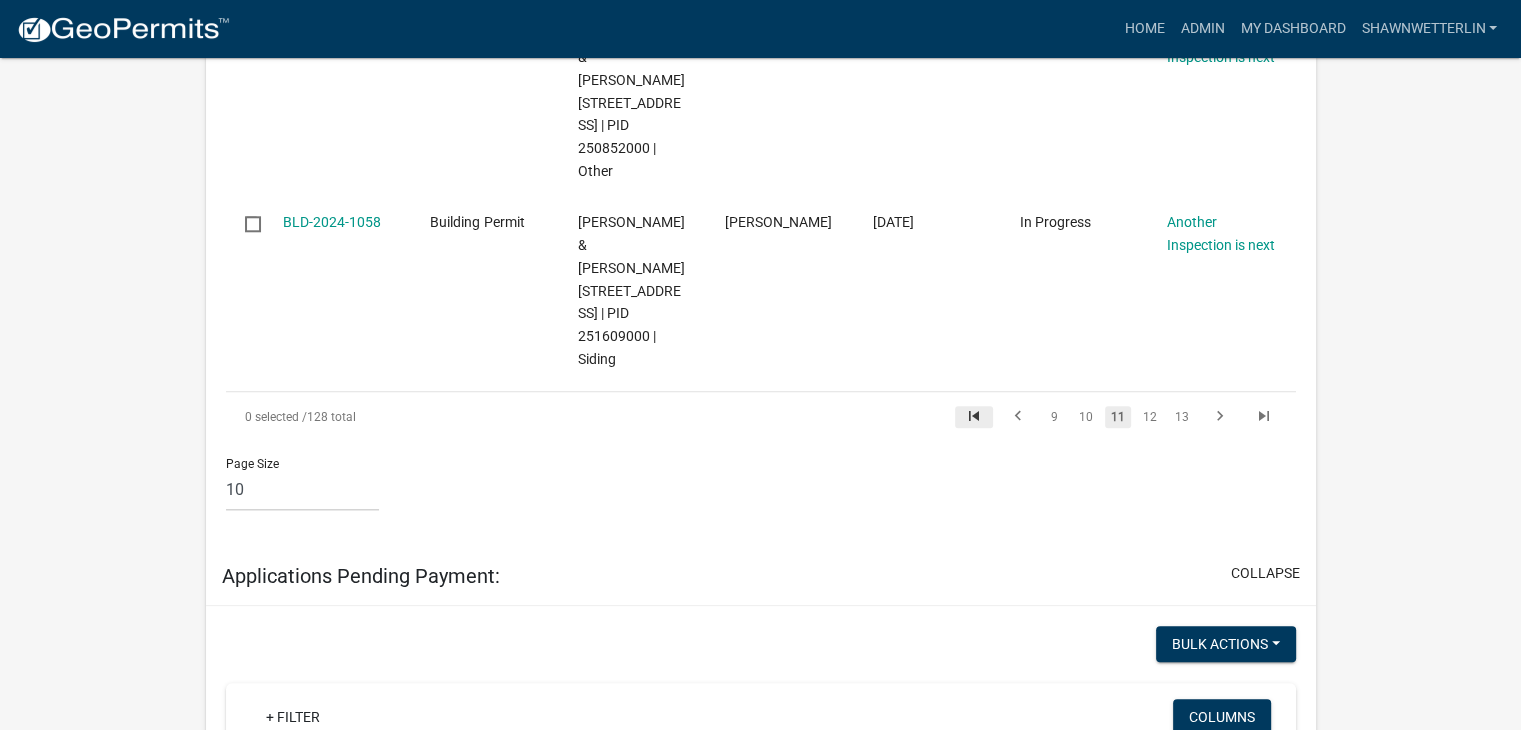 click 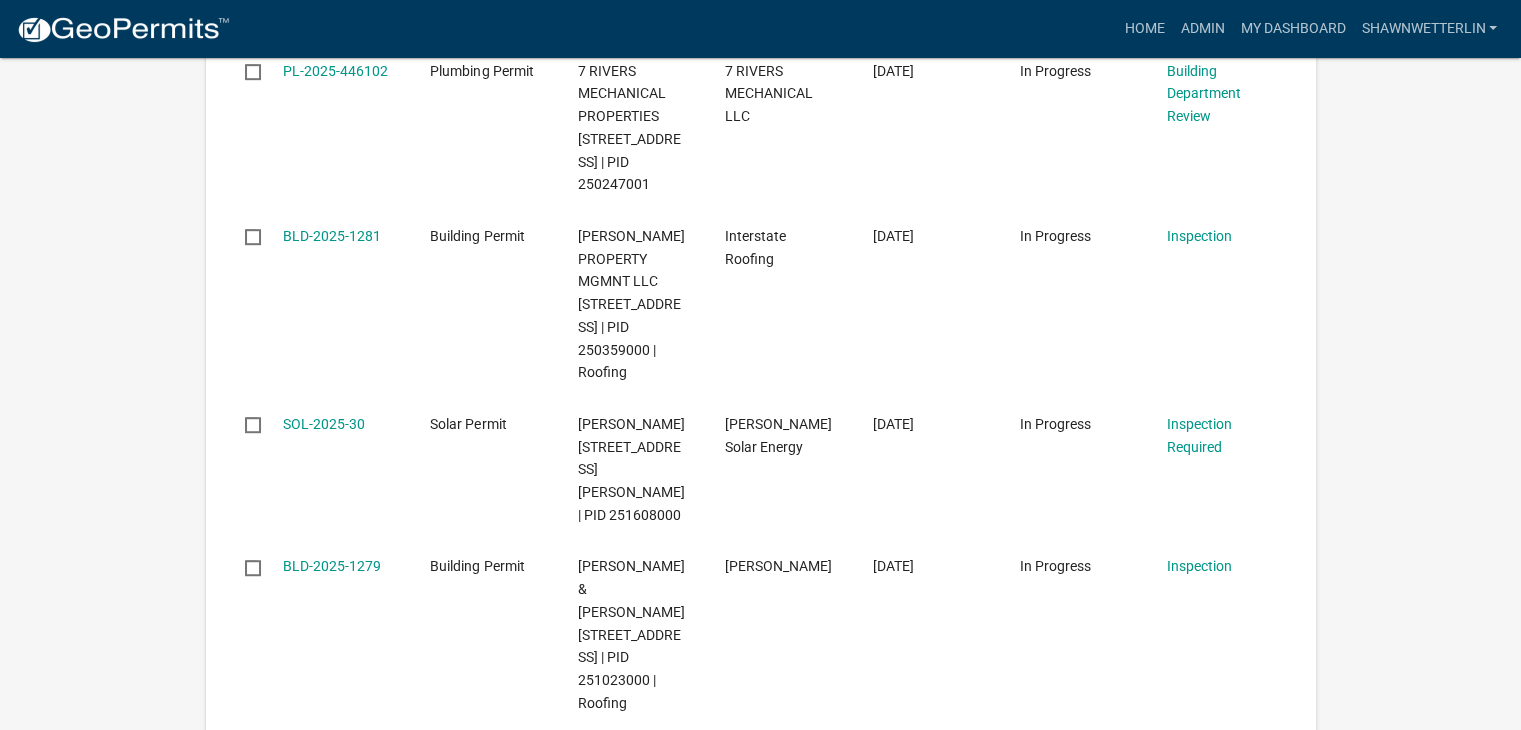 scroll, scrollTop: 1123, scrollLeft: 0, axis: vertical 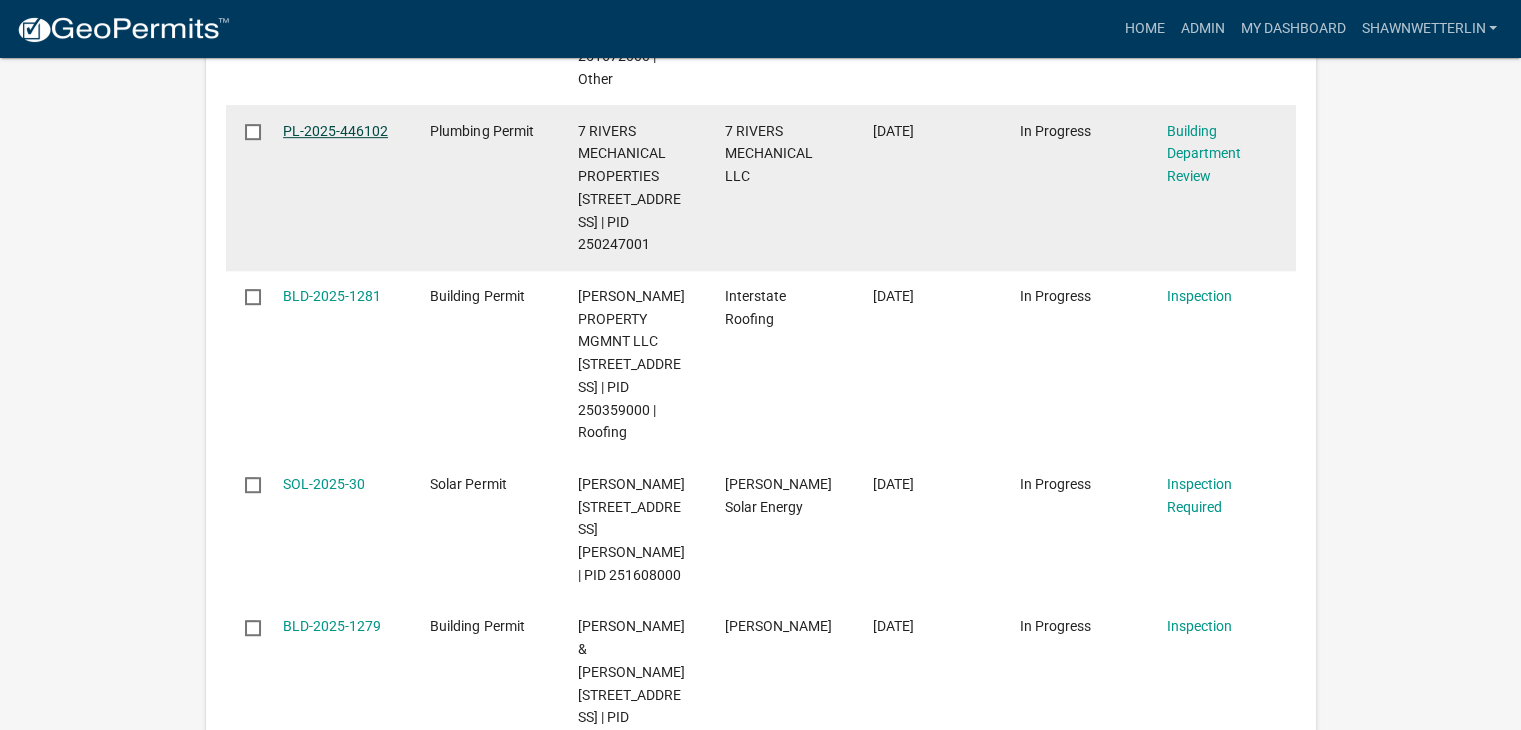 click on "PL-2025-446102" 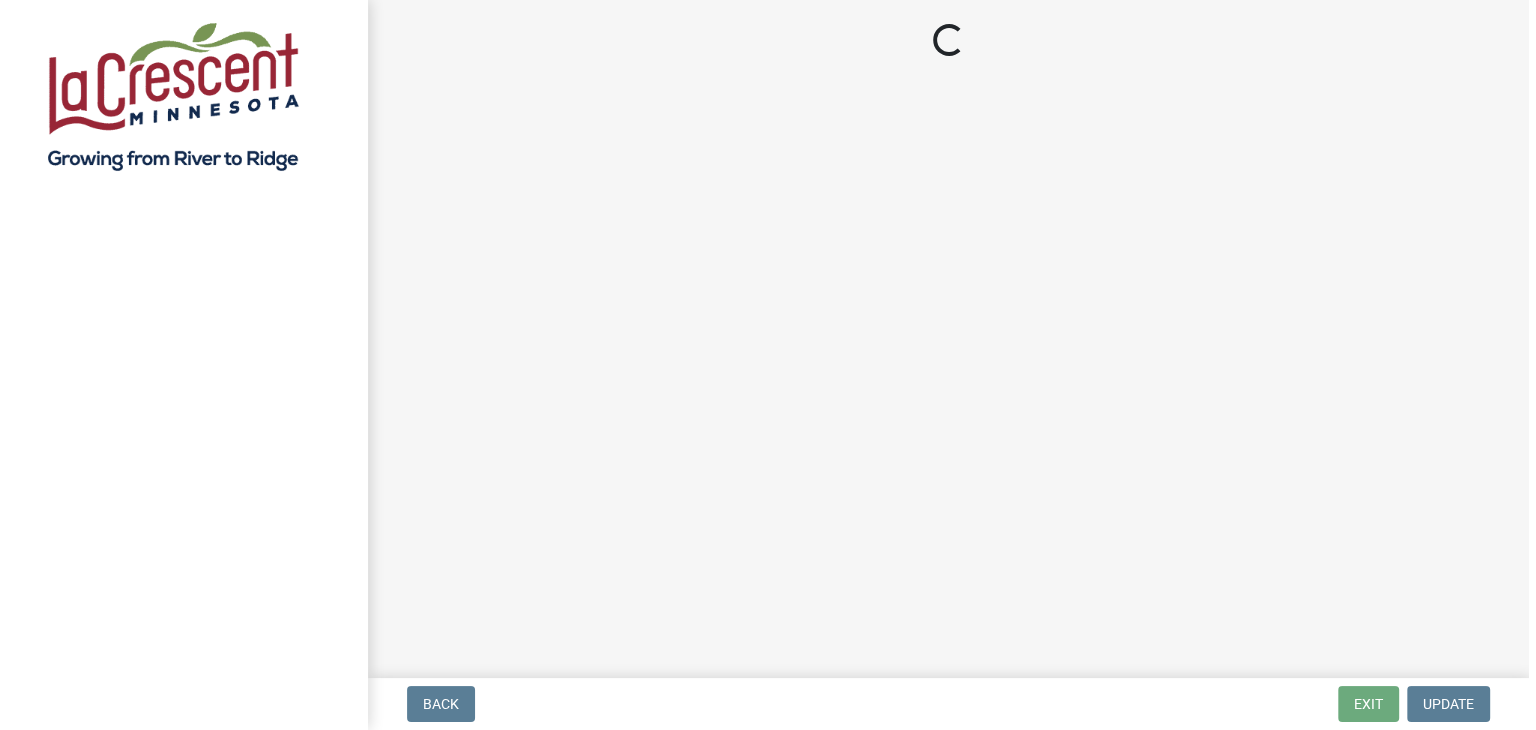 scroll, scrollTop: 0, scrollLeft: 0, axis: both 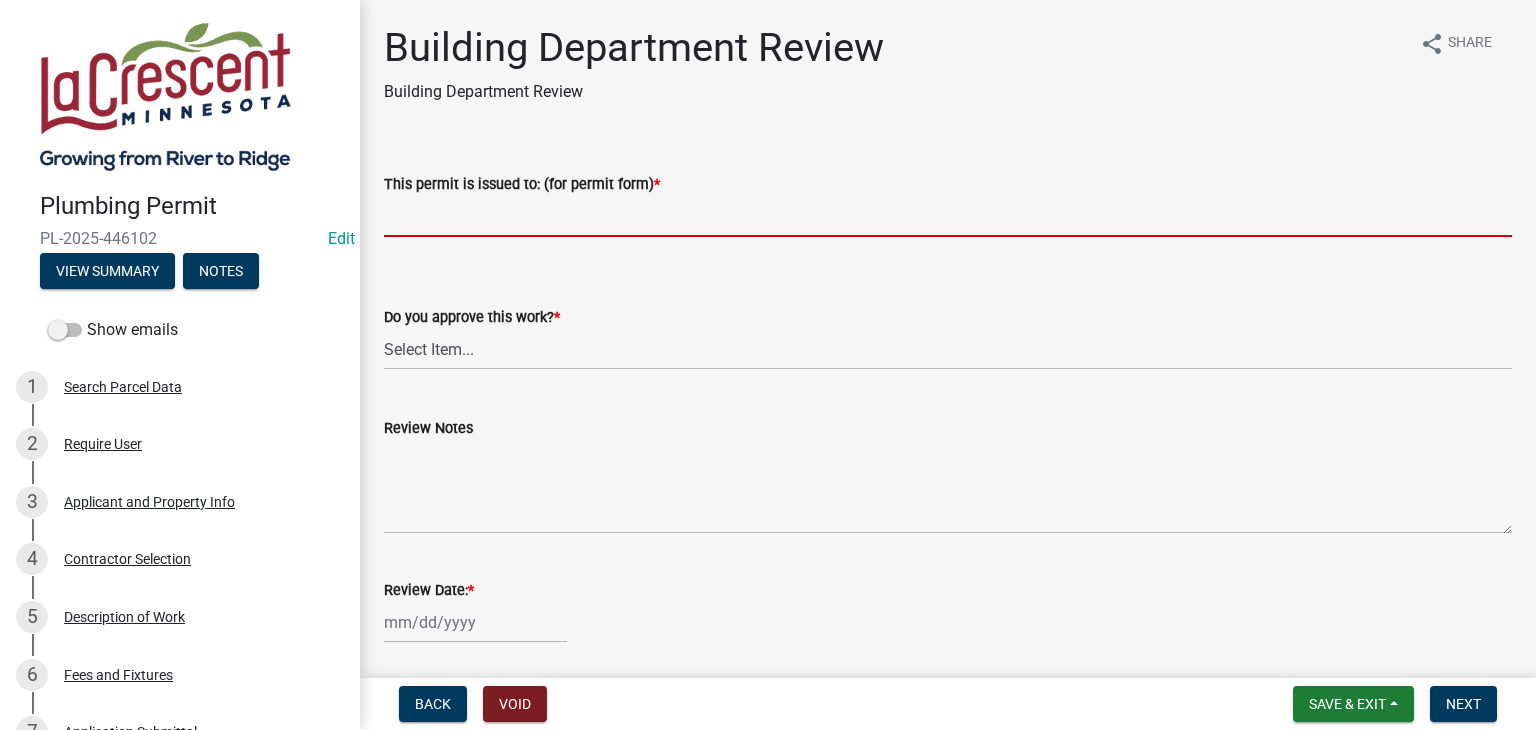 click on "This permit is issued to: (for permit form)  *" at bounding box center (948, 216) 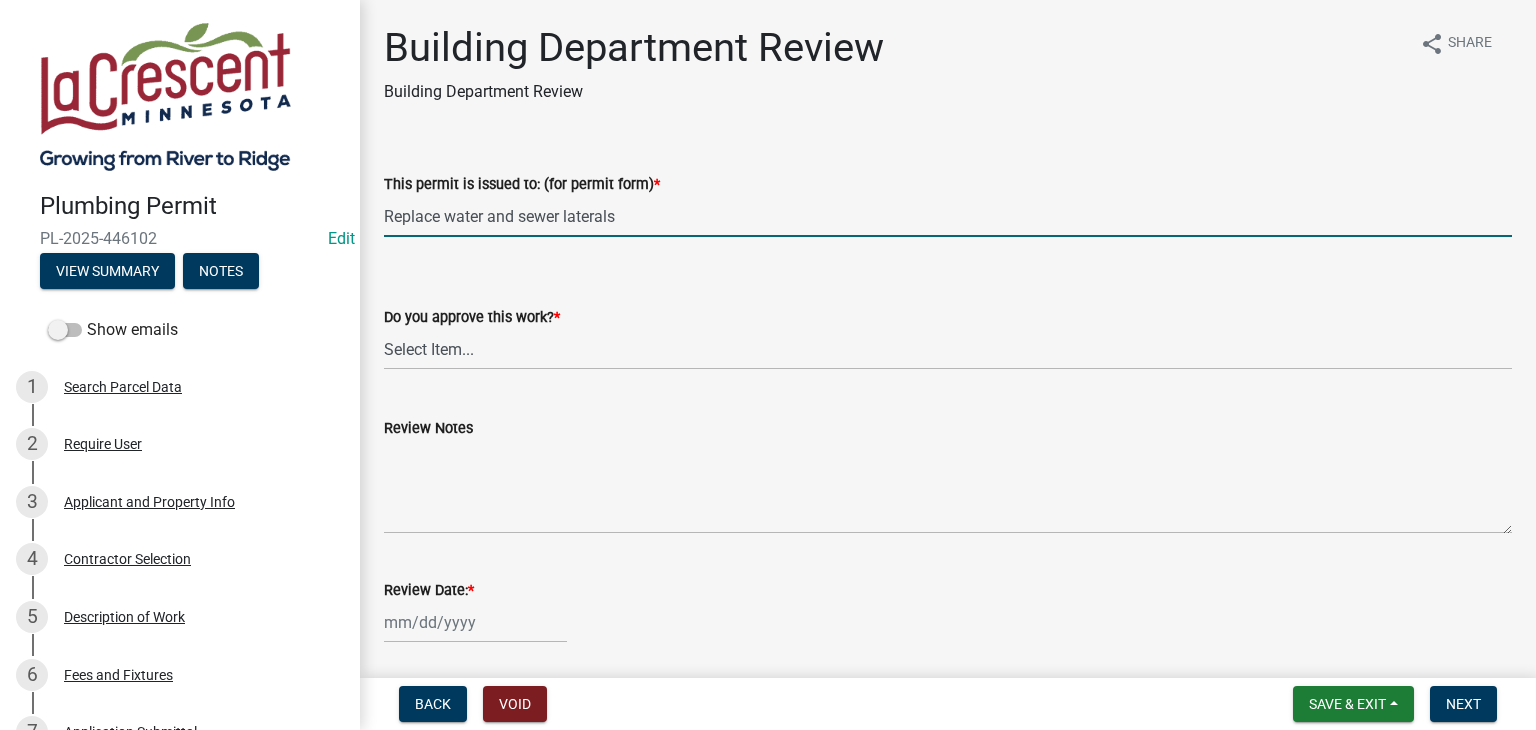 type on "Replace water and sewer laterals" 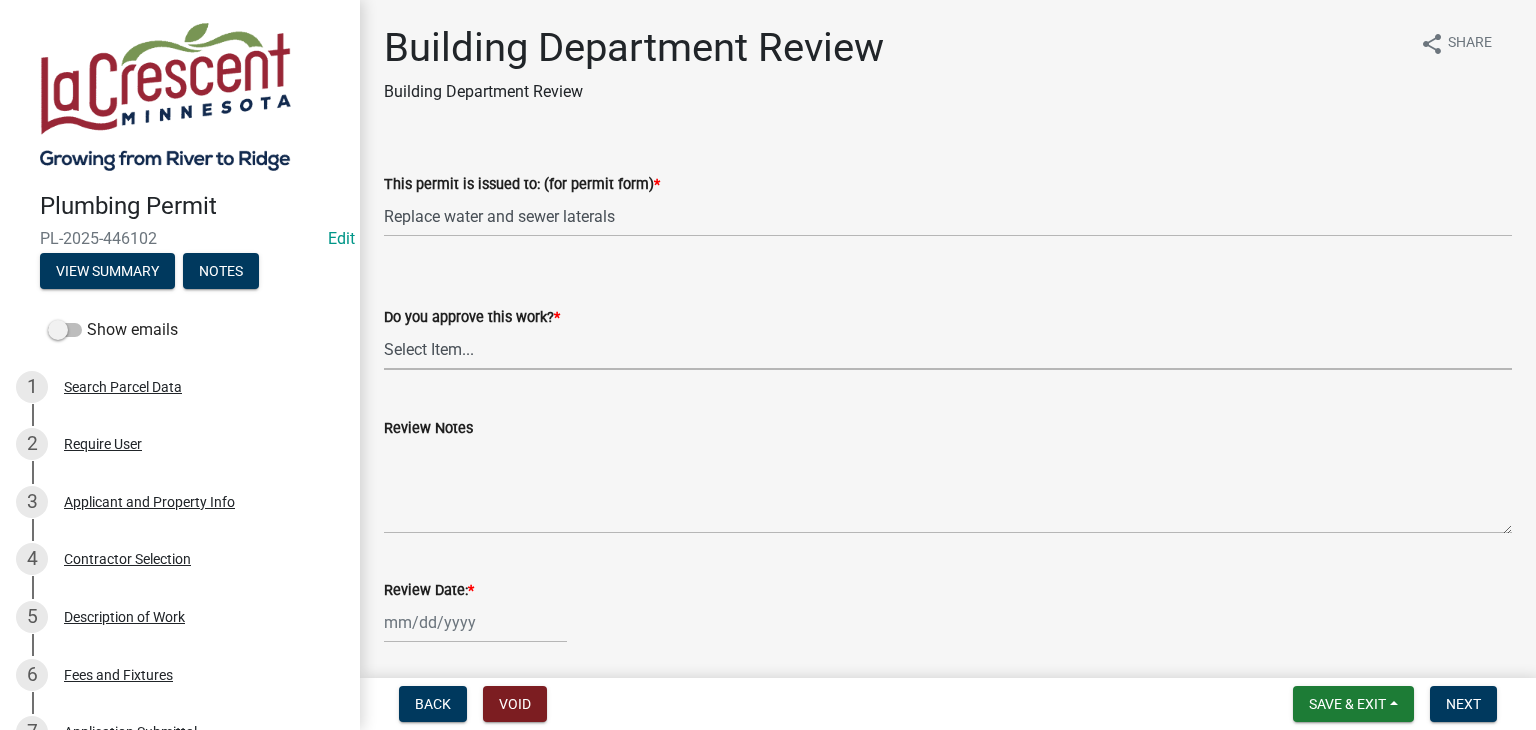 click on "Select Item...   Yes   No" at bounding box center (948, 349) 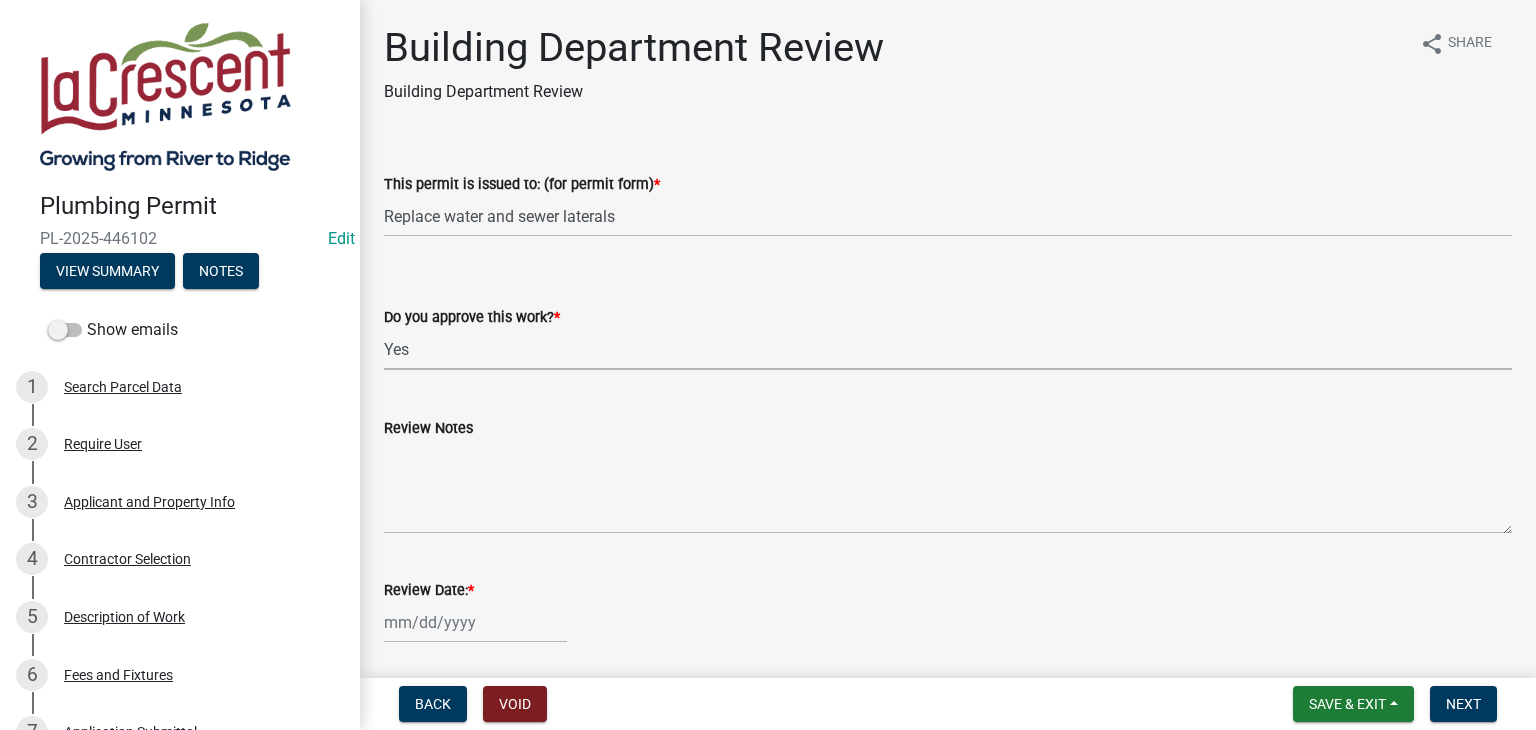 click on "Select Item...   Yes   No" at bounding box center (948, 349) 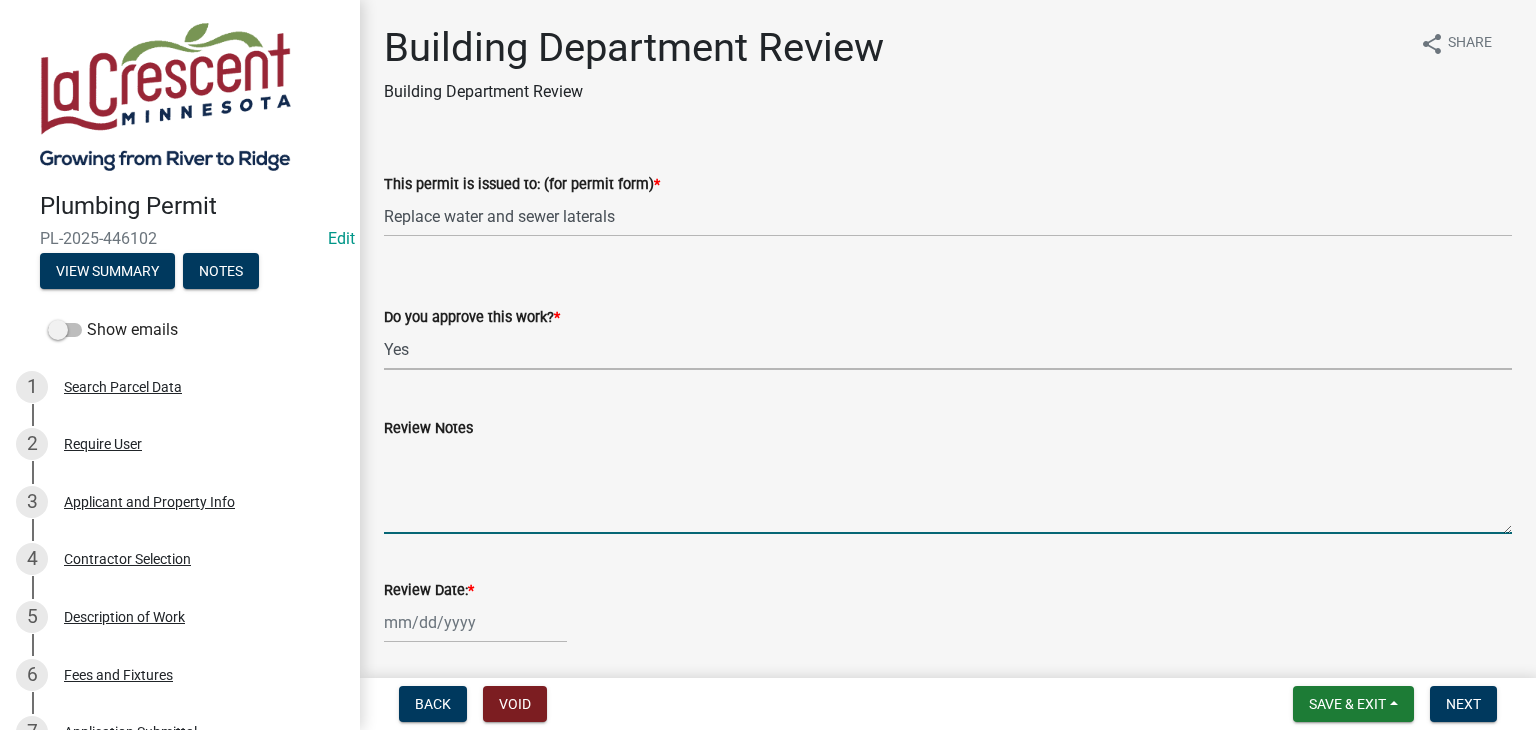 click on "Review Notes" at bounding box center (948, 487) 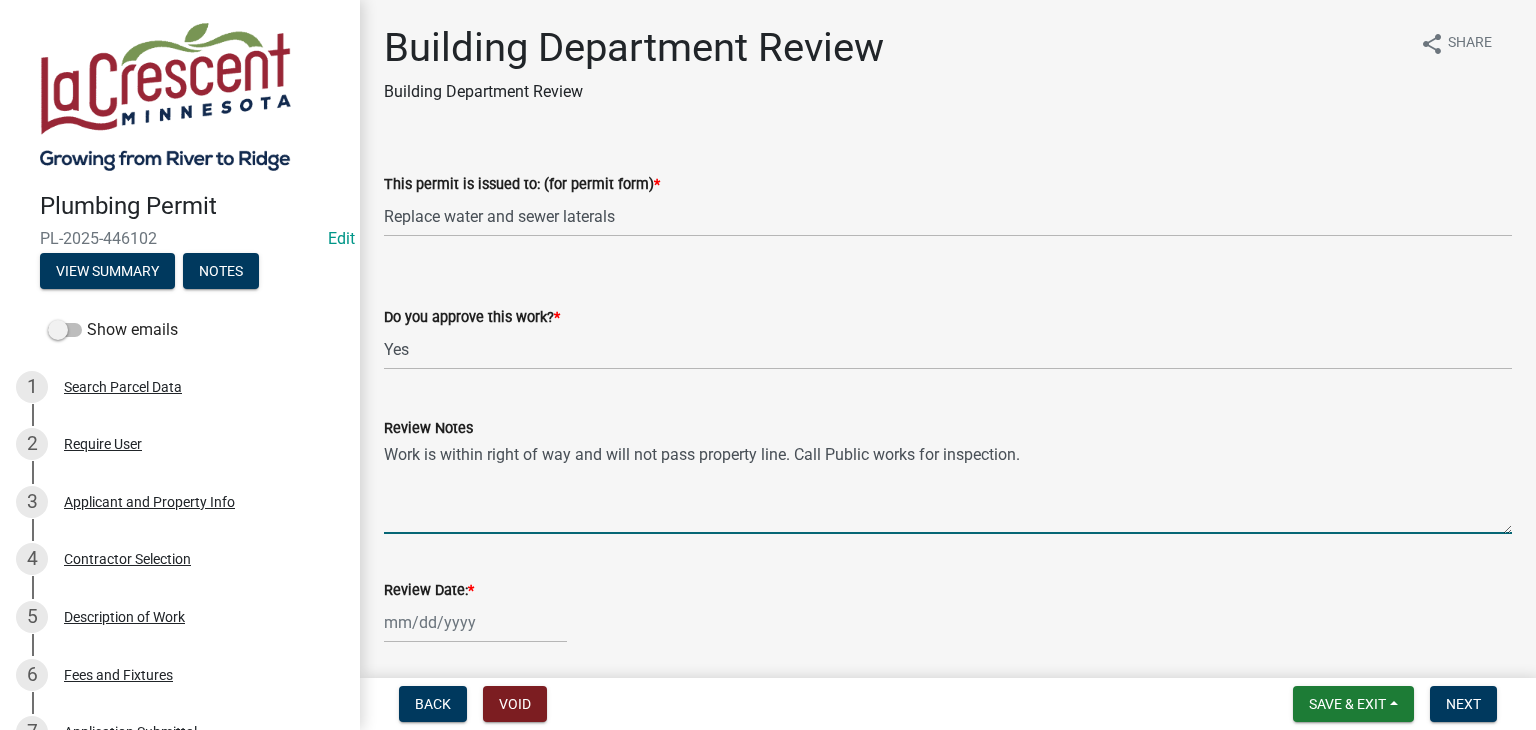 click on "Work is within right of way and will not pass property line. Call Public works for inspection." at bounding box center (948, 487) 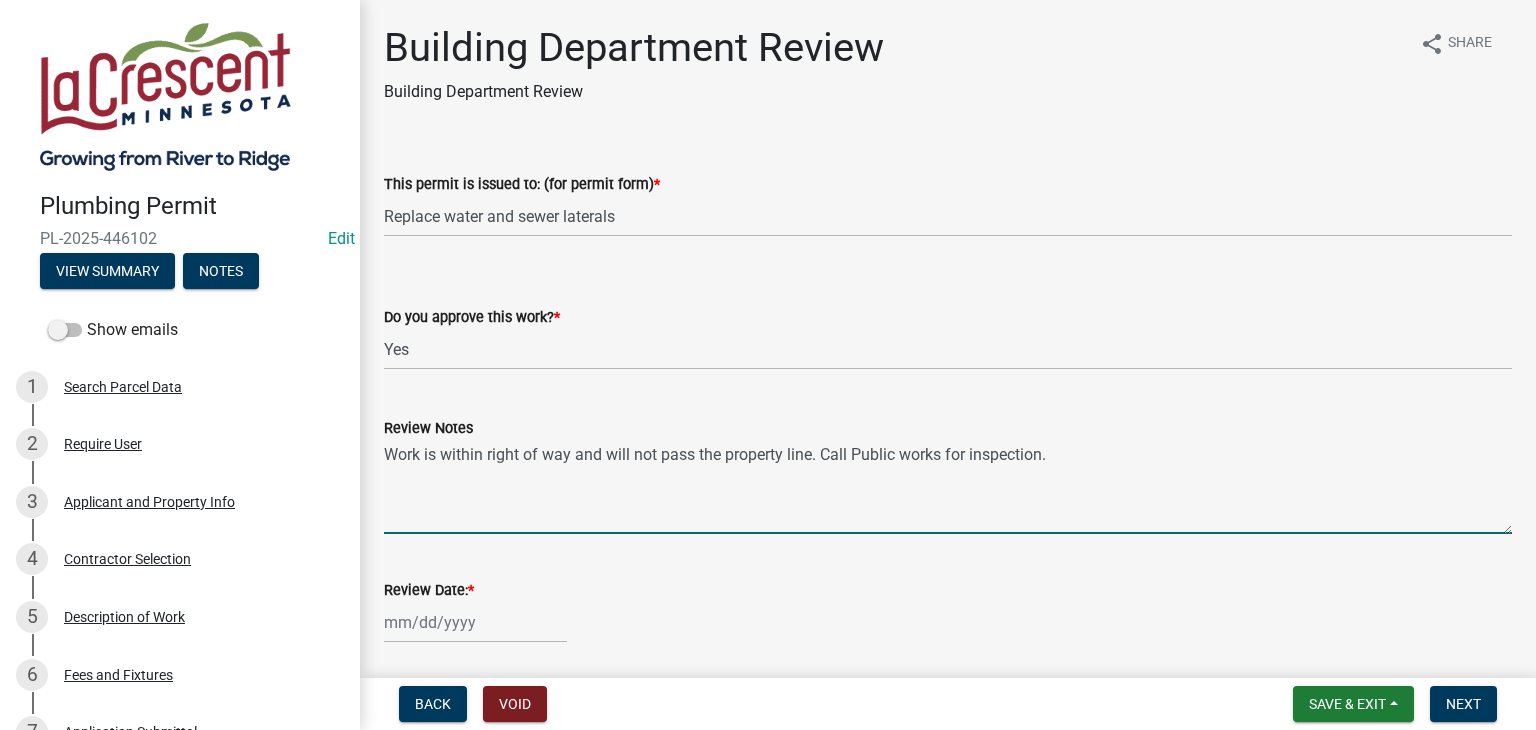 click on "Work is within right of way and will not pass the property line. Call Public works for inspection." at bounding box center (948, 487) 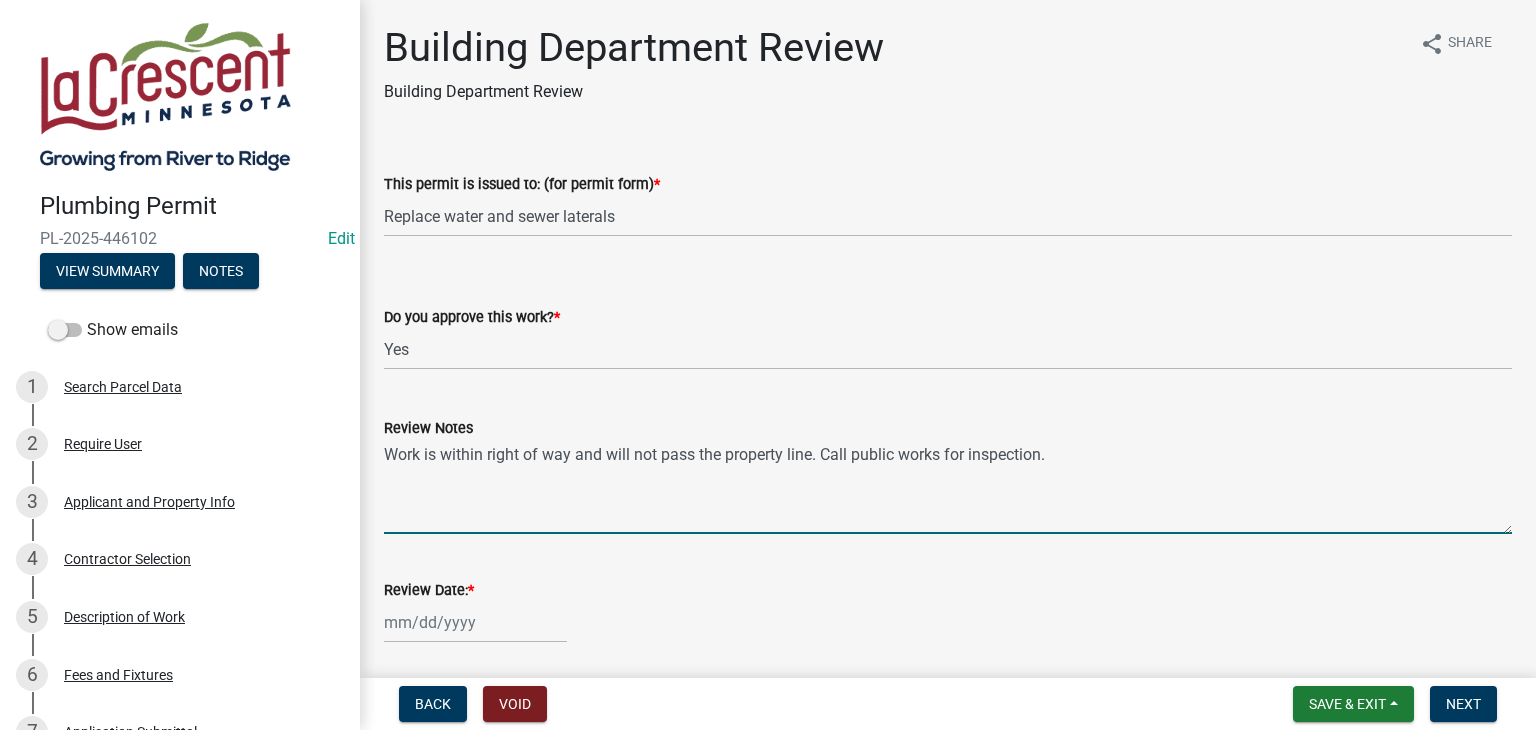 click on "Work is within right of way and will not pass the property line. Call public works for inspection." at bounding box center [948, 487] 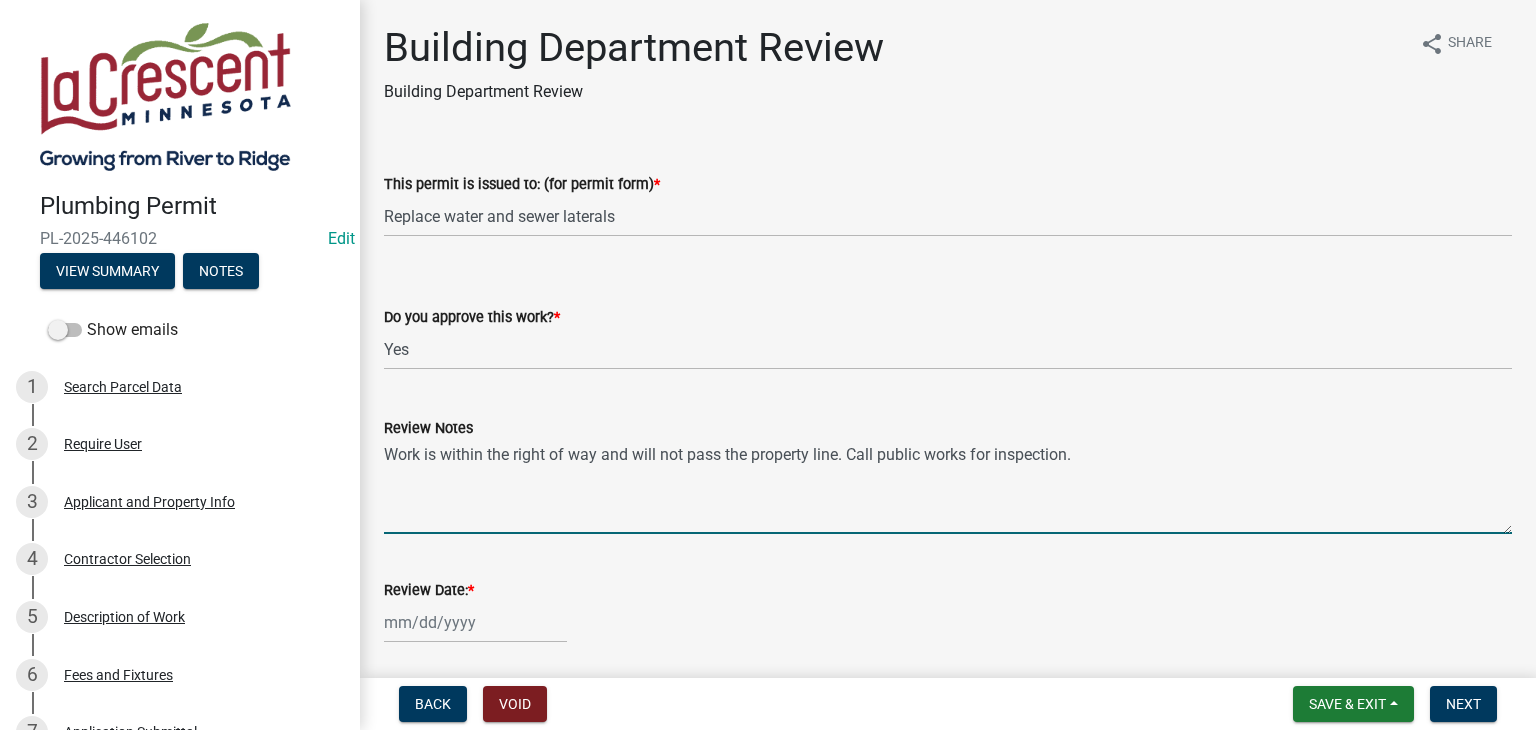 click on "Work is within the right of way and will not pass the property line. Call public works for inspection." at bounding box center [948, 487] 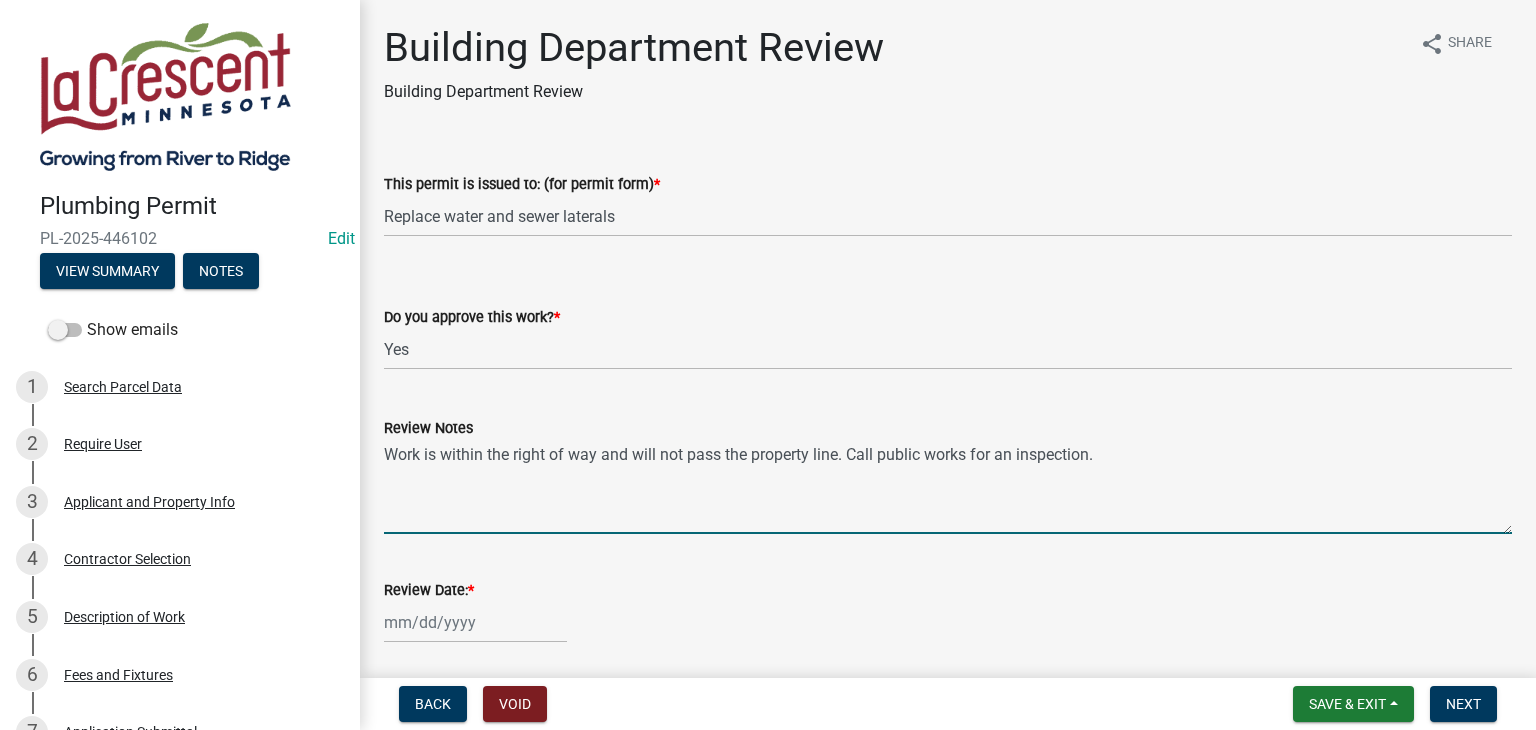 click on "Work is within the right of way and will not pass the property line. Call public works for an inspection." at bounding box center [948, 487] 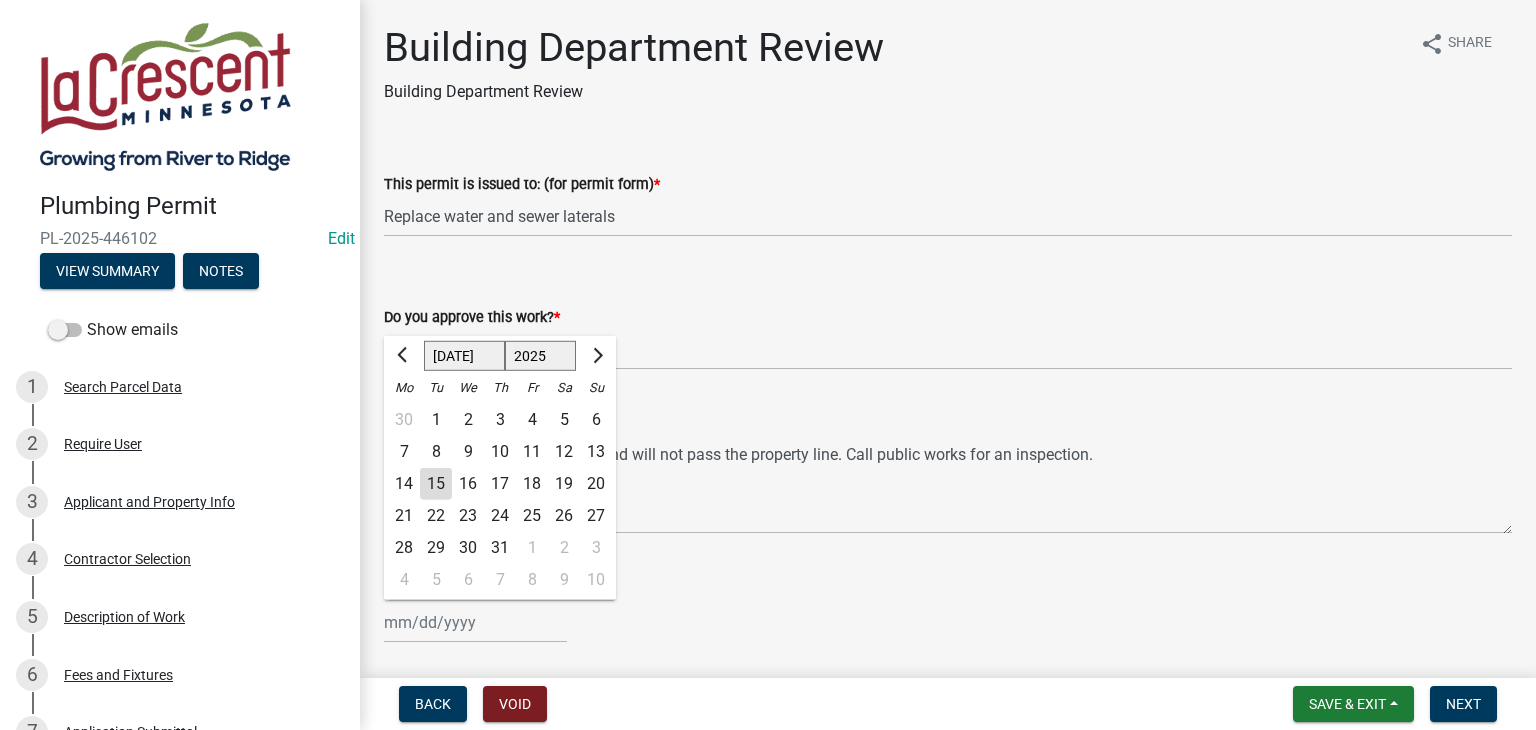 click on "[PERSON_NAME] Feb Mar Apr [PERSON_NAME][DATE] Oct Nov [DATE] 1526 1527 1528 1529 1530 1531 1532 1533 1534 1535 1536 1537 1538 1539 1540 1541 1542 1543 1544 1545 1546 1547 1548 1549 1550 1551 1552 1553 1554 1555 1556 1557 1558 1559 1560 1561 1562 1563 1564 1565 1566 1567 1568 1569 1570 1571 1572 1573 1574 1575 1576 1577 1578 1579 1580 1581 1582 1583 1584 1585 1586 1587 1588 1589 1590 1591 1592 1593 1594 1595 1596 1597 1598 1599 1600 1601 1602 1603 1604 1605 1606 1607 1608 1609 1610 1611 1612 1613 1614 1615 1616 1617 1618 1619 1620 1621 1622 1623 1624 1625 1626 1627 1628 1629 1630 1631 1632 1633 1634 1635 1636 1637 1638 1639 1640 1641 1642 1643 1644 1645 1646 1647 1648 1649 1650 1651 1652 1653 1654 1655 1656 1657 1658 1659 1660 1661 1662 1663 1664 1665 1666 1667 1668 1669 1670 1671 1672 1673 1674 1675 1676 1677 1678 1679 1680 1681 1682 1683 1684 1685 1686 1687 1688 1689 1690 1691 1692 1693 1694 1695 1696 1697 1698 1699 1700 1701 1702 1703 1704 1705 1706 1707 1708 1709 1710 1711 1712 1713 1714 1715 1716 1717 1718 1719 1" 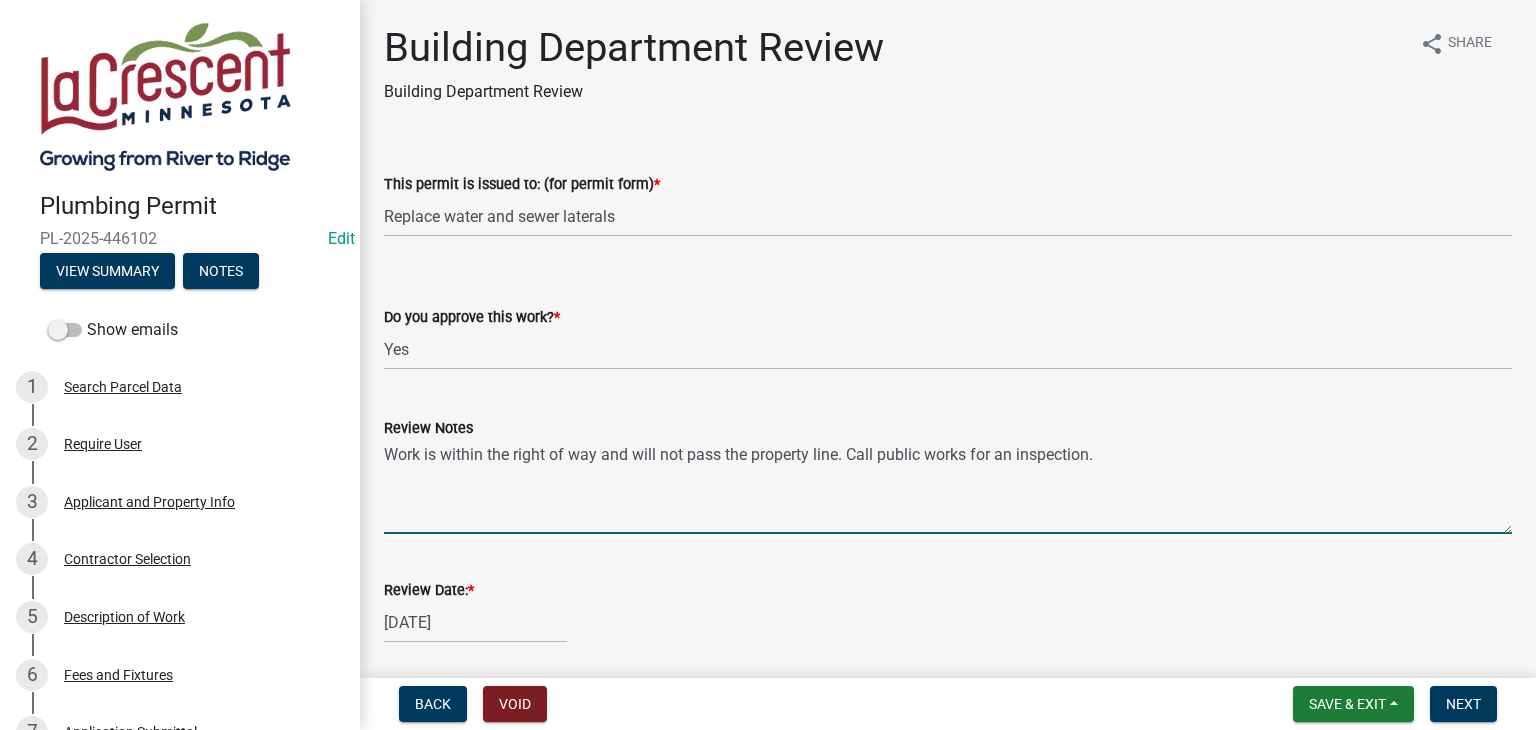 click on "Work is within the right of way and will not pass the property line. Call public works for an inspection." at bounding box center (948, 487) 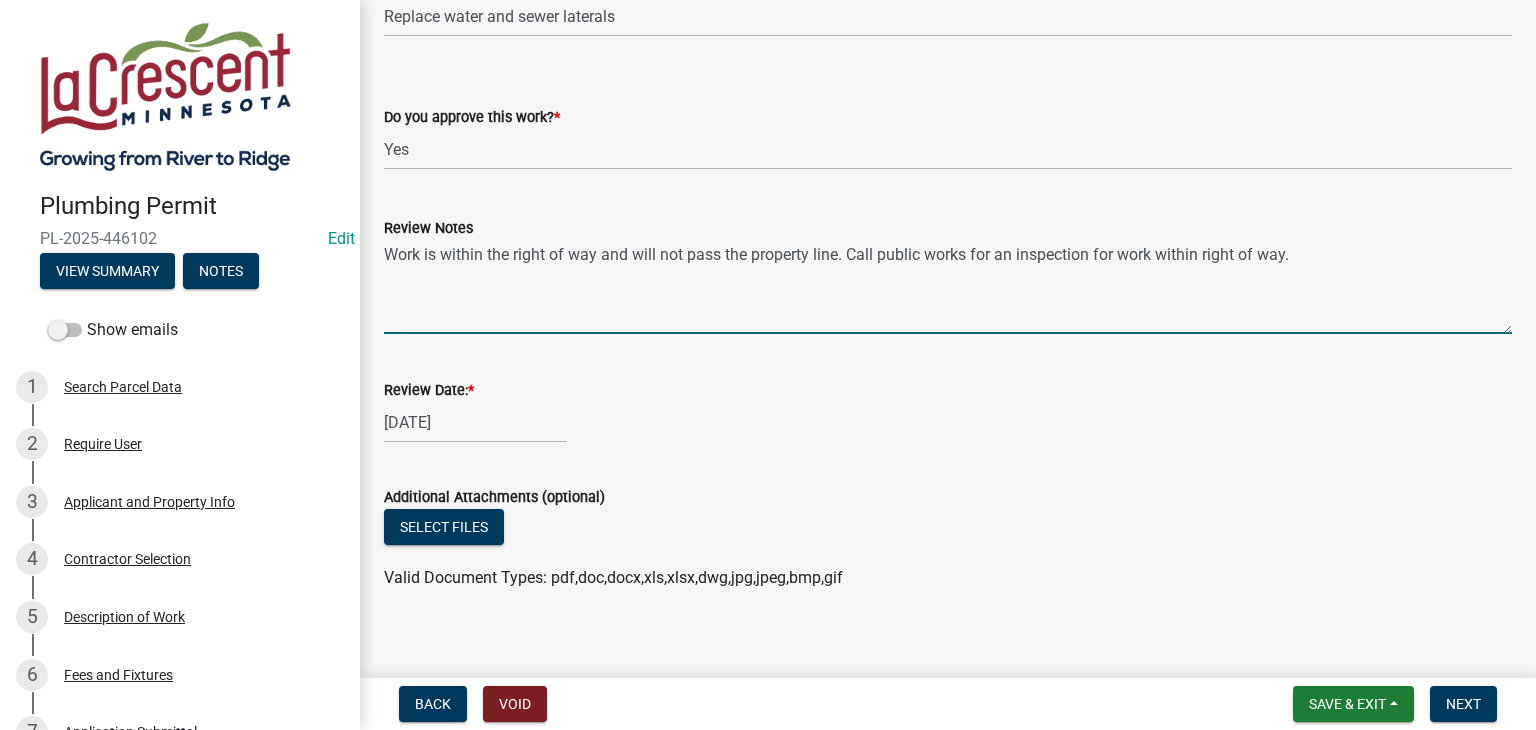 scroll, scrollTop: 0, scrollLeft: 0, axis: both 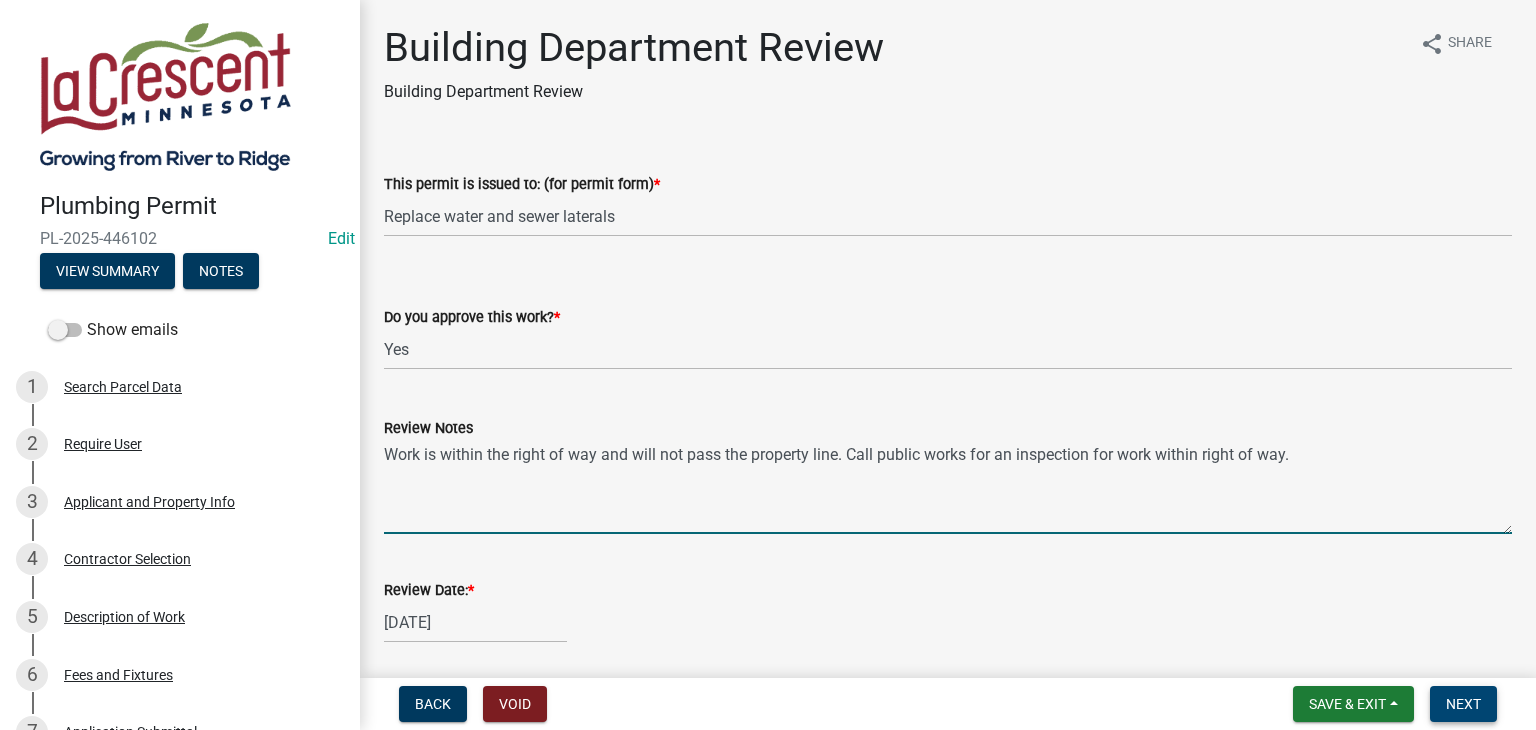 type on "Work is within the right of way and will not pass the property line. Call public works for an inspection for work within right of way." 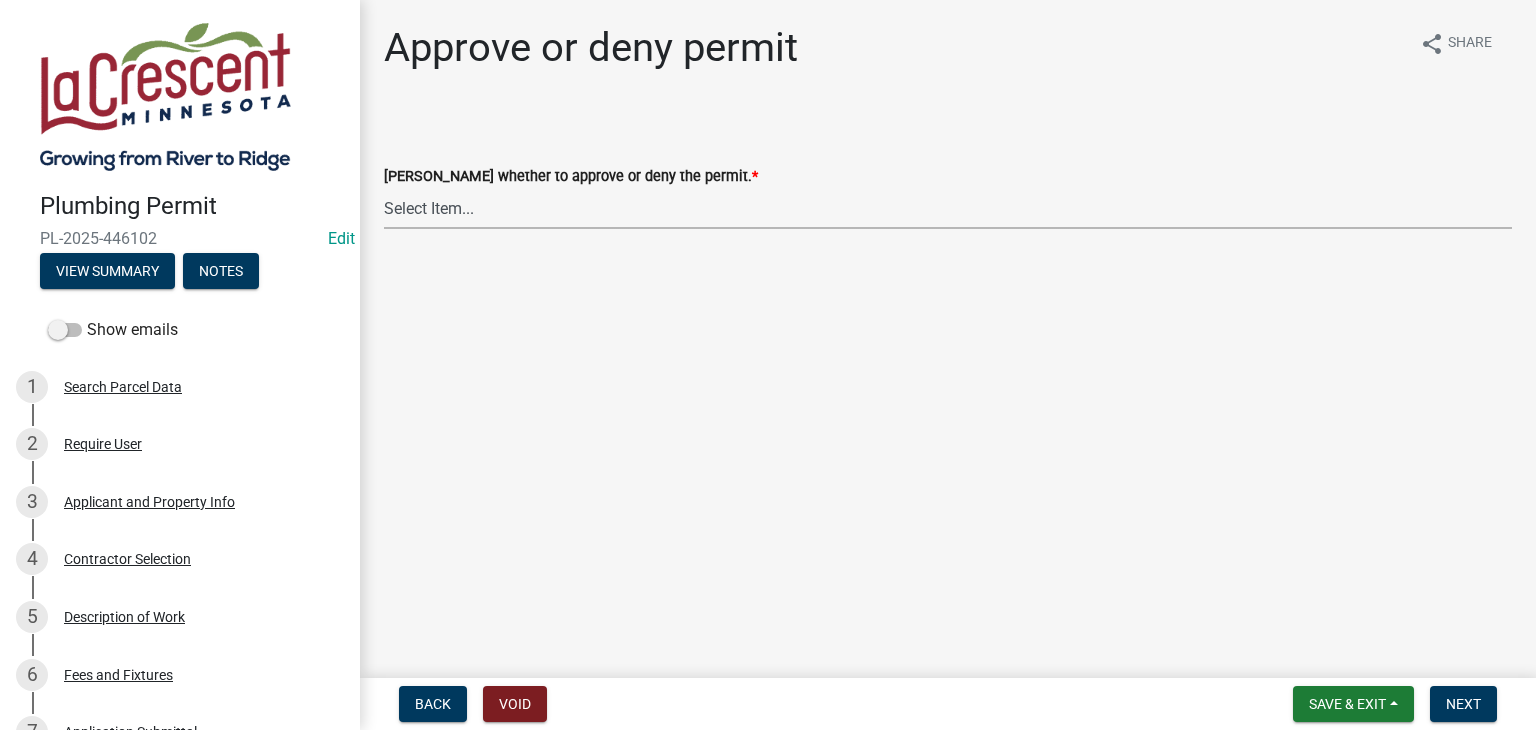 click on "Select Item...   Approve   Deny" at bounding box center (948, 208) 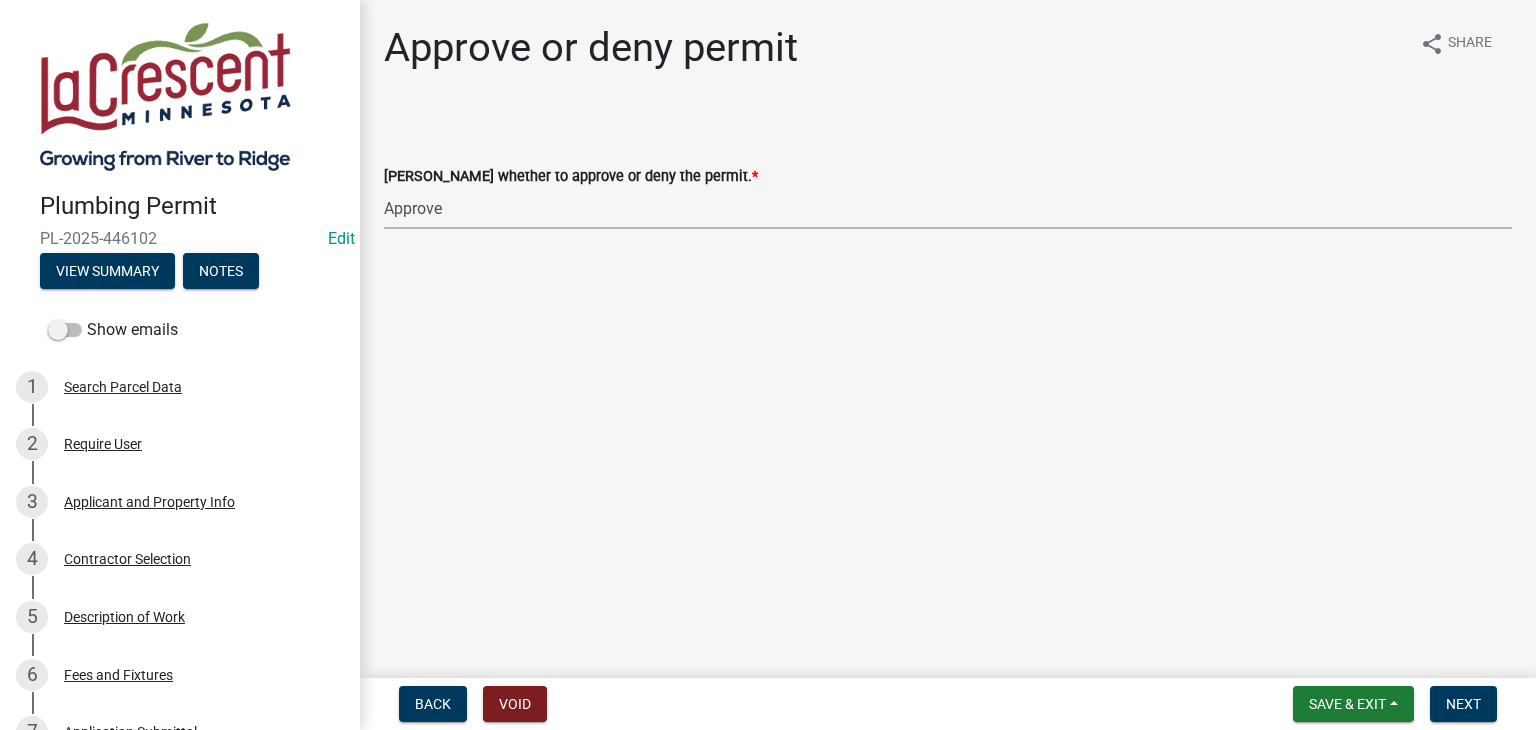click on "Select Item...   Approve   Deny" at bounding box center [948, 208] 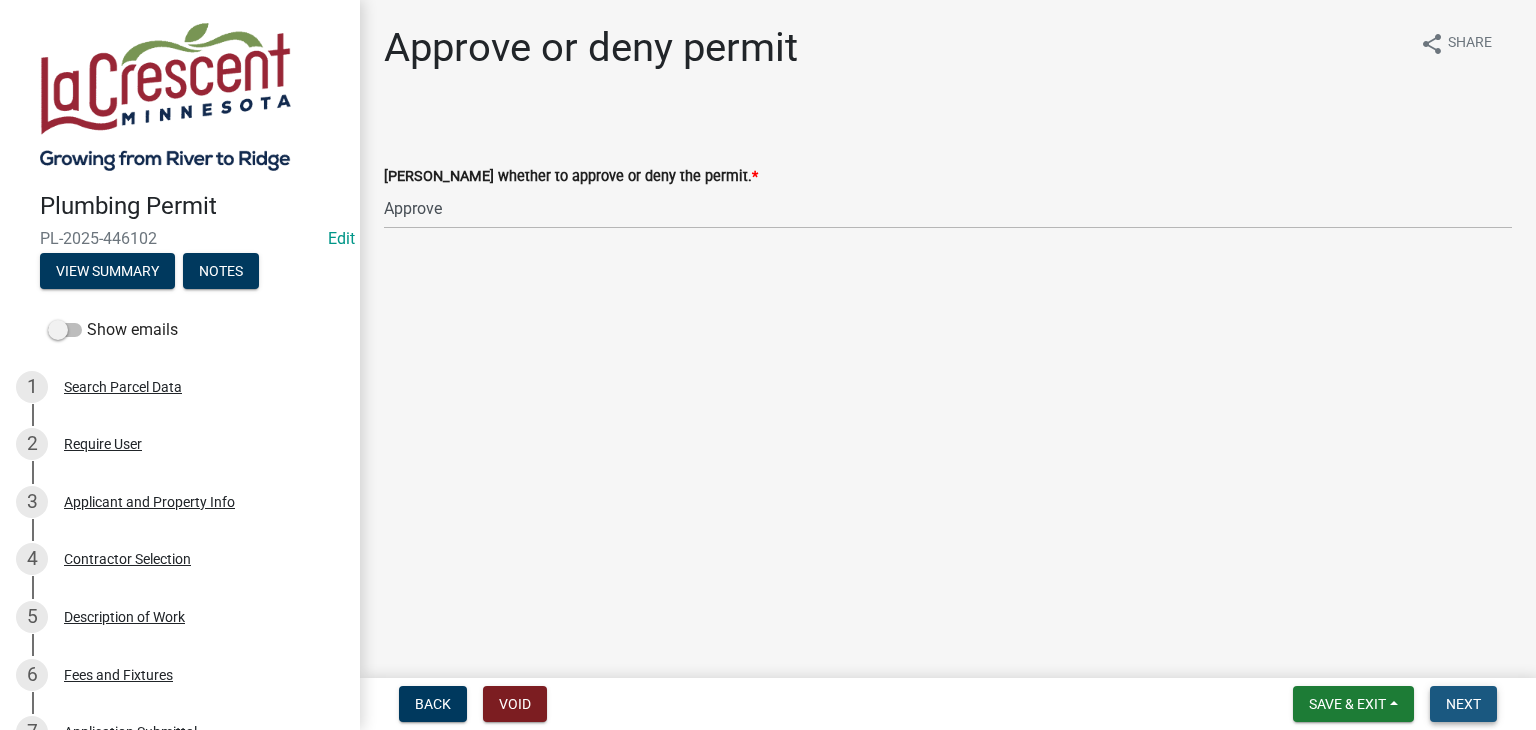 click on "Next" at bounding box center [1463, 704] 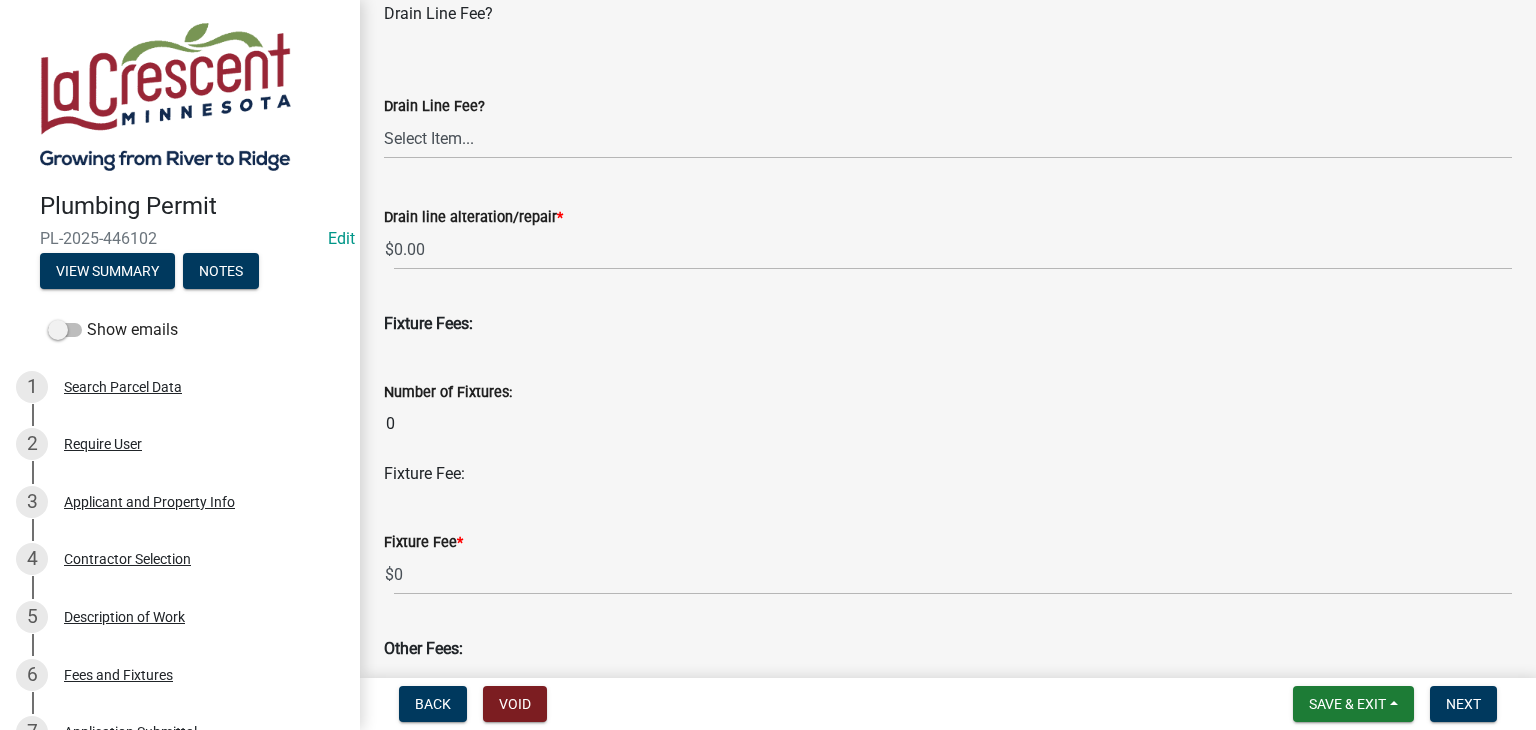 scroll, scrollTop: 700, scrollLeft: 0, axis: vertical 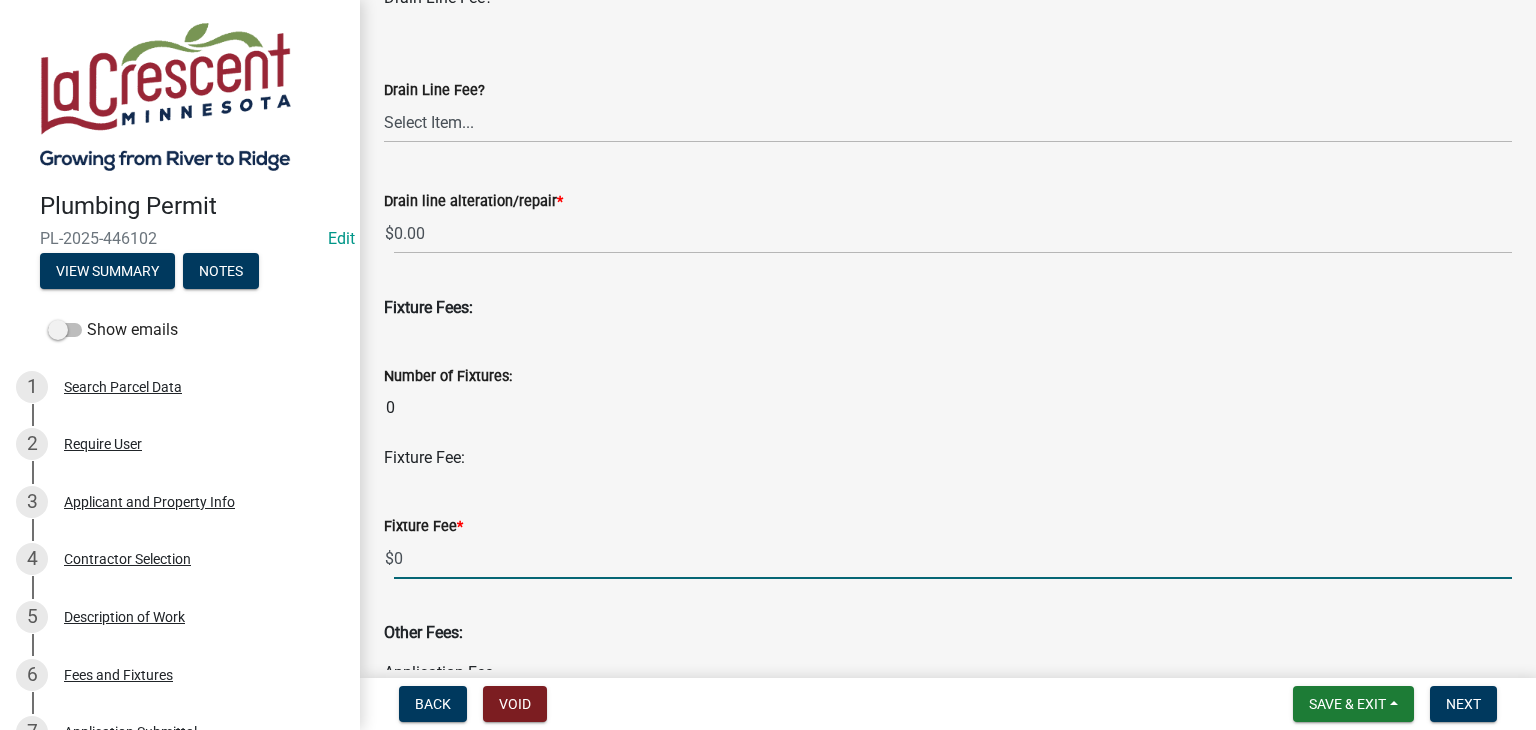 click on "0" at bounding box center [953, 558] 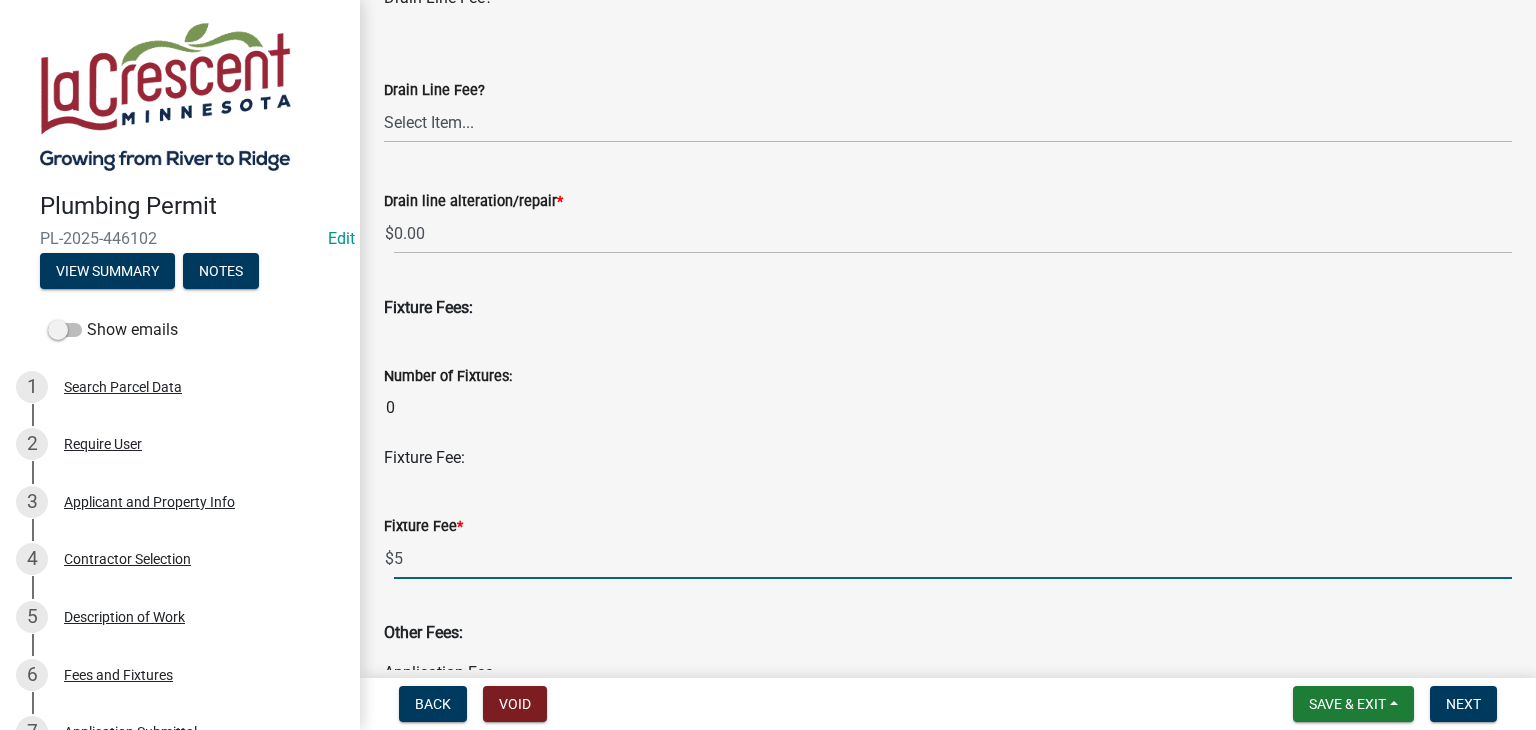 type on "5" 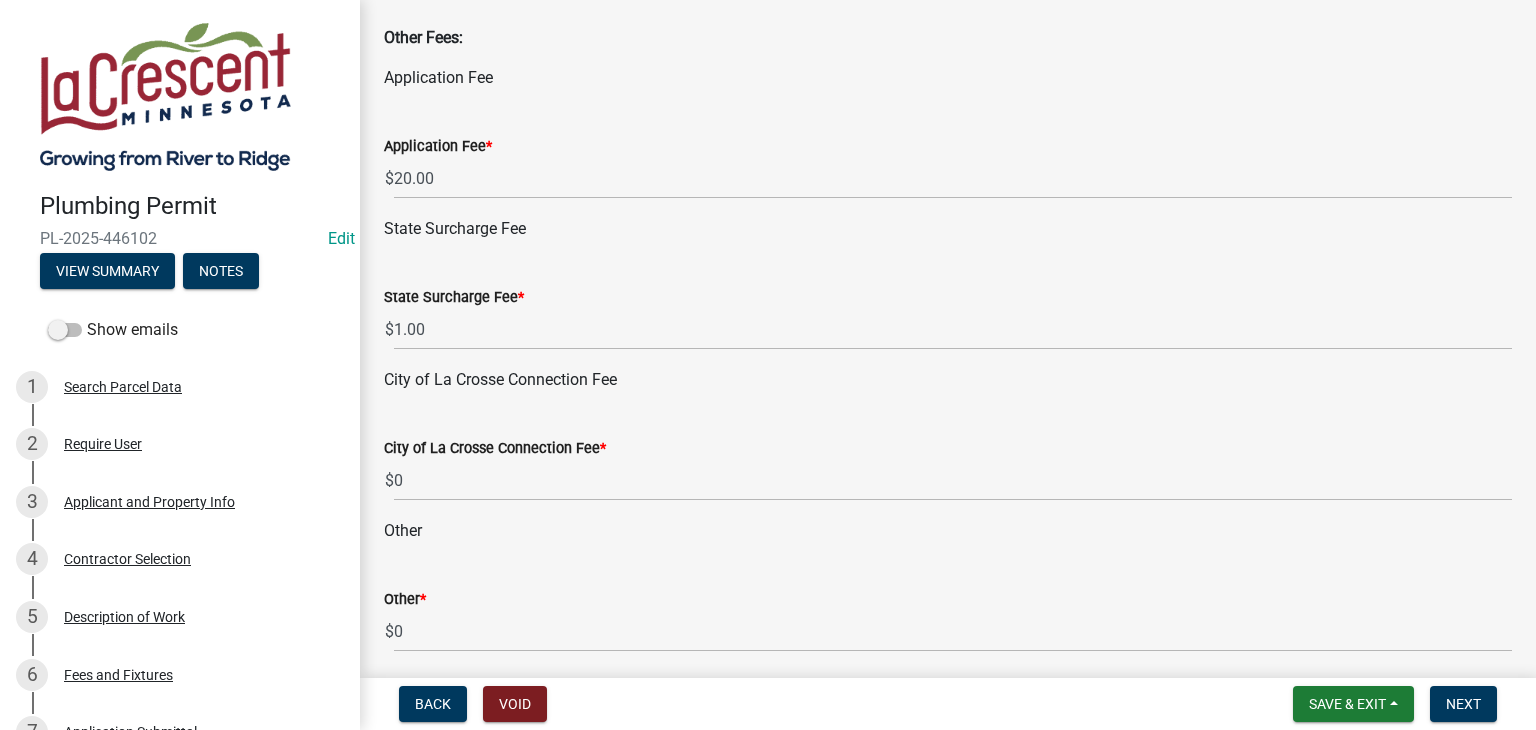 scroll, scrollTop: 1300, scrollLeft: 0, axis: vertical 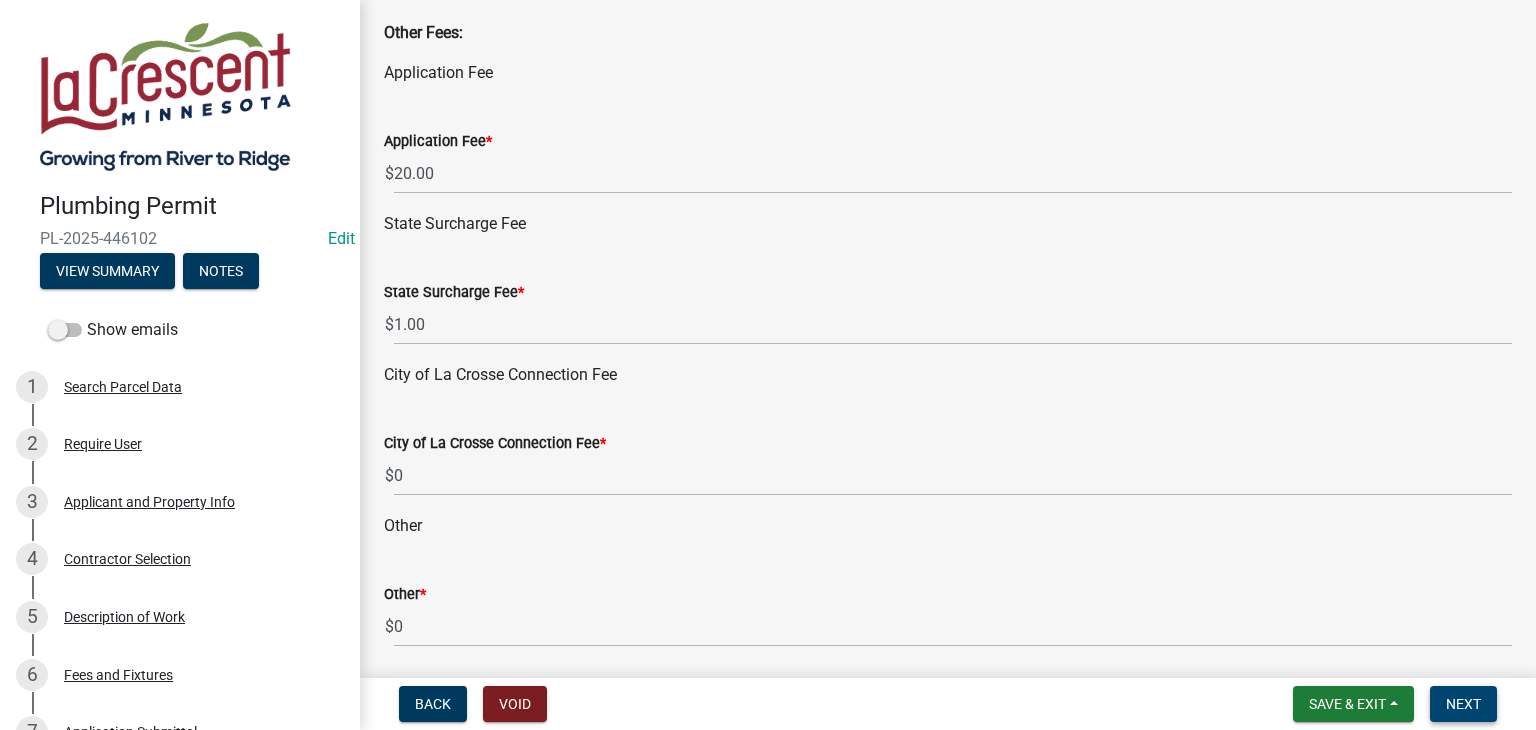 type on "10" 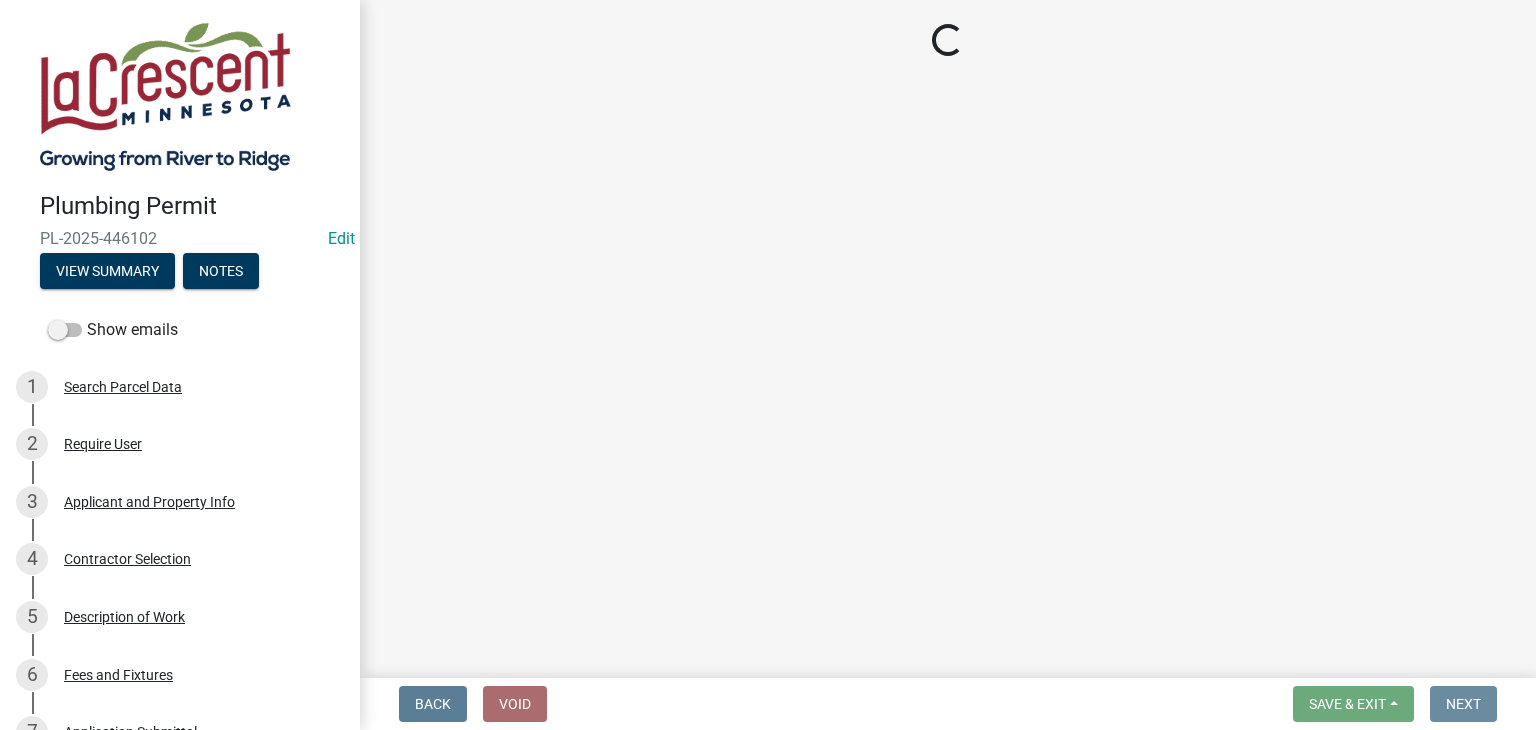 scroll, scrollTop: 0, scrollLeft: 0, axis: both 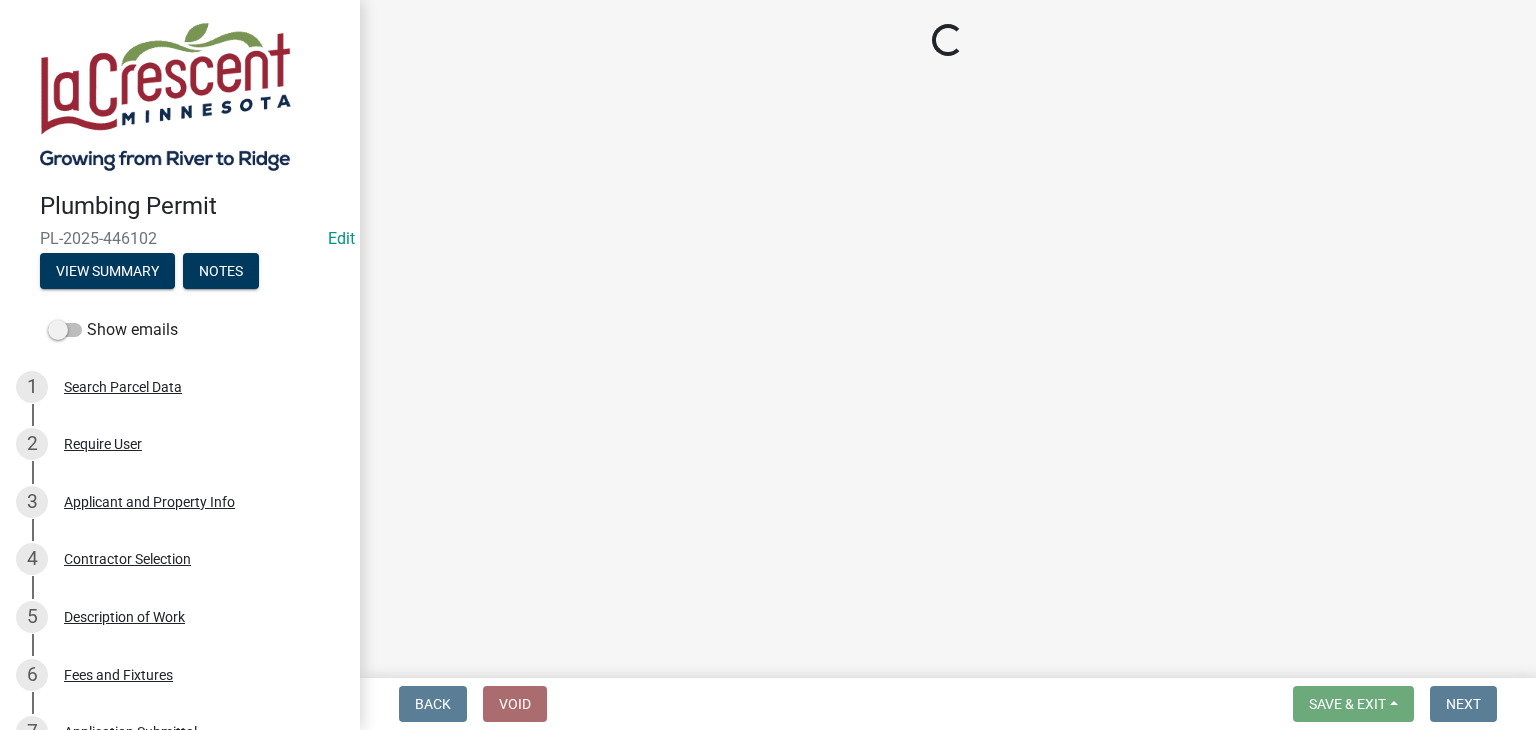 select on "3: 3" 